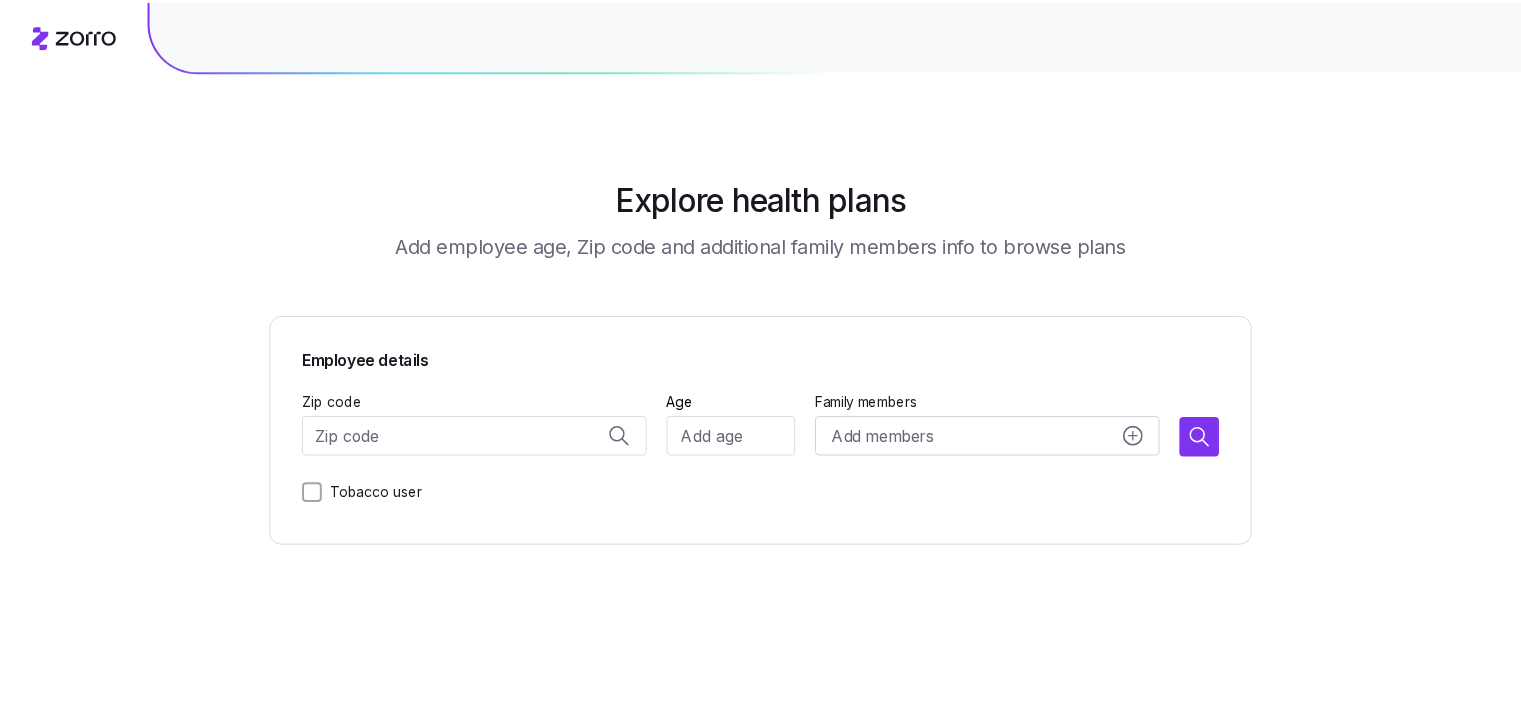 scroll, scrollTop: 0, scrollLeft: 0, axis: both 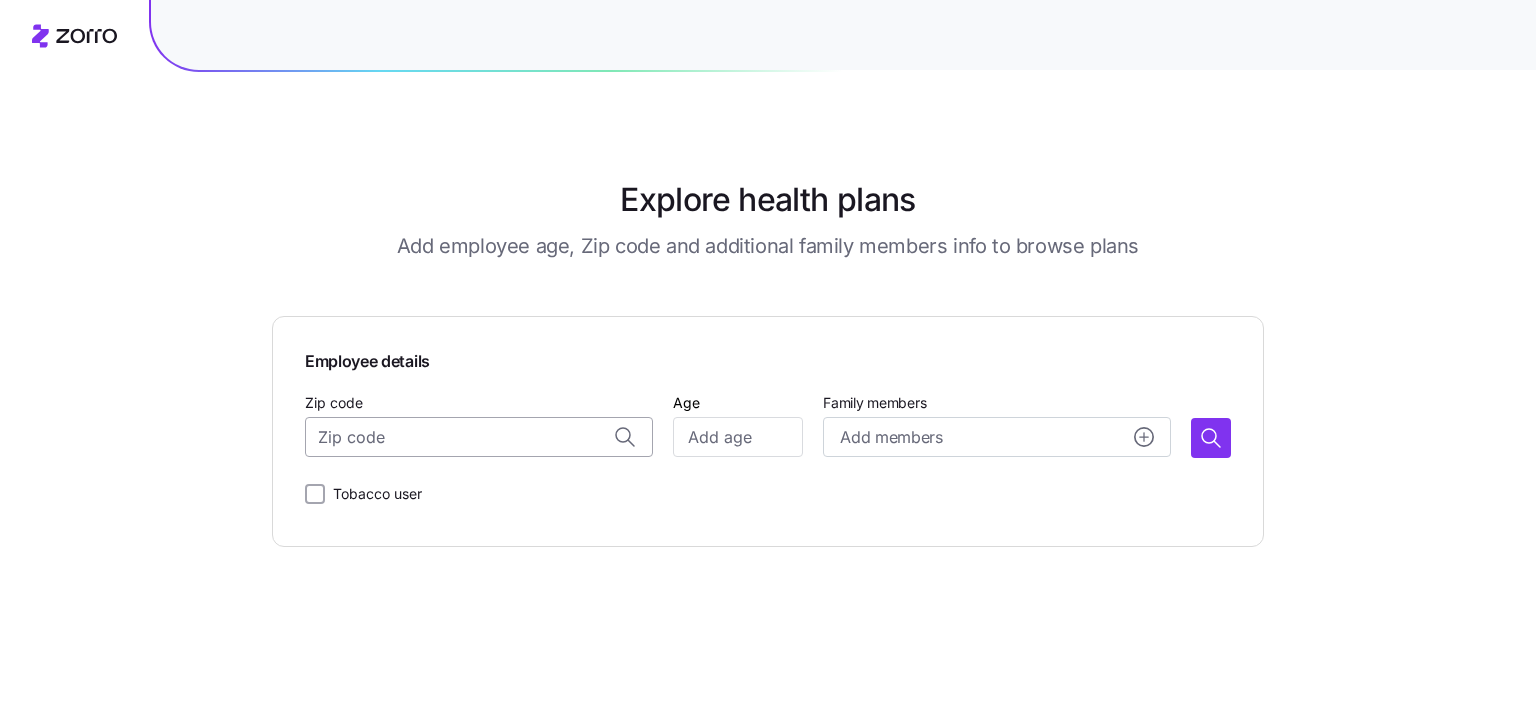 click on "Zip code" at bounding box center [479, 437] 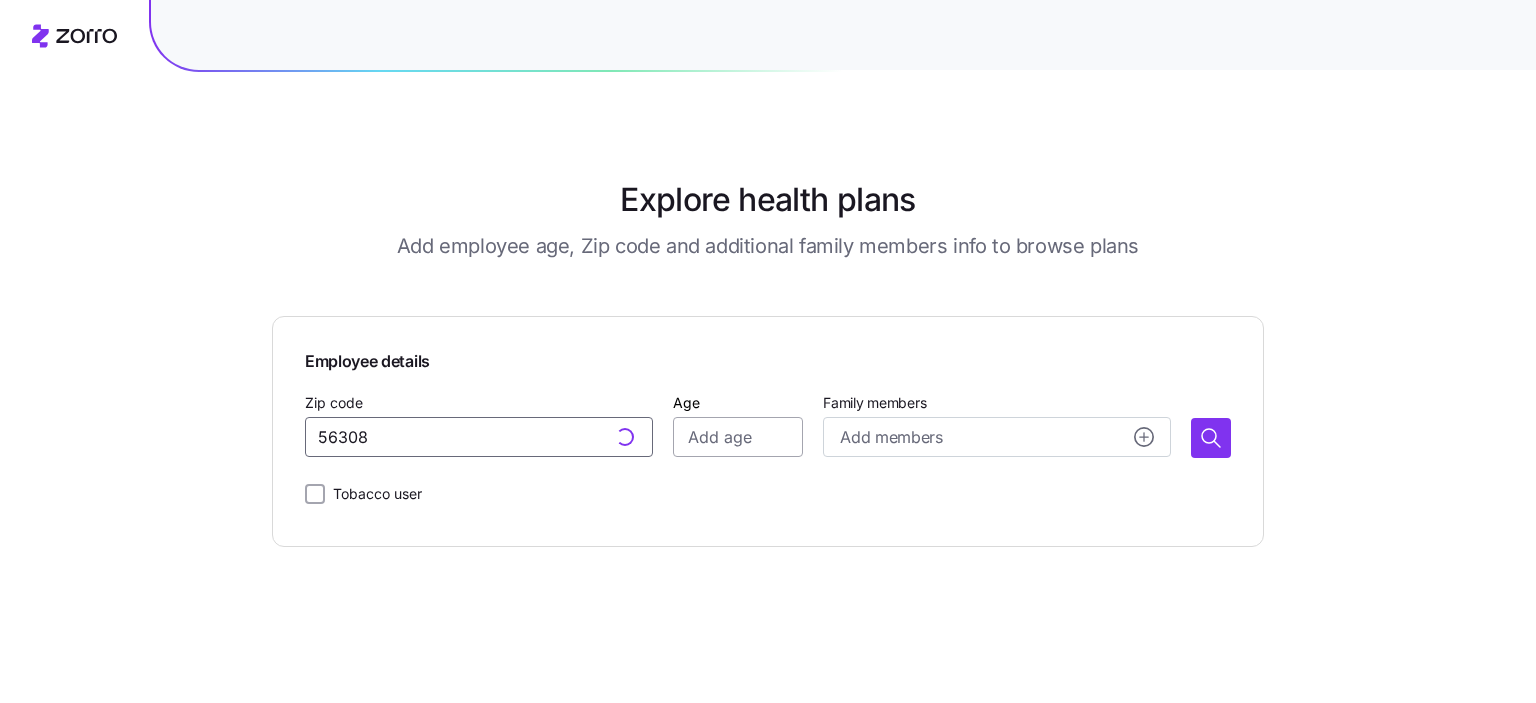 type on "56308" 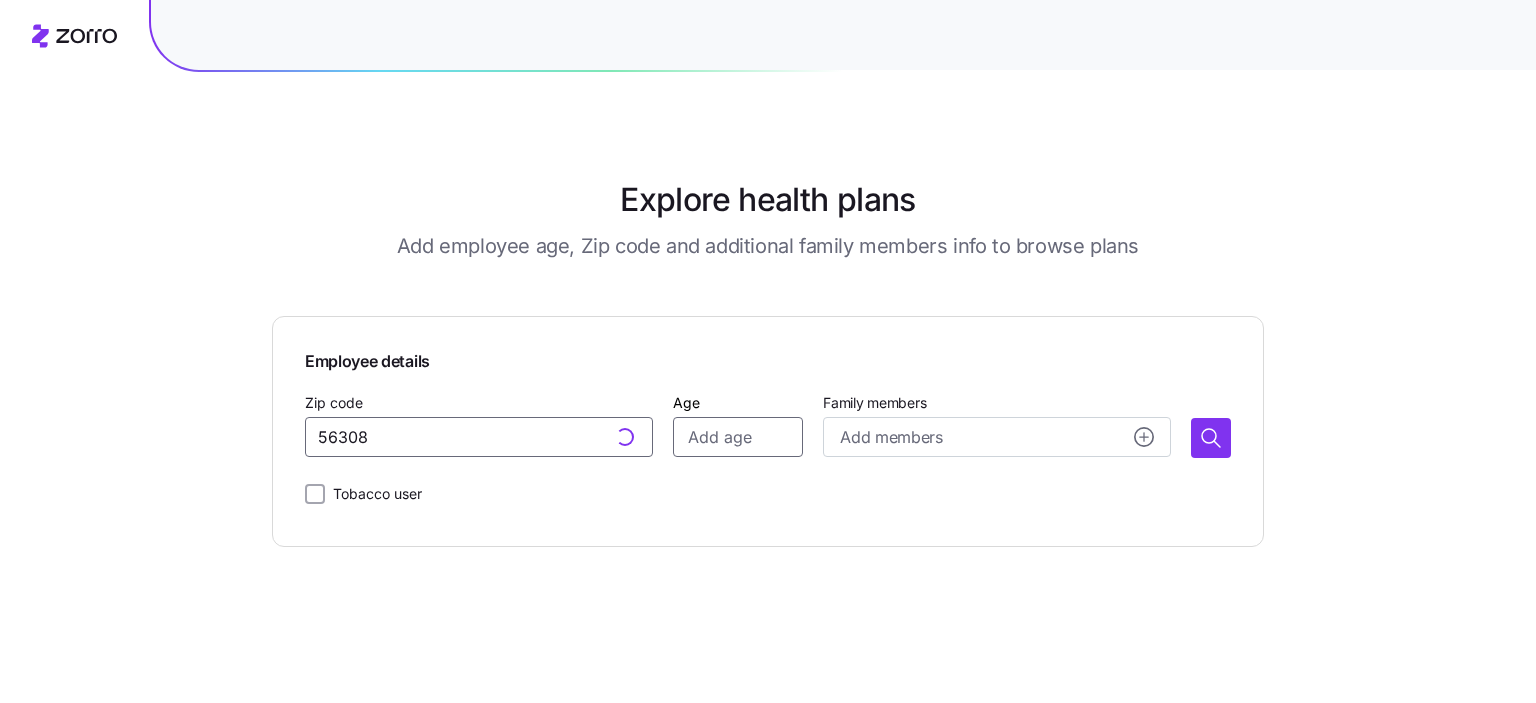 type 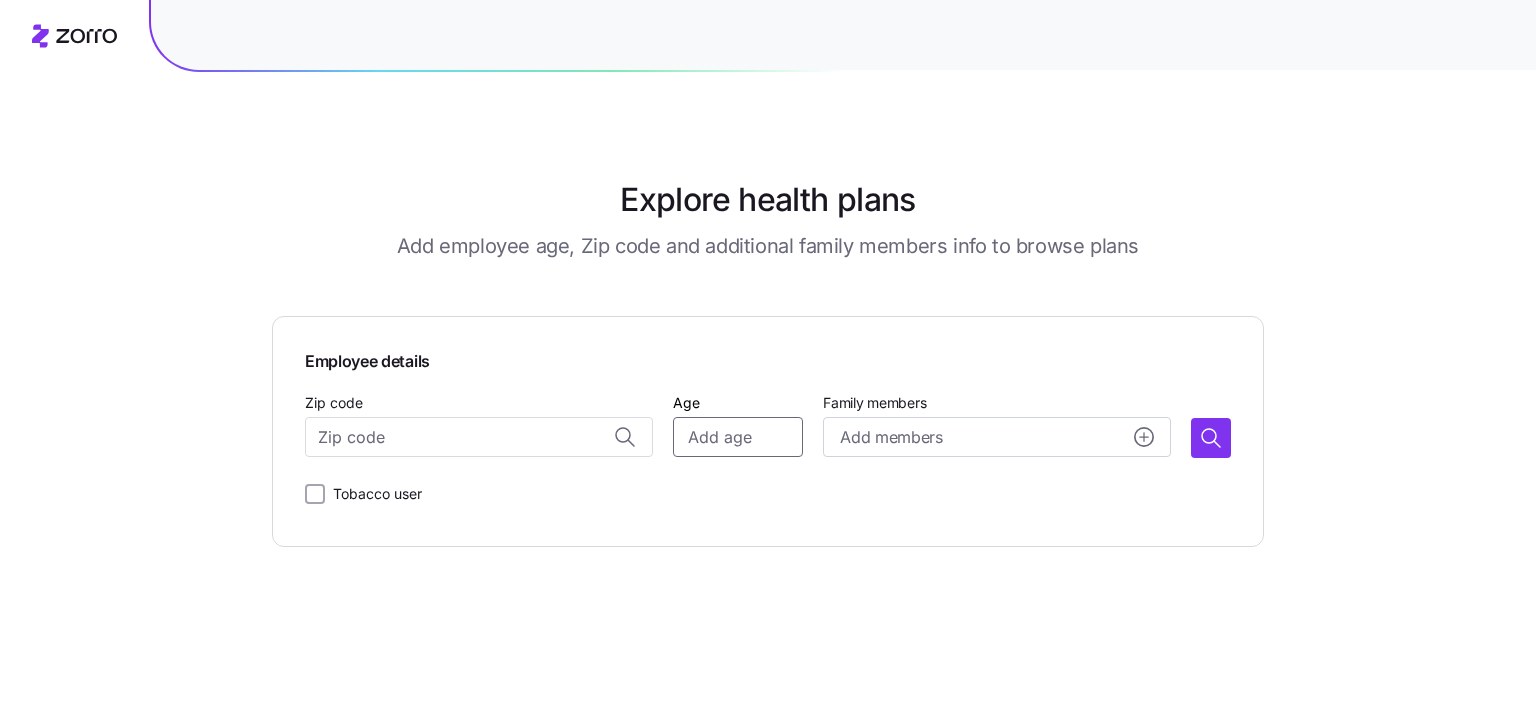click on "Age" at bounding box center [738, 437] 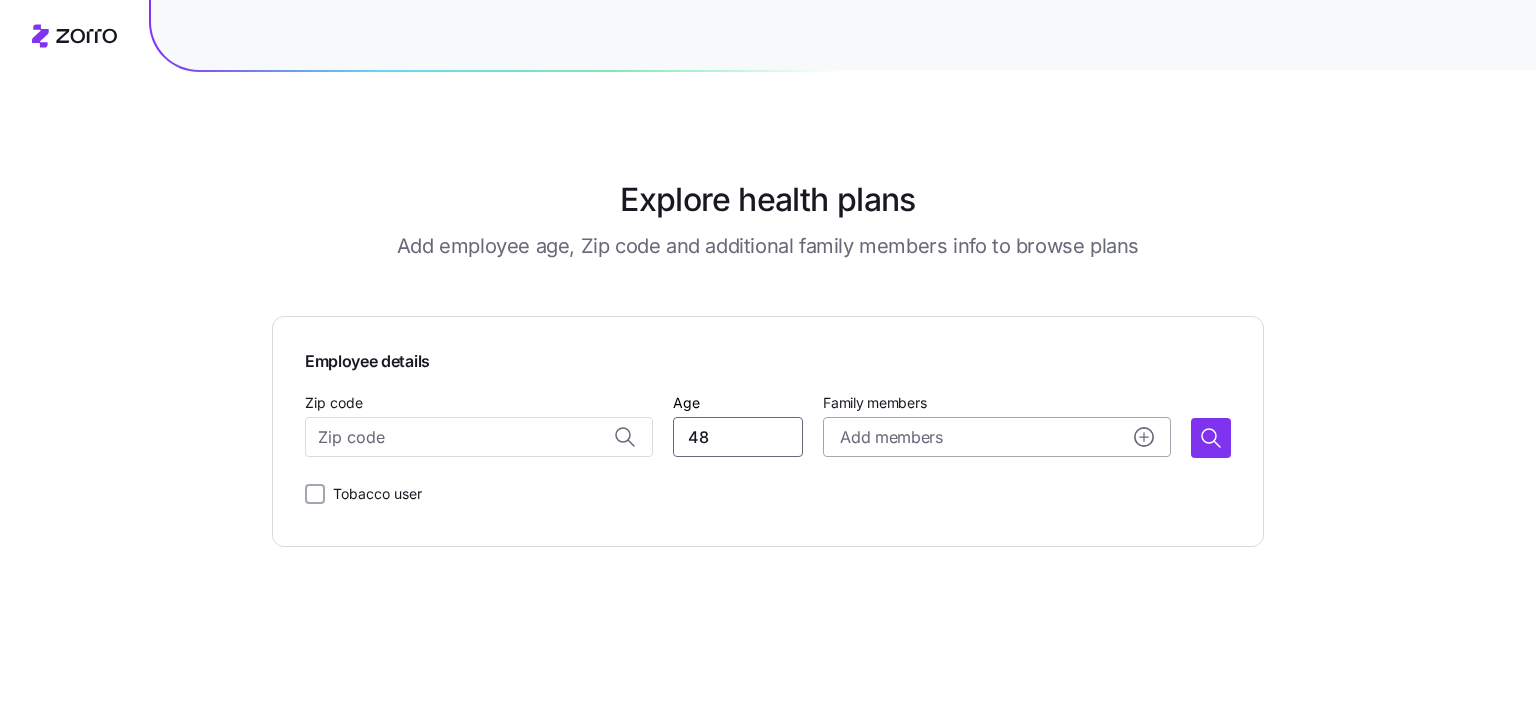 type on "48" 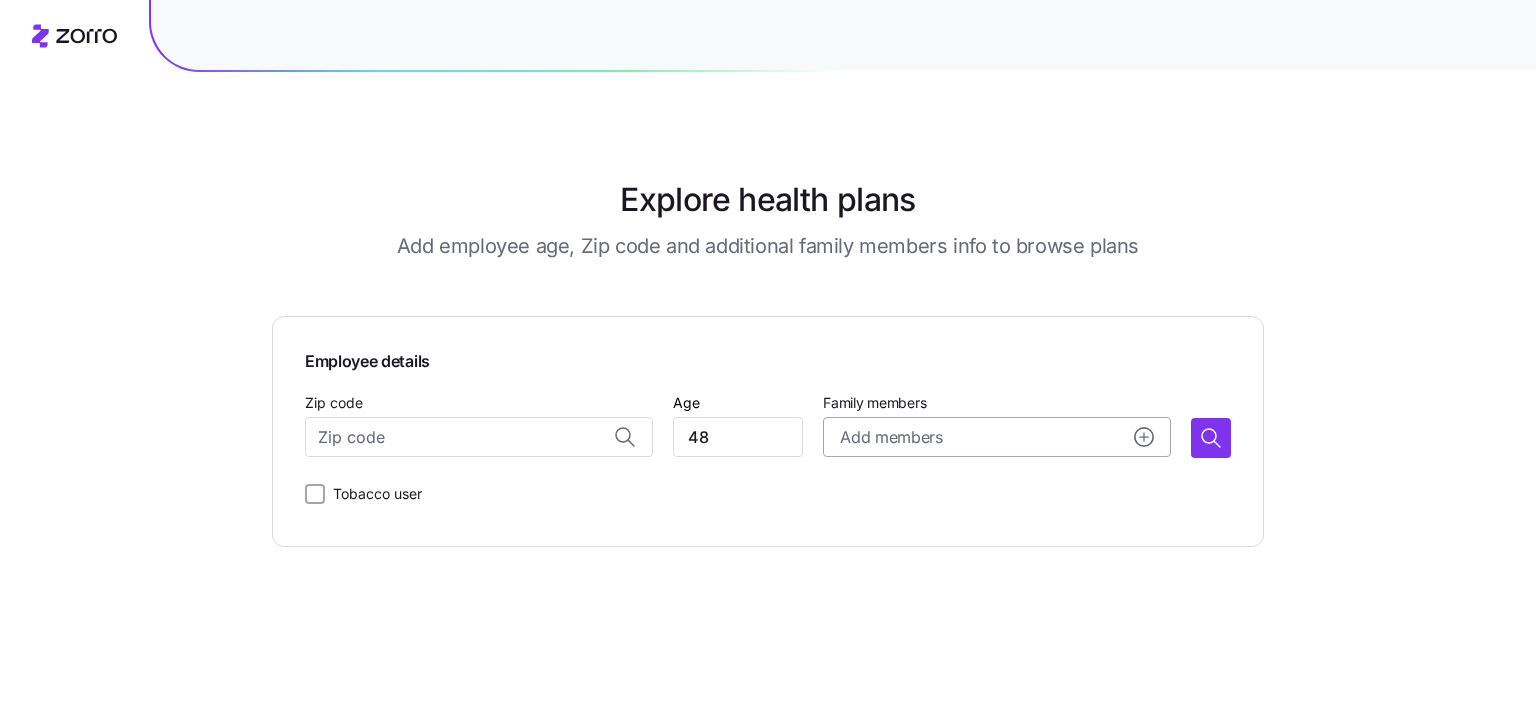 click on "Add members" at bounding box center [891, 437] 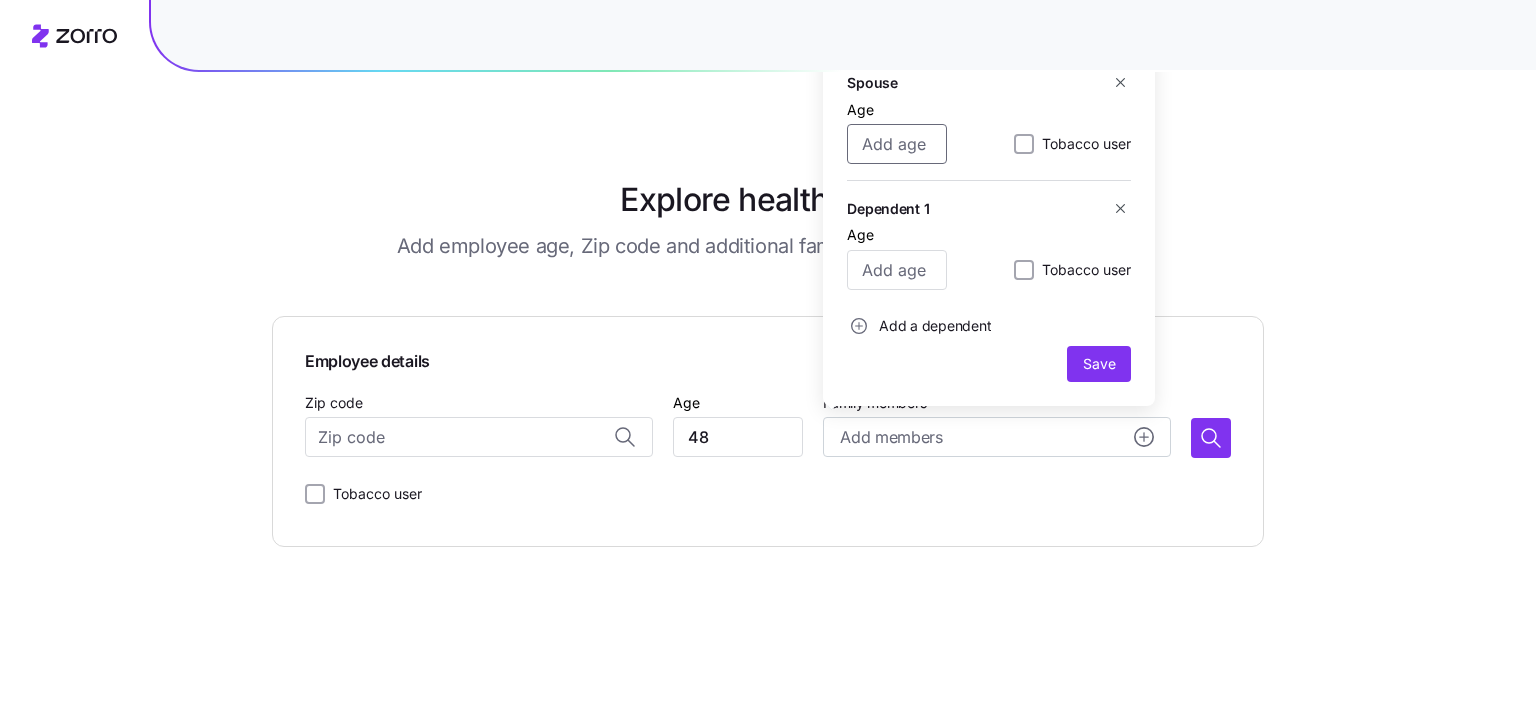 click on "Age" at bounding box center (897, 144) 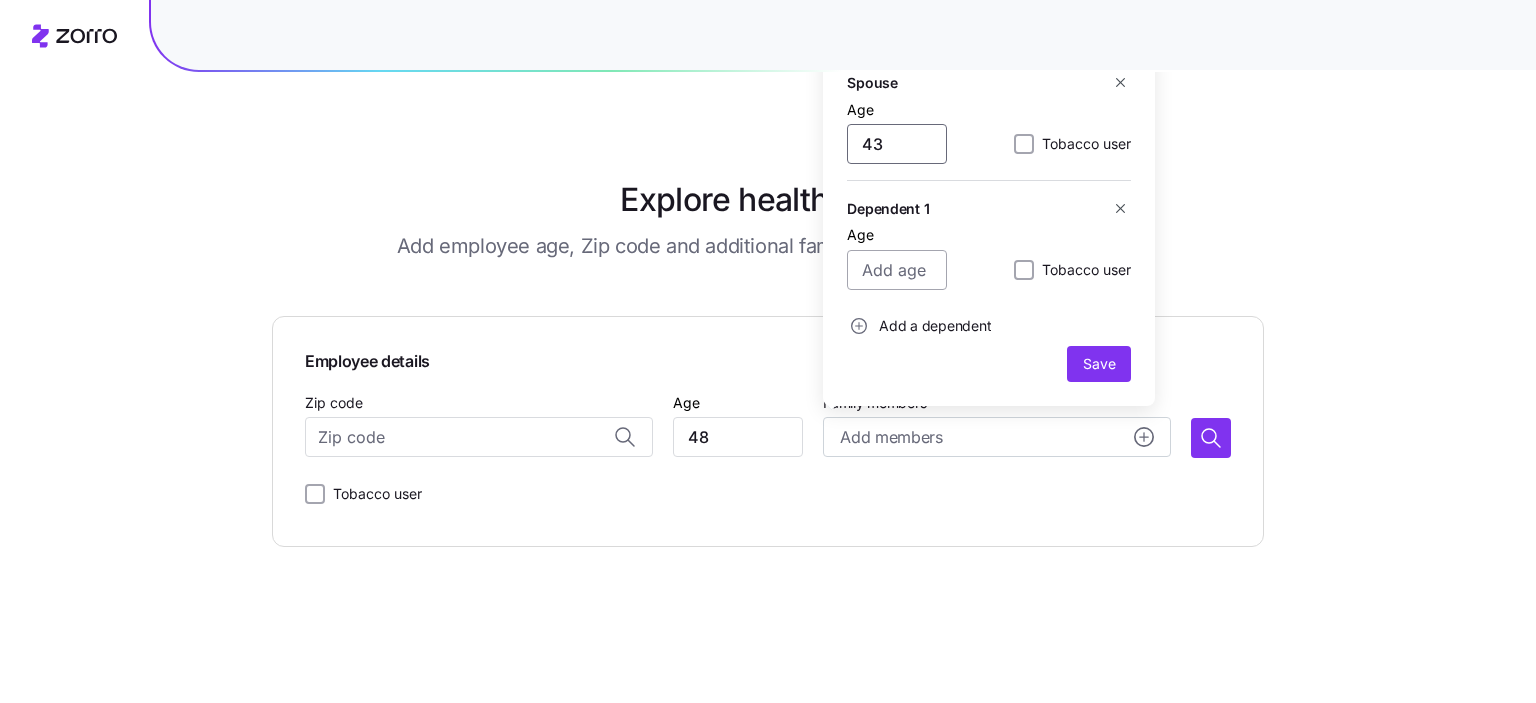 type on "43" 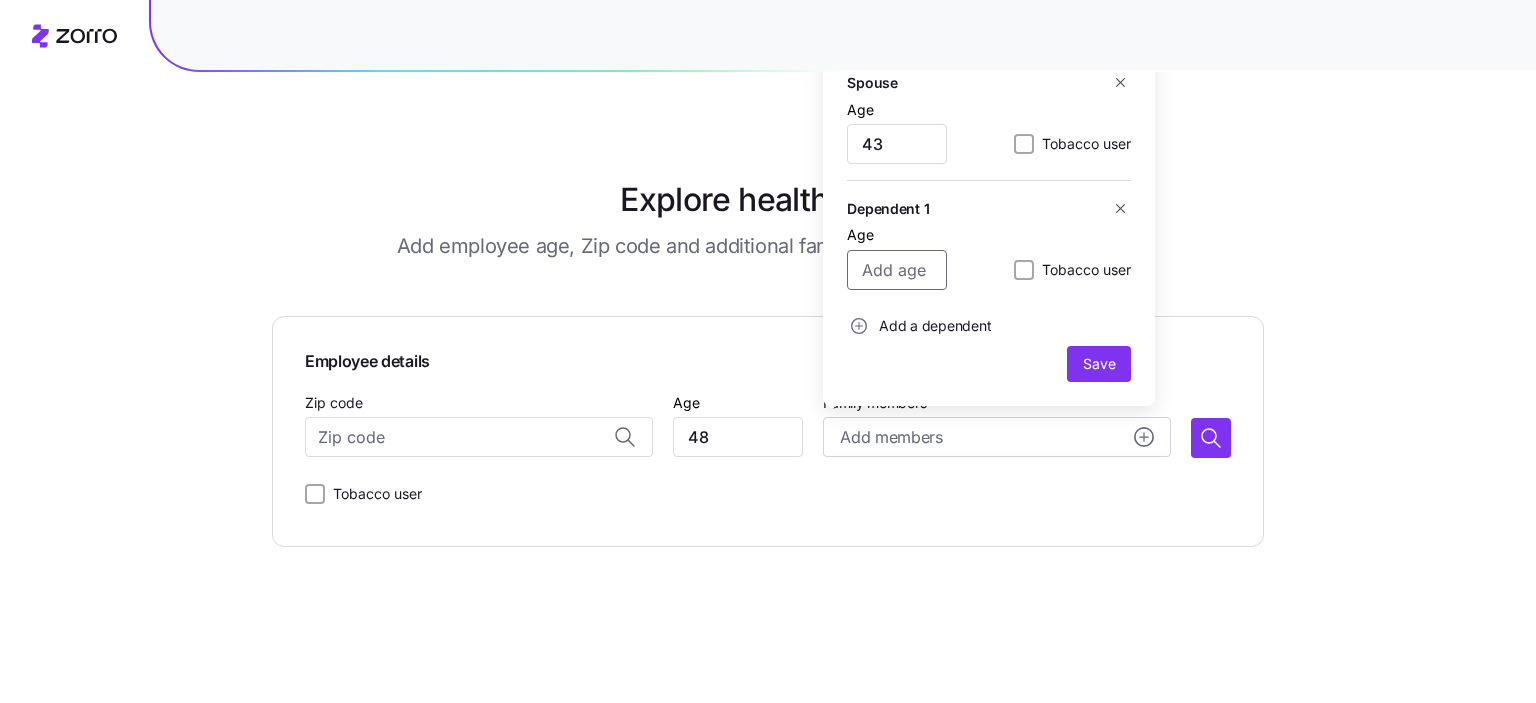 click on "Age" at bounding box center [897, 270] 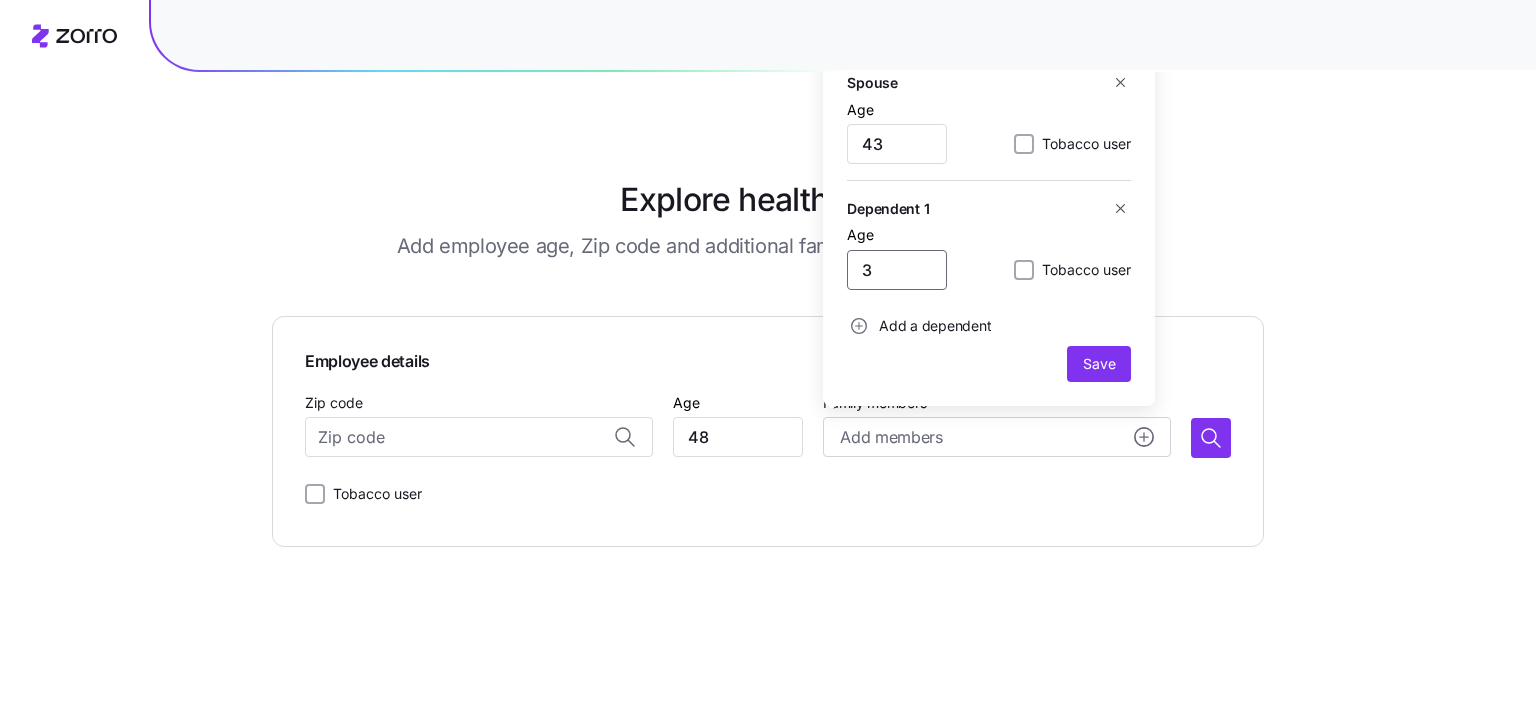 type on "3" 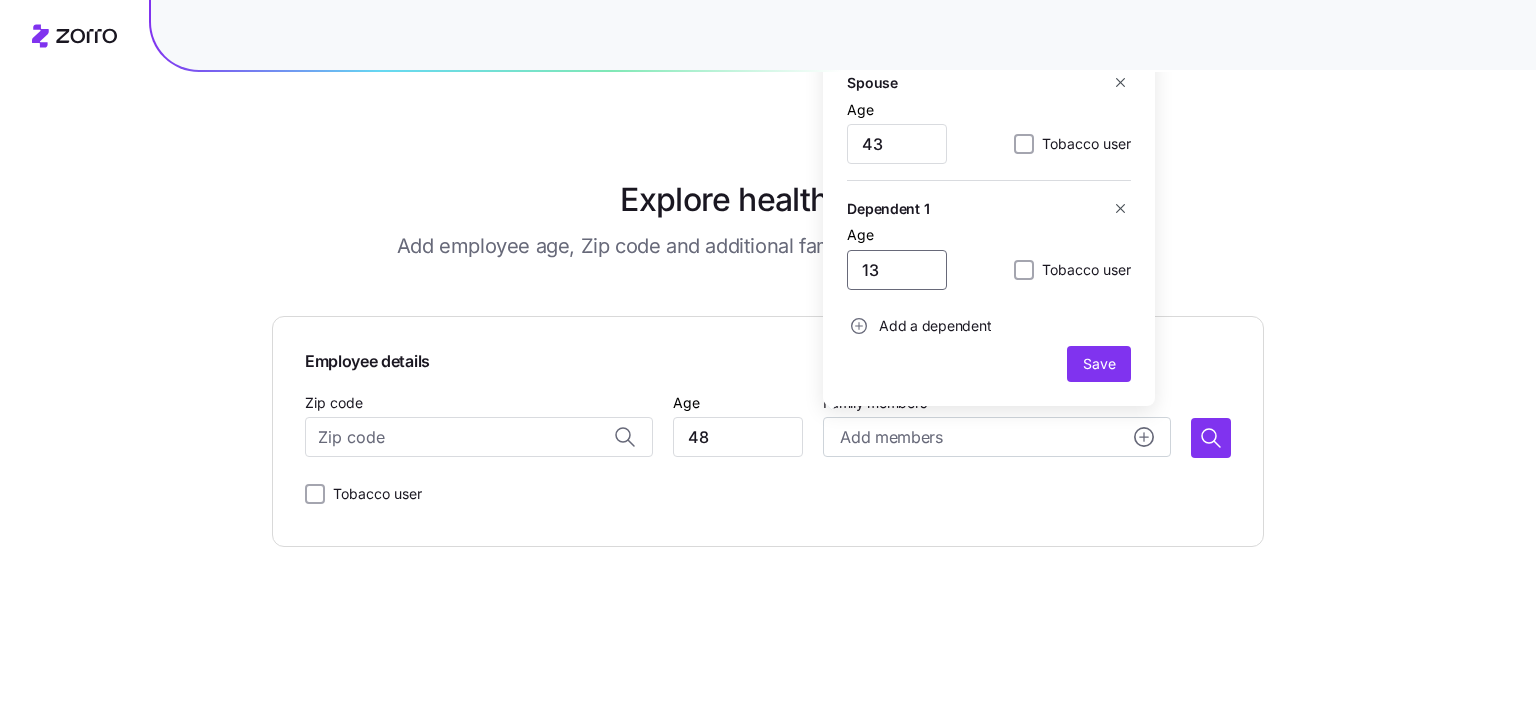 type on "13" 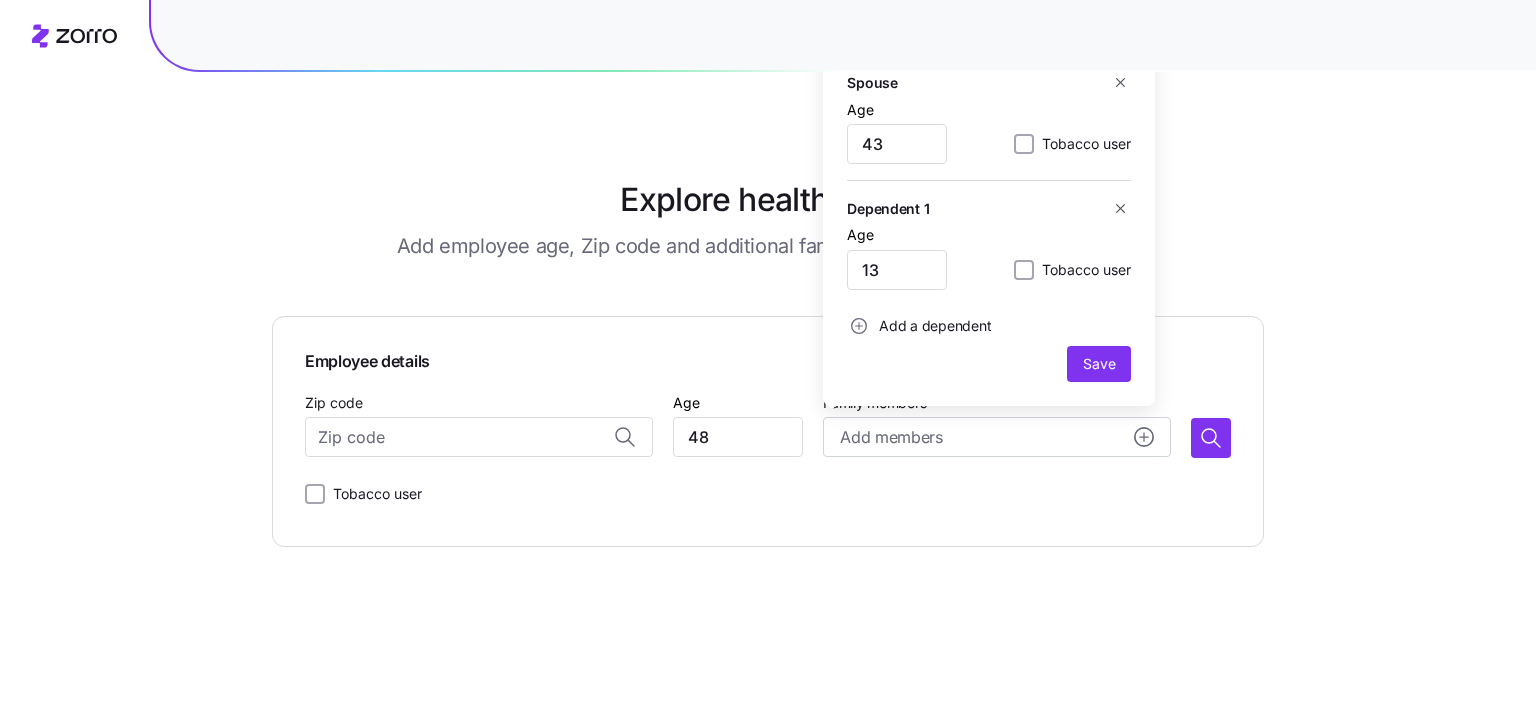 click on "Add a dependent" at bounding box center [935, 326] 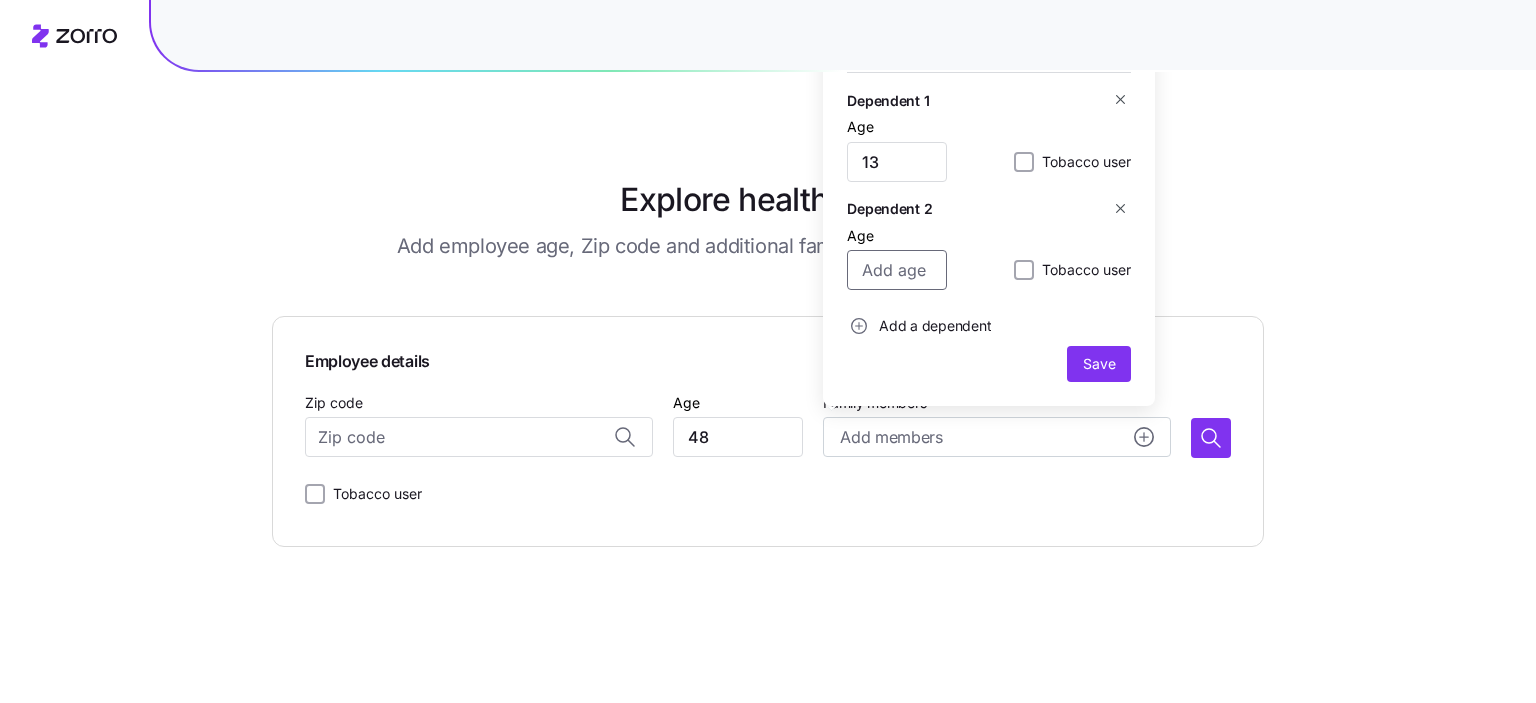 click on "Age" at bounding box center (897, 270) 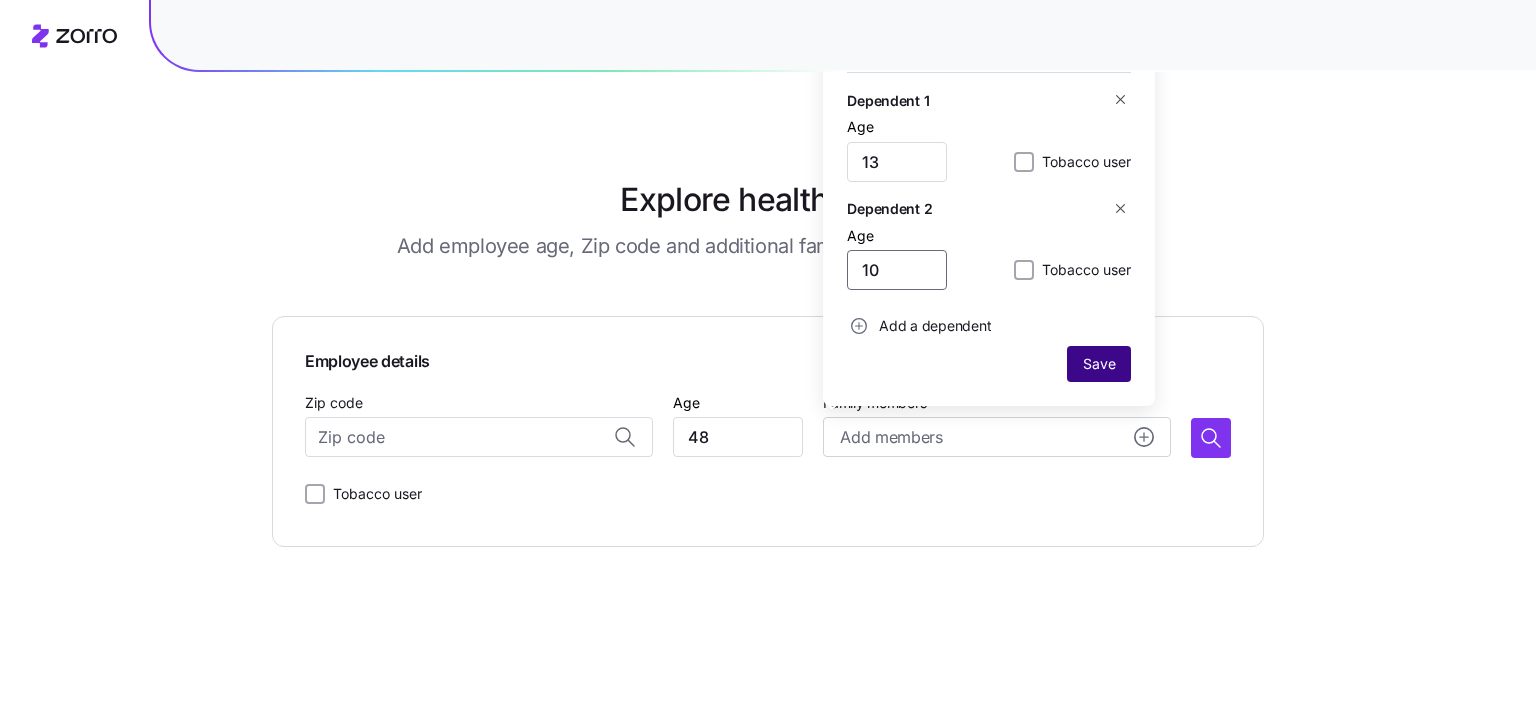 type on "10" 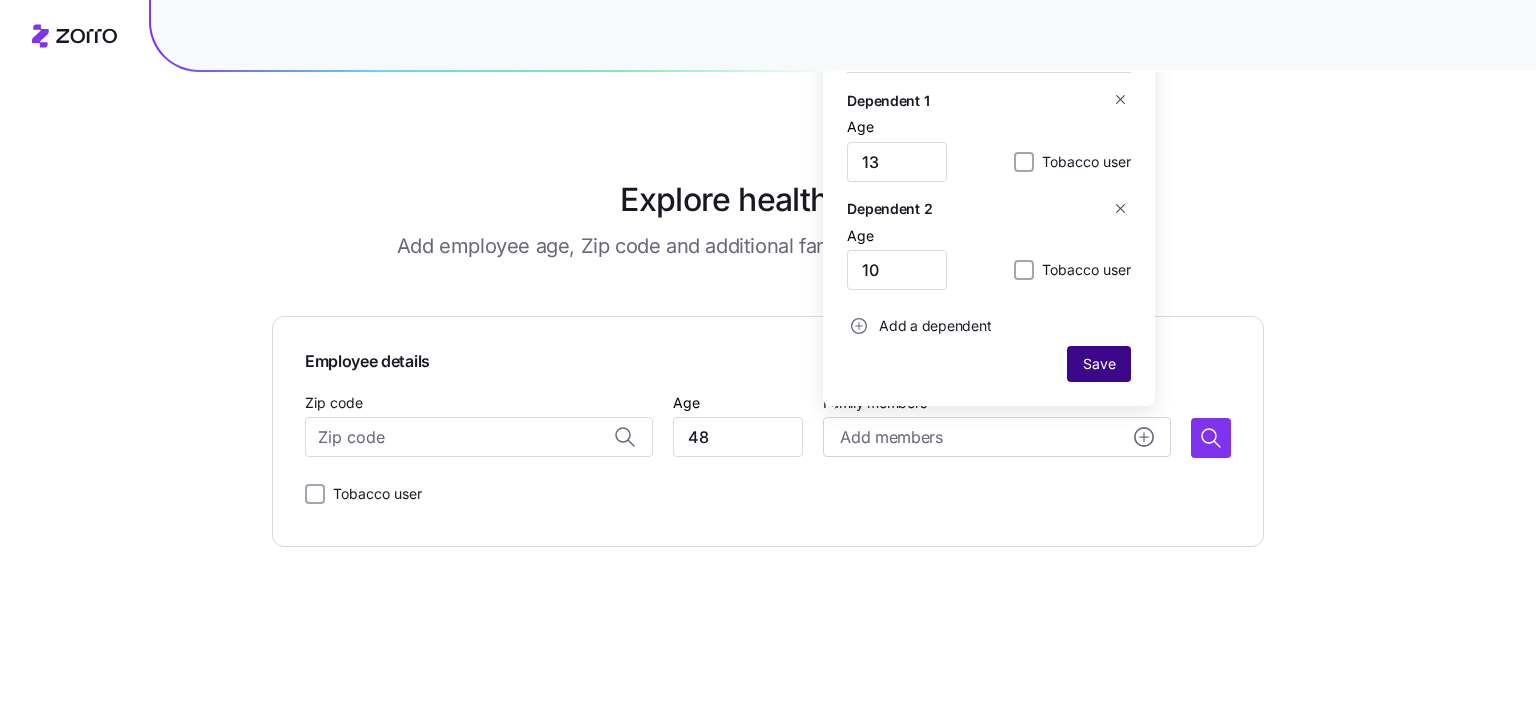 click on "Save" at bounding box center [1099, 364] 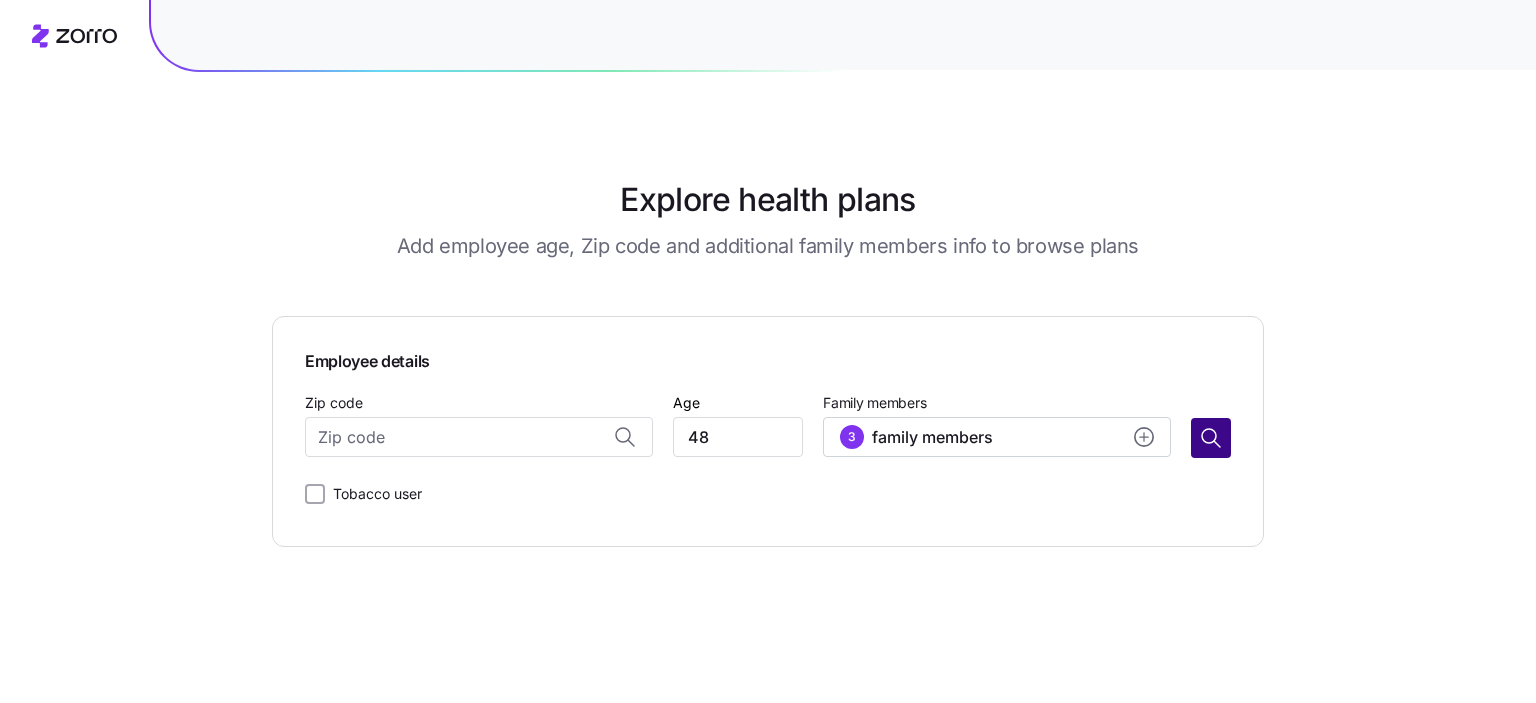 click 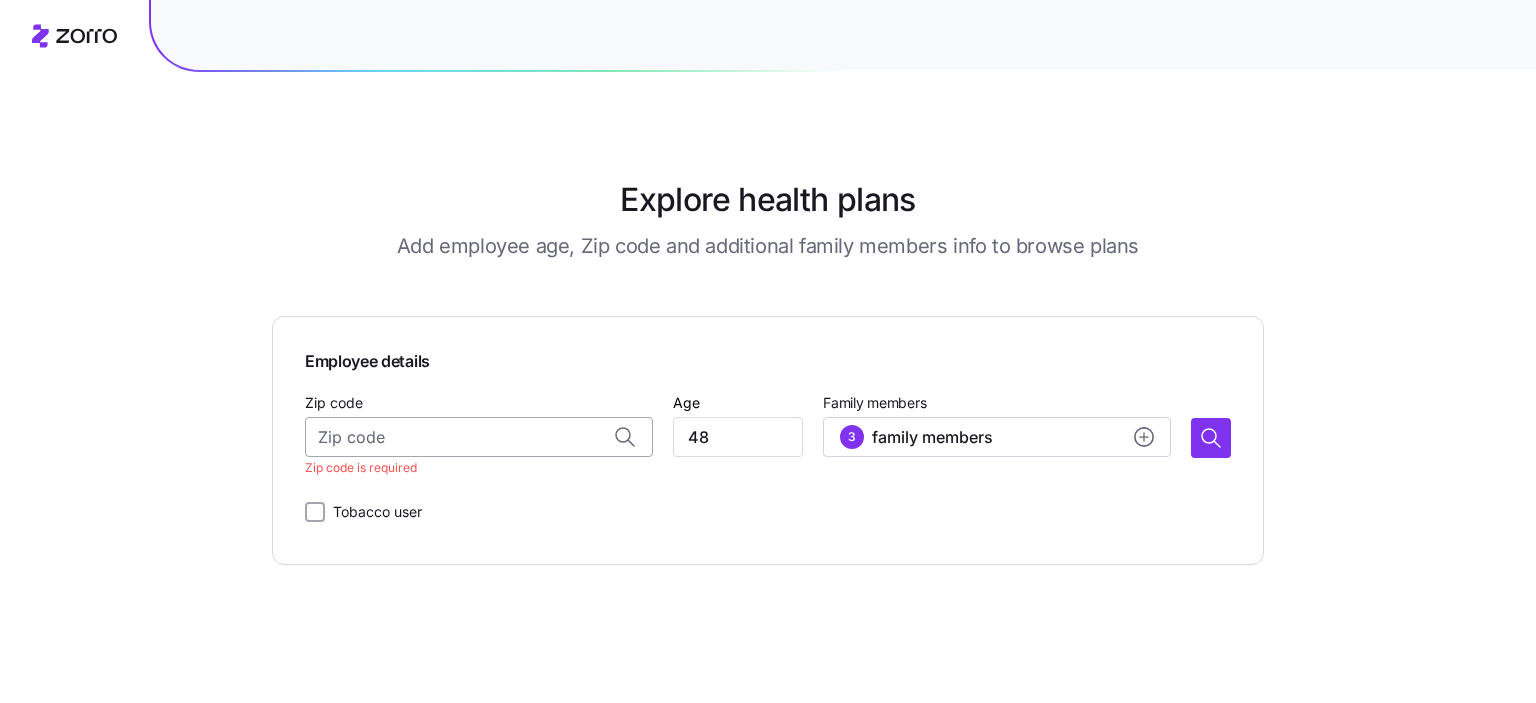 click on "Zip code" at bounding box center (479, 437) 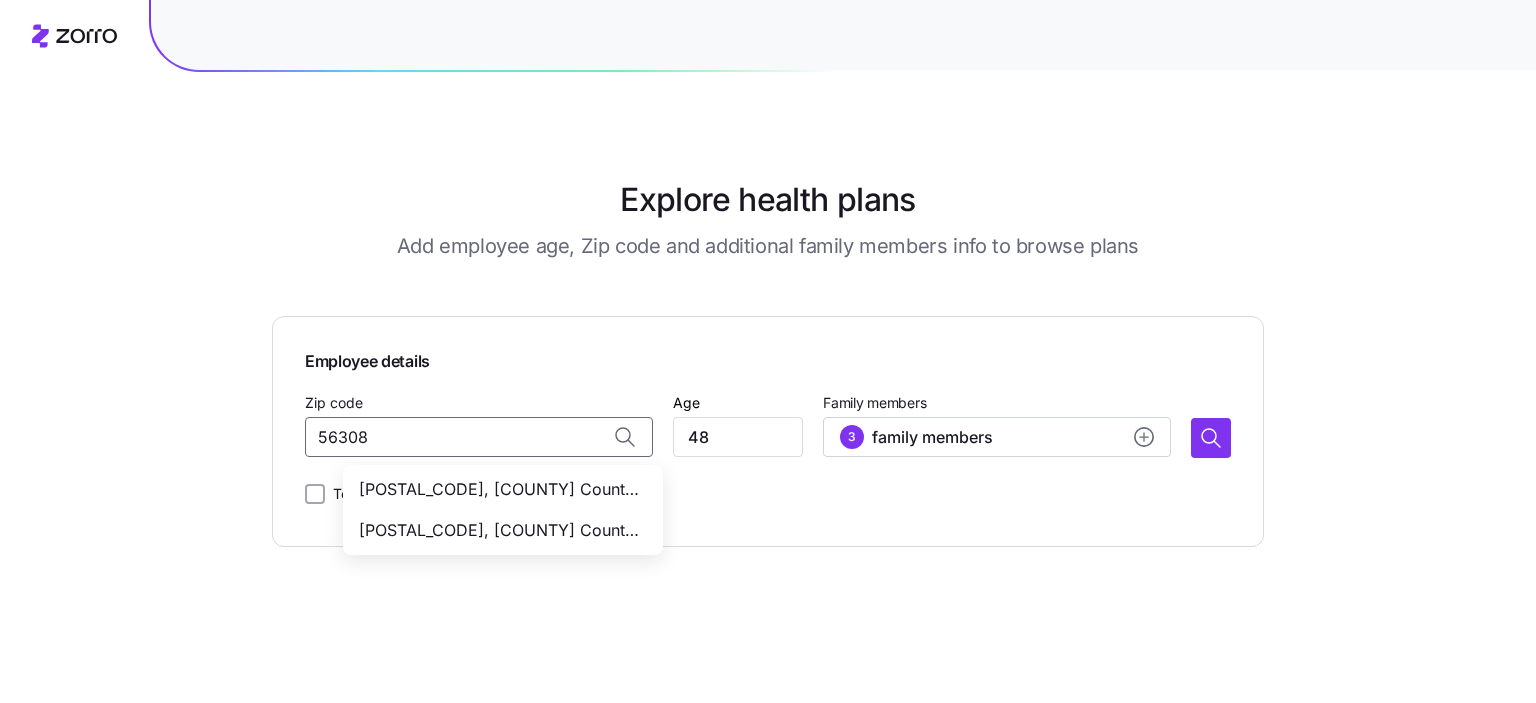 click on "[POSTAL_CODE], [COUNTY] County, [STATE]" at bounding box center [499, 489] 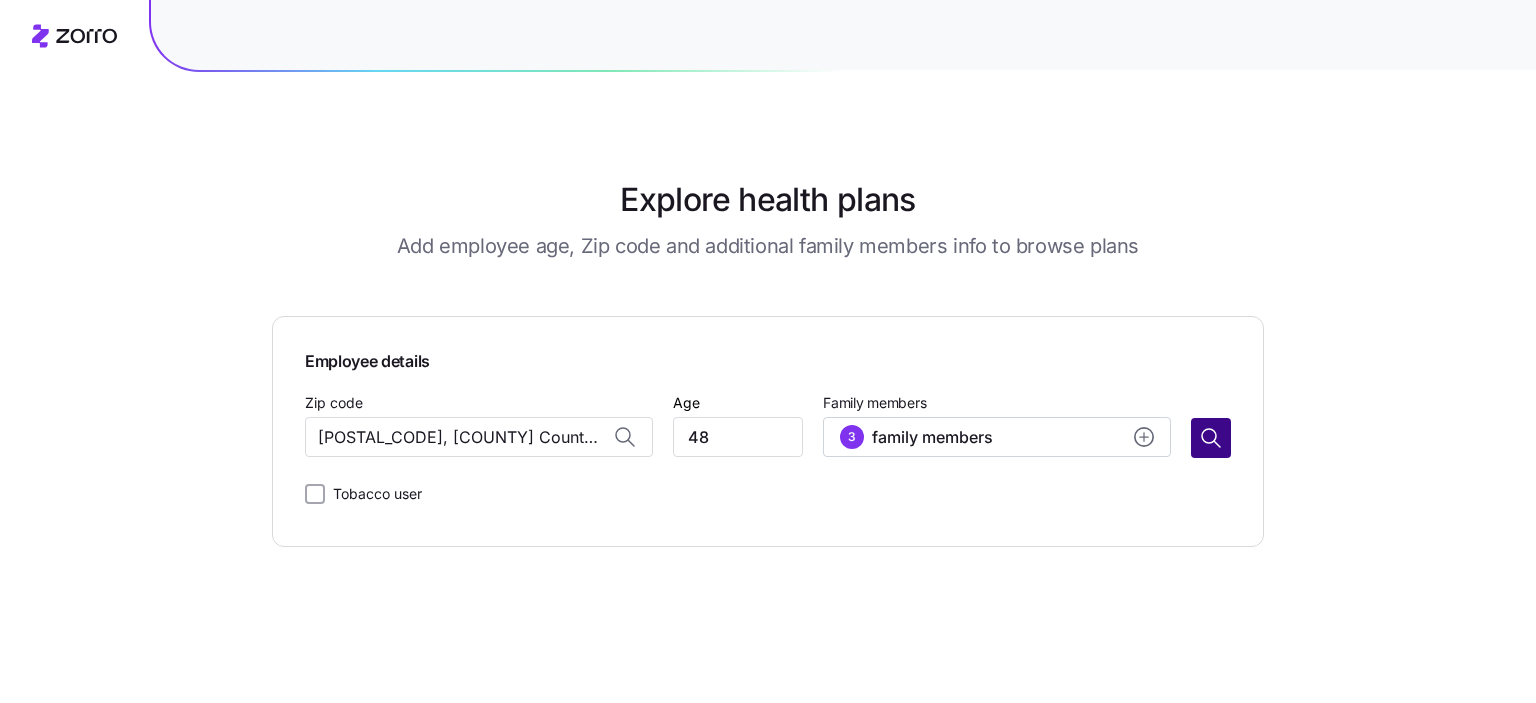 type on "[POSTAL_CODE], [COUNTY] County, [STATE]" 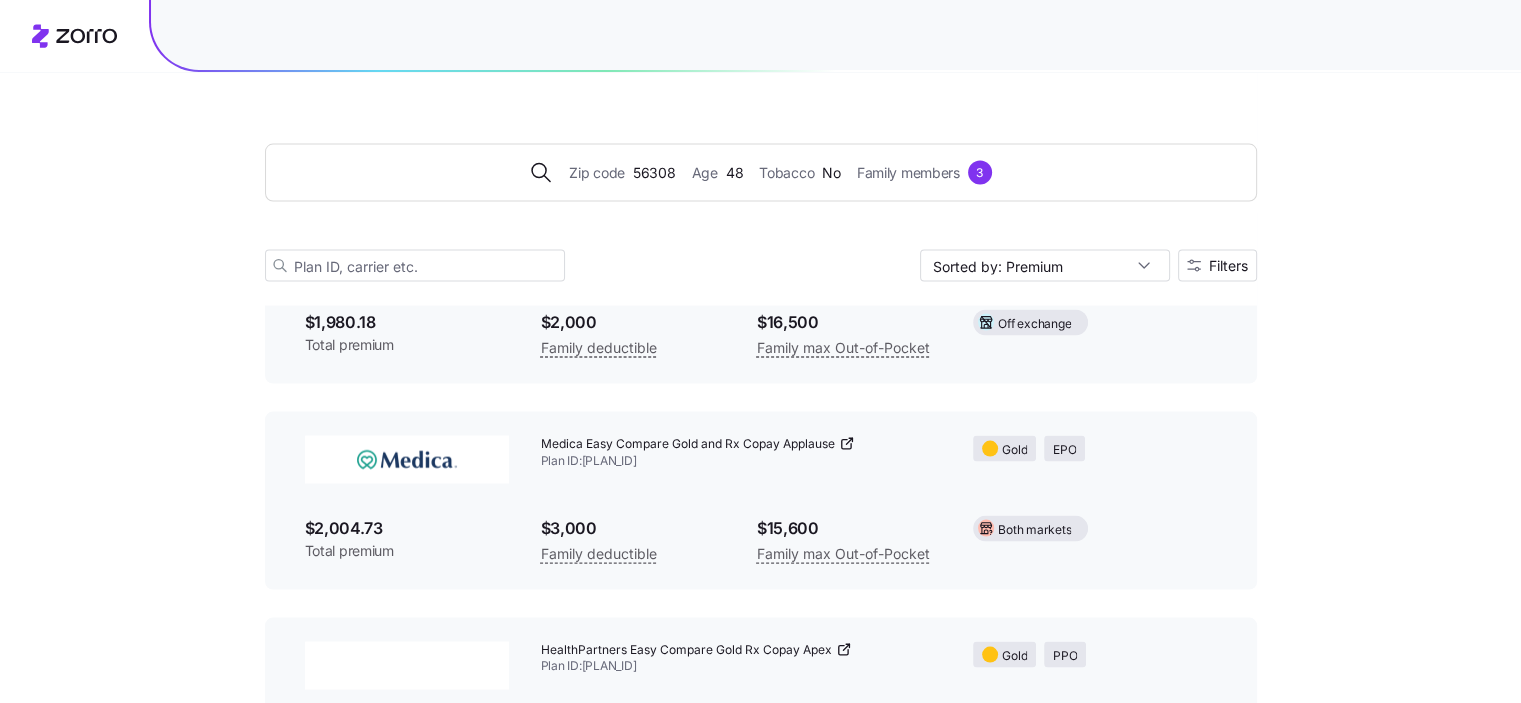 scroll, scrollTop: 11857, scrollLeft: 0, axis: vertical 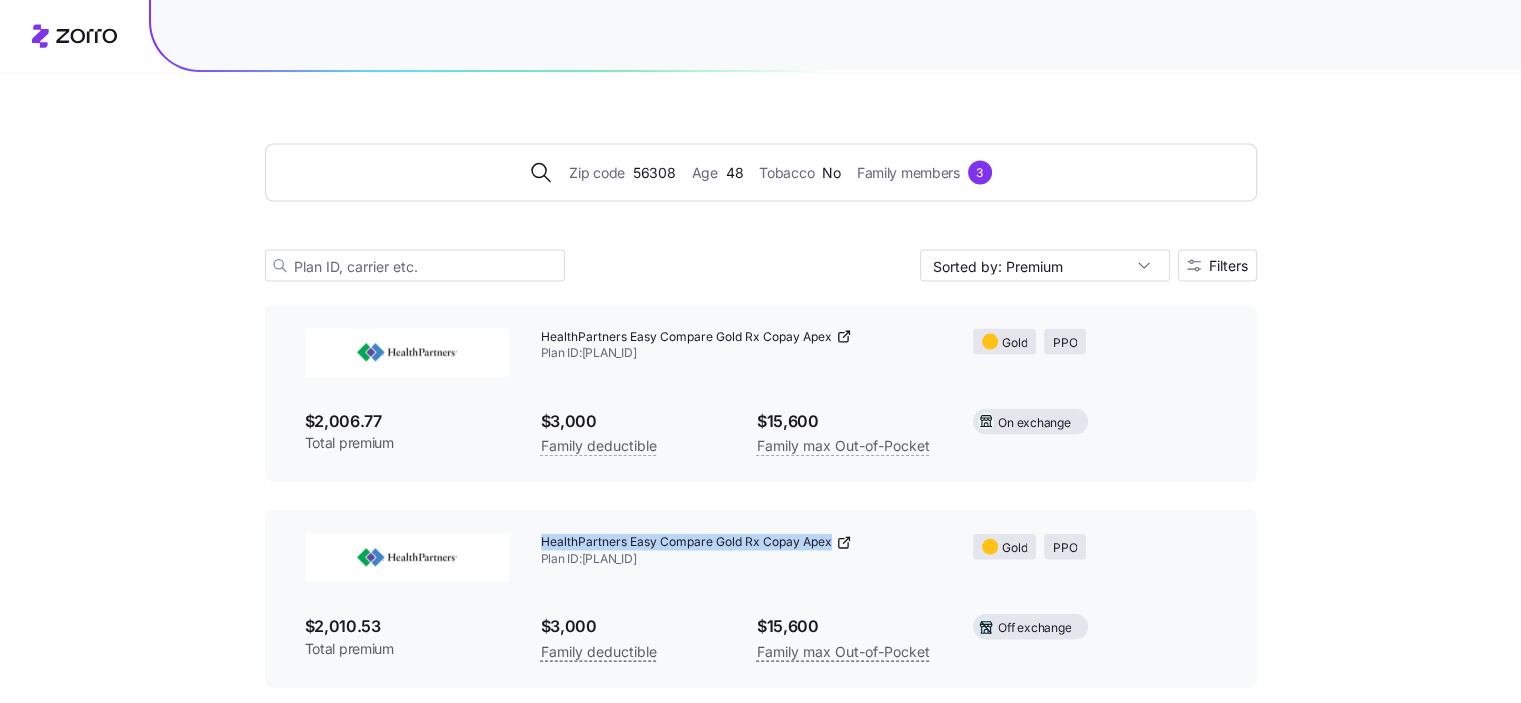drag, startPoint x: 543, startPoint y: 531, endPoint x: 828, endPoint y: 534, distance: 285.01578 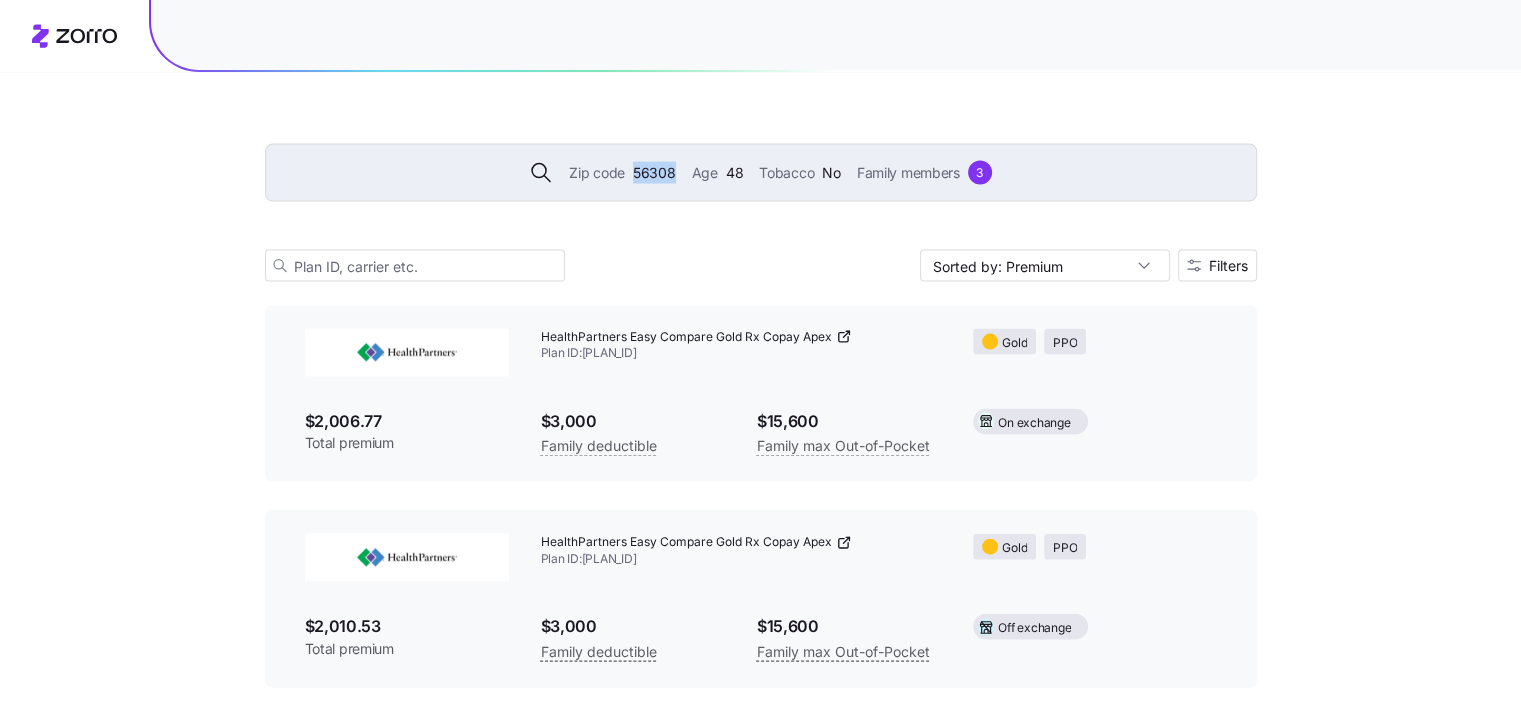 drag, startPoint x: 633, startPoint y: 174, endPoint x: 671, endPoint y: 175, distance: 38.013157 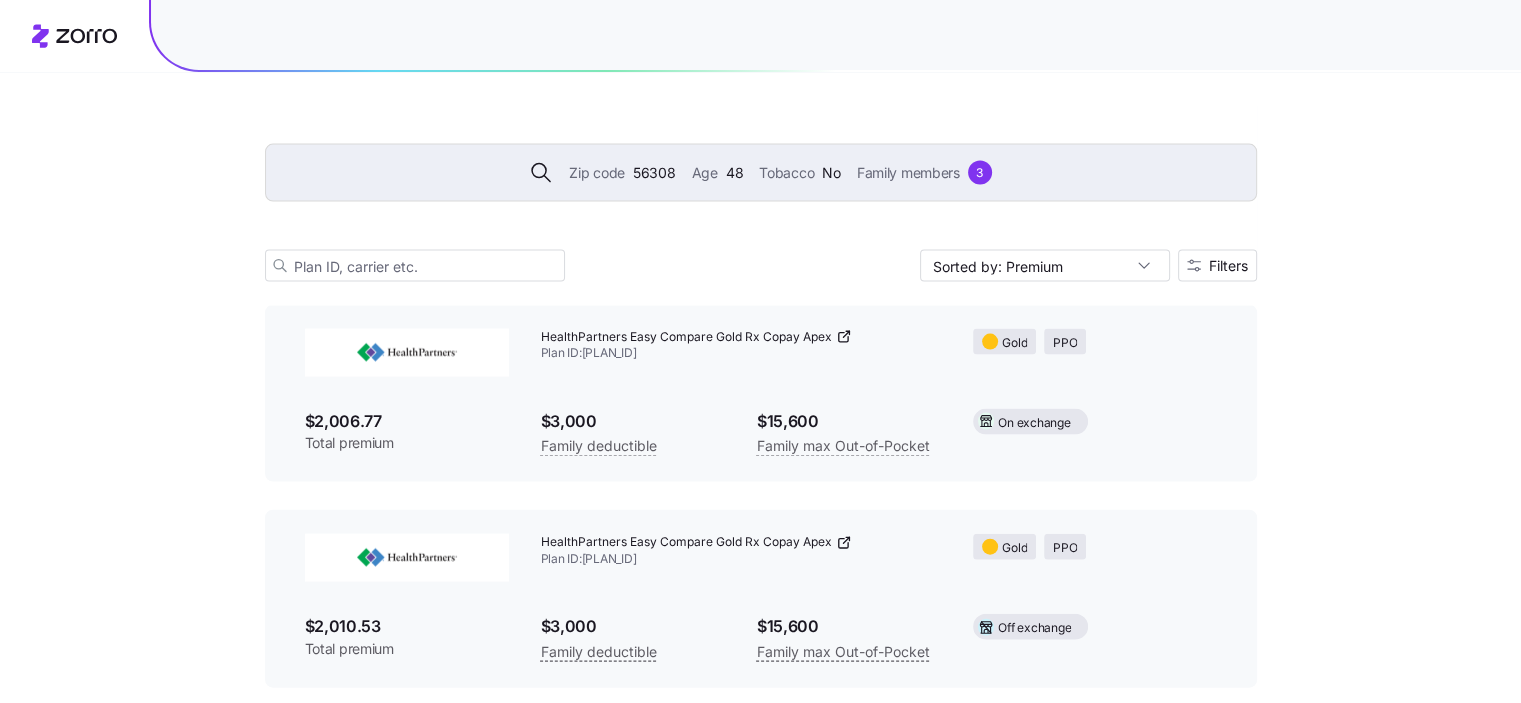 scroll, scrollTop: 11998, scrollLeft: 0, axis: vertical 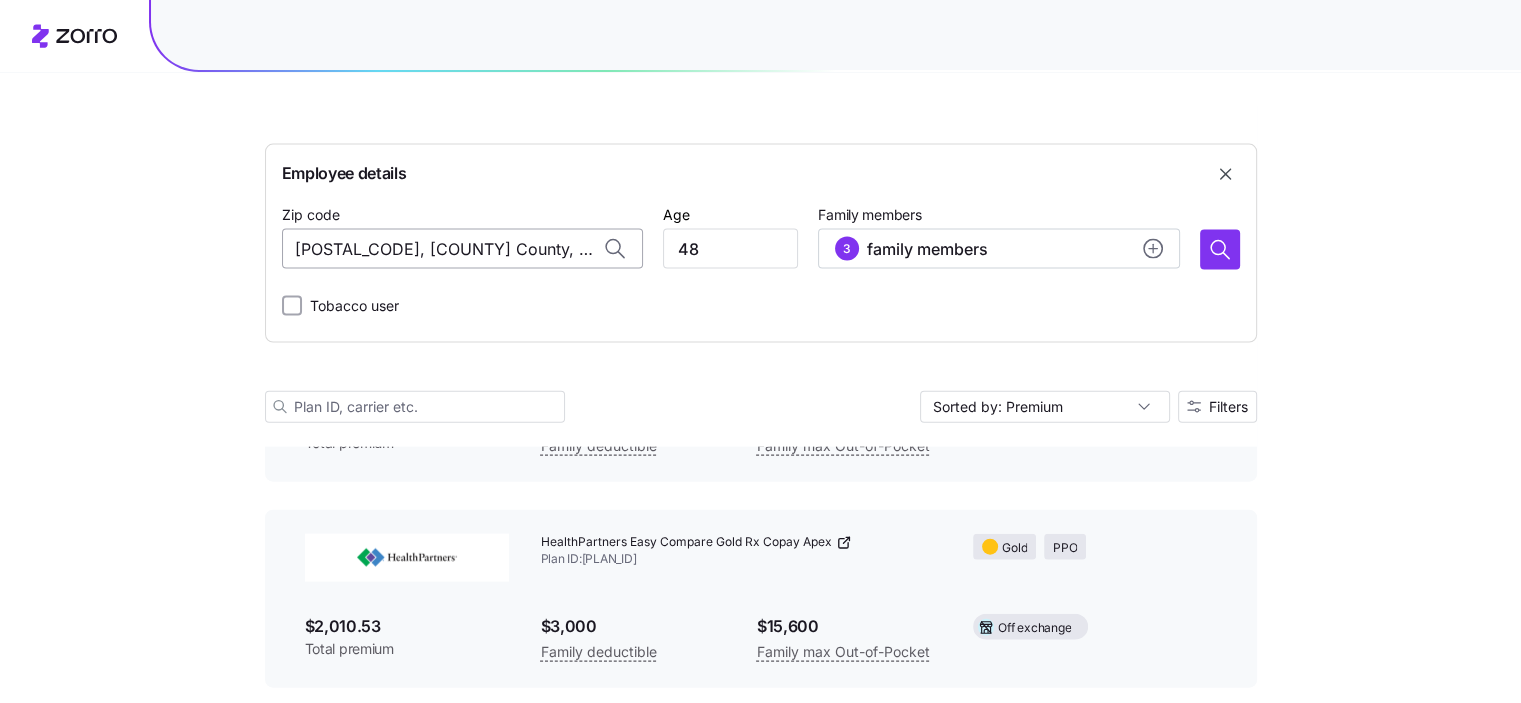 click on "[POSTAL_CODE], [COUNTY] County, [STATE]" at bounding box center [462, 249] 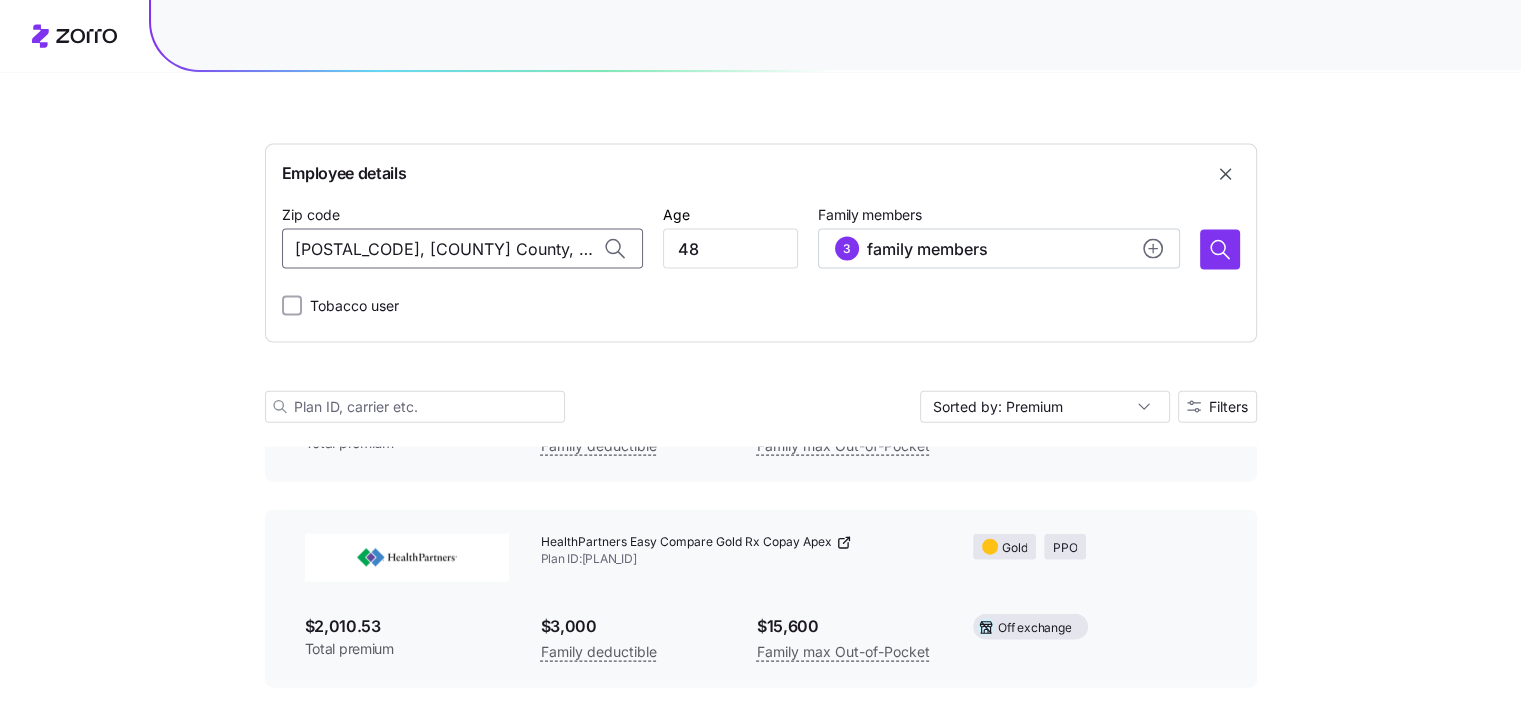 click on "Employee details Zip code [POSTAL_CODE], [COUNTY] County, [STATE] Age [AGE] Family members [NUMBER] family members Tobacco user Sorted by: Premium Filters 59  available plans Plan details reflect current data and may change. Prices and availability can shift before the next open enrollment Blue Plus Minnesota Value Bronze $7750 Plan 406 Plan ID:  [PLAN_ID] Bronze PPO $[PRICE] Total premium $[PRICE] Family deductible $[PRICE] Family max Out-of-Pocket On exchange Blue Plus Minnesota Value Bronze $7750 Plan 206 Plan ID:  [PLAN_ID]-13 Bronze PPO $[PRICE] Total premium $[PRICE] Family deductible $[PRICE] Family max Out-of-Pocket Off exchange UCare Bronze Access Plan ID:  [PLAN_ID] Bronze HMO $[PRICE] Total premium $[PRICE] Family deductible $[PRICE] Family max Out-of-Pocket Both markets UCare Bronze HSA Plan ID:  [PLAN_ID] Bronze HMO $[PRICE] Total premium $[PRICE] Family deductible $[PRICE] Family max Out-of-Pocket HSA Both markets Blue Plus Minnesota Value HSA Bronze $8300 Plan 400 Plan ID:  [PLAN_ID] Bronze PPO" at bounding box center (760, -5655) 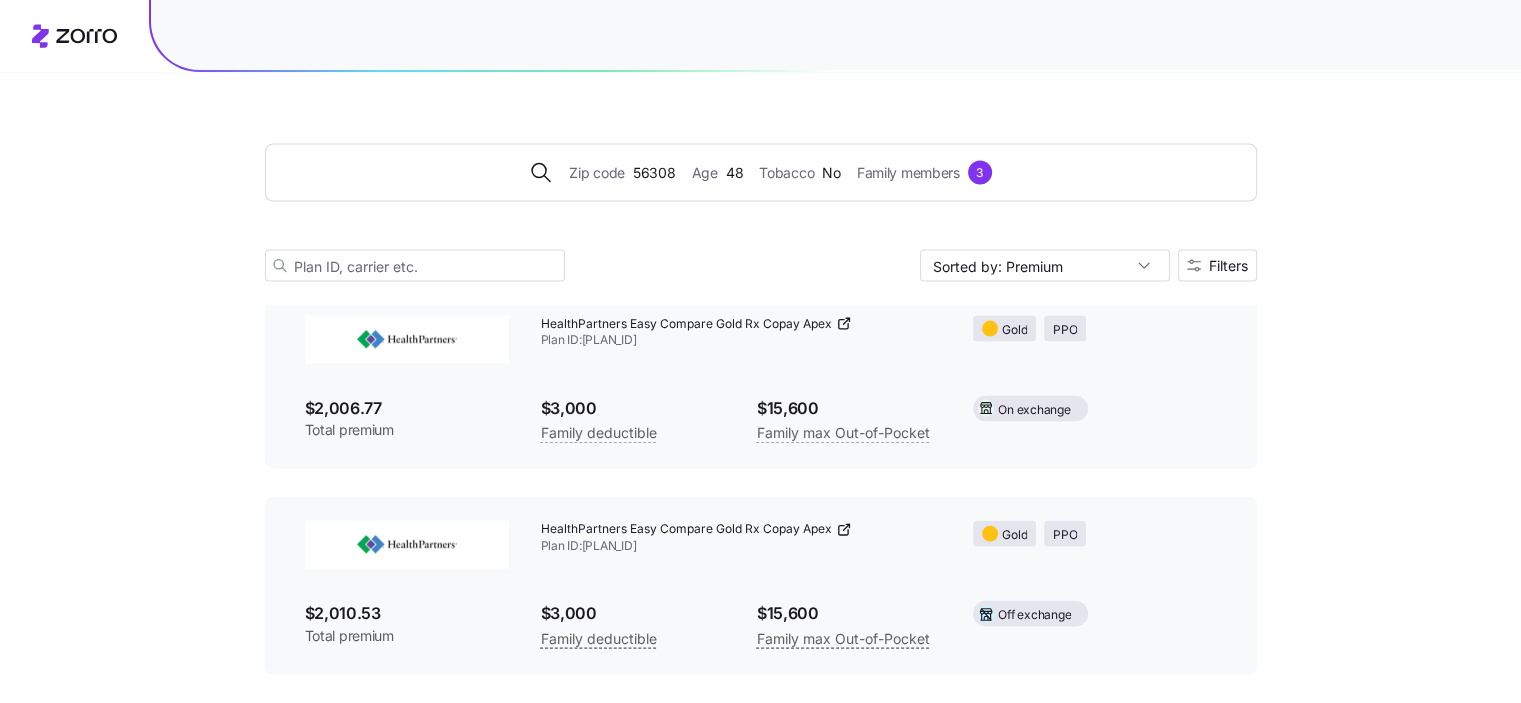 scroll, scrollTop: 11857, scrollLeft: 0, axis: vertical 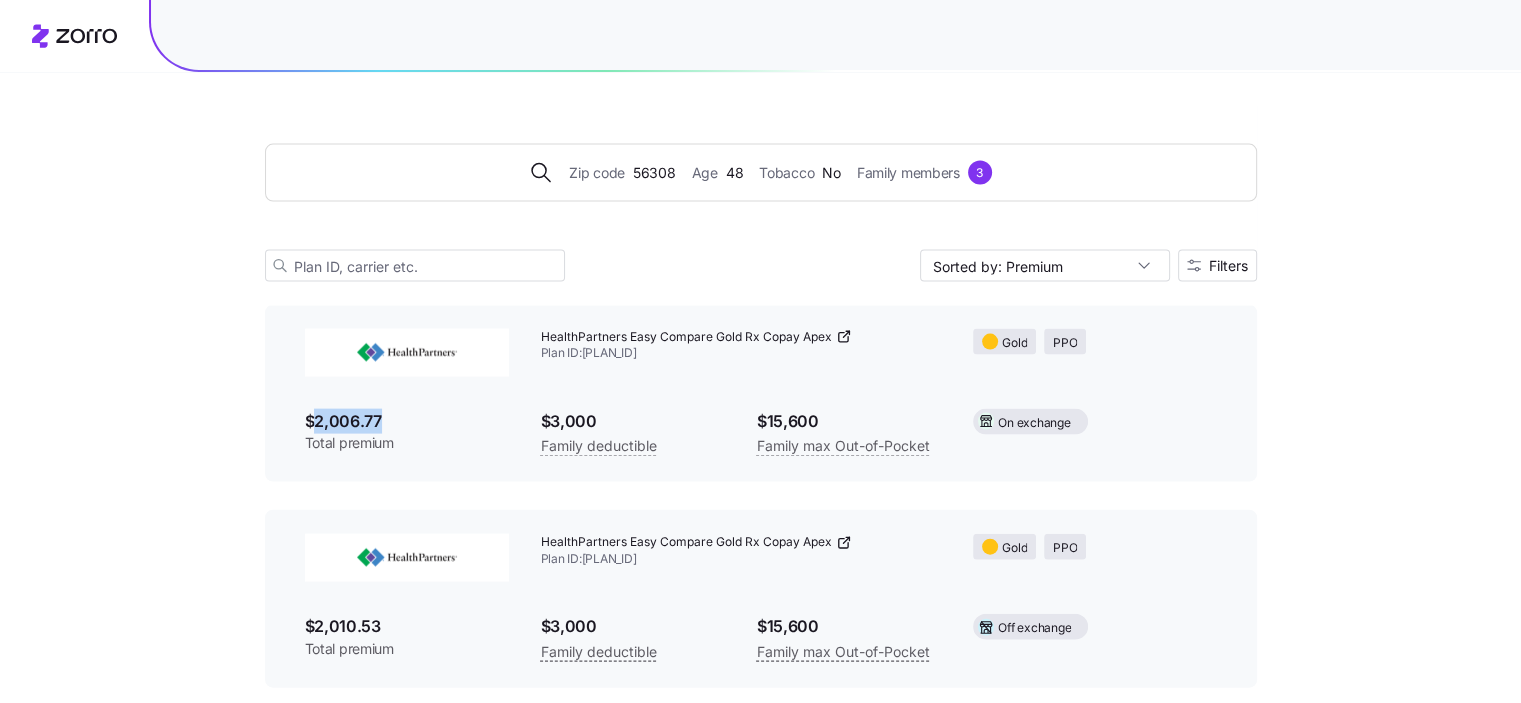 drag, startPoint x: 388, startPoint y: 403, endPoint x: 316, endPoint y: 411, distance: 72.443085 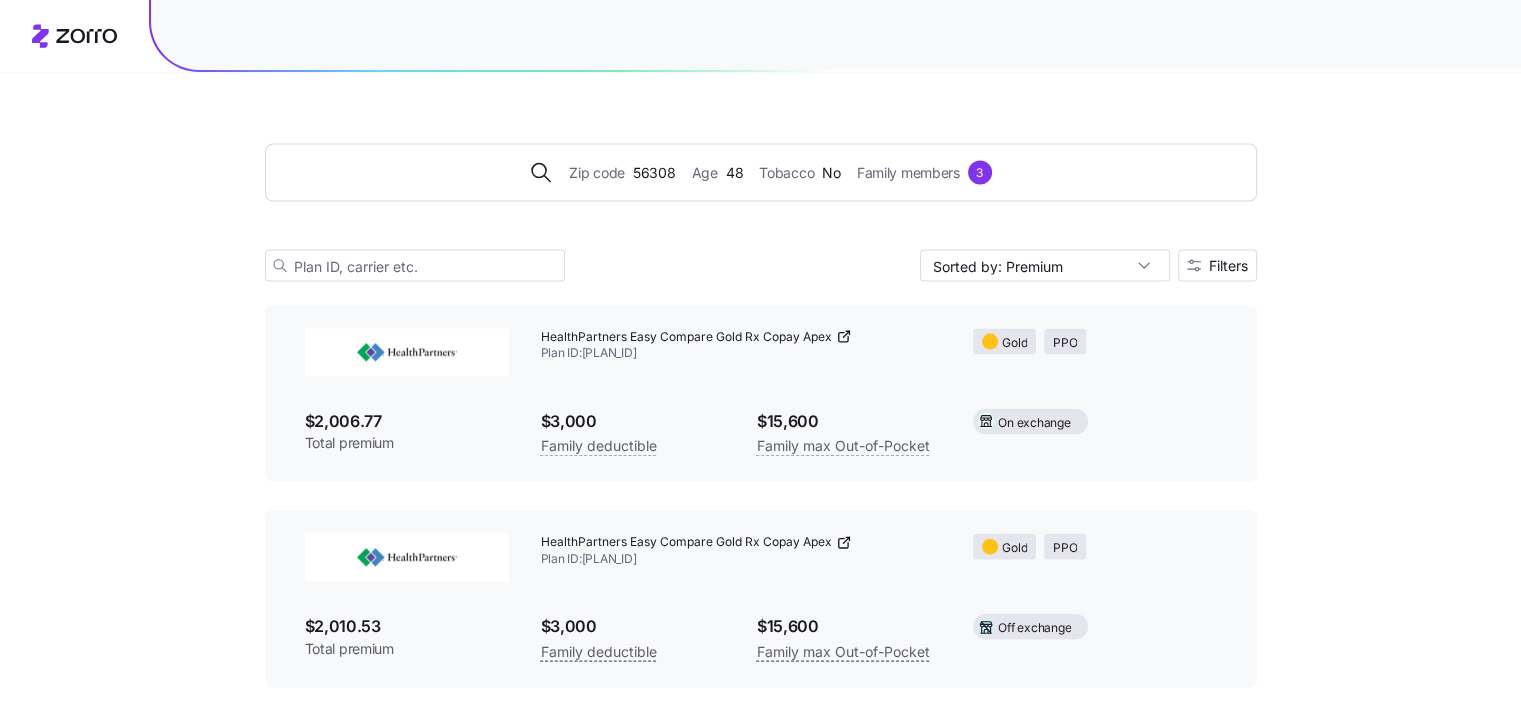 click on "Zip code [POSTAL_CODE] Age [AGE] Tobacco No Family members [NUMBER] Sorted by: Premium Filters [NUMBER] available plans Plan details reflect current data and may change. Prices and availability can shift before the next open enrollment [PLAN_NAME] Plan ID: [PLAN_ID] [PLAN_TYPE] $[PRICE] Total premium $[PRICE] Family deductible $[PRICE] Family max Out-of-Pocket [PLAN_TYPE] [PLAN_ID] [PLAN_TYPE] $[PRICE] Total premium $[PRICE] Family deductible $[PRICE] Family max Out-of-Pocket [PLAN_TYPE] [PLAN_ID] [PLAN_TYPE] $[PRICE] Total premium $[PRICE] Family deductible $[PRICE] Family max Out-of-Pocket [PLAN_TYPE] [PLAN_ID] [PLAN_TYPE] $[PRICE] Total premium $[PRICE] Family deductible $[PRICE] Family max Out-of-Pocket [PLAN_TYPE]" at bounding box center (760, -5585) 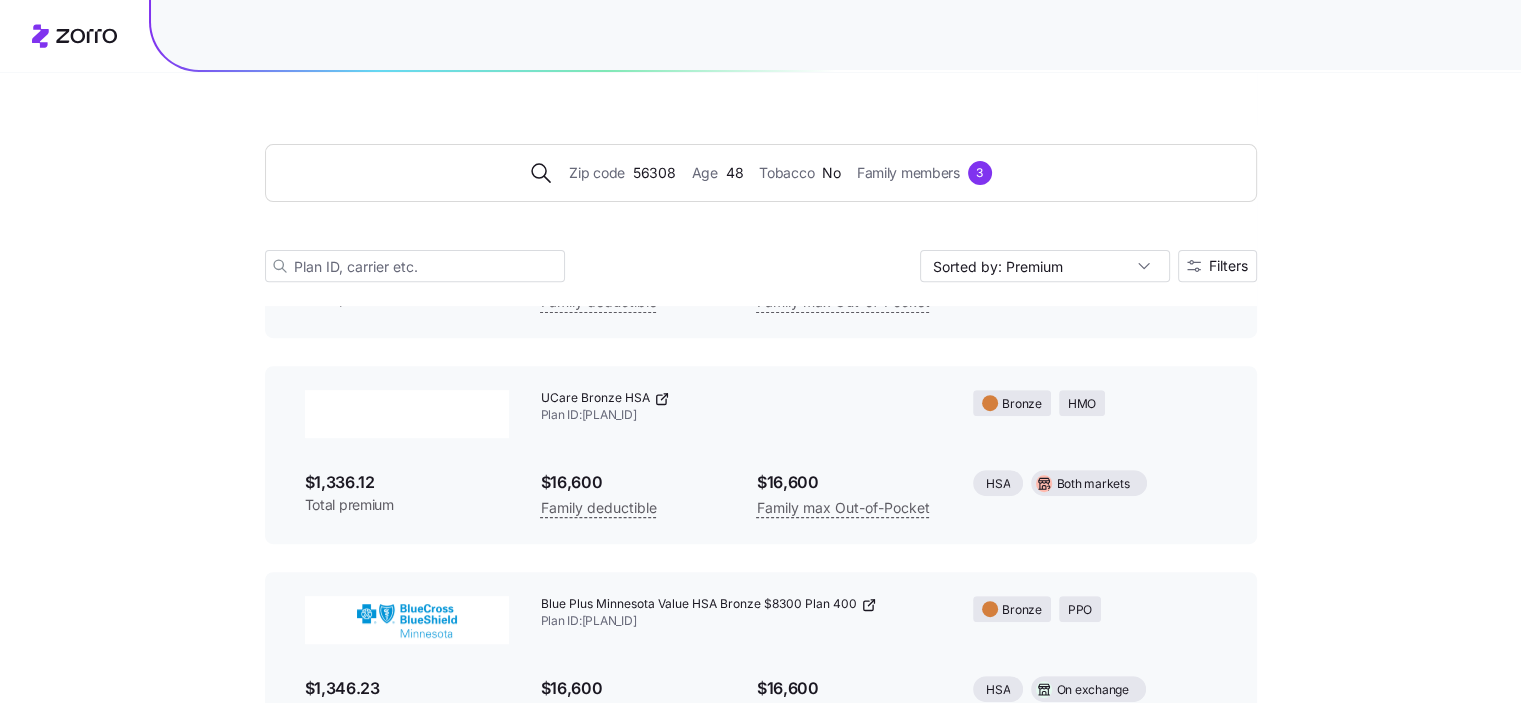 scroll, scrollTop: 0, scrollLeft: 0, axis: both 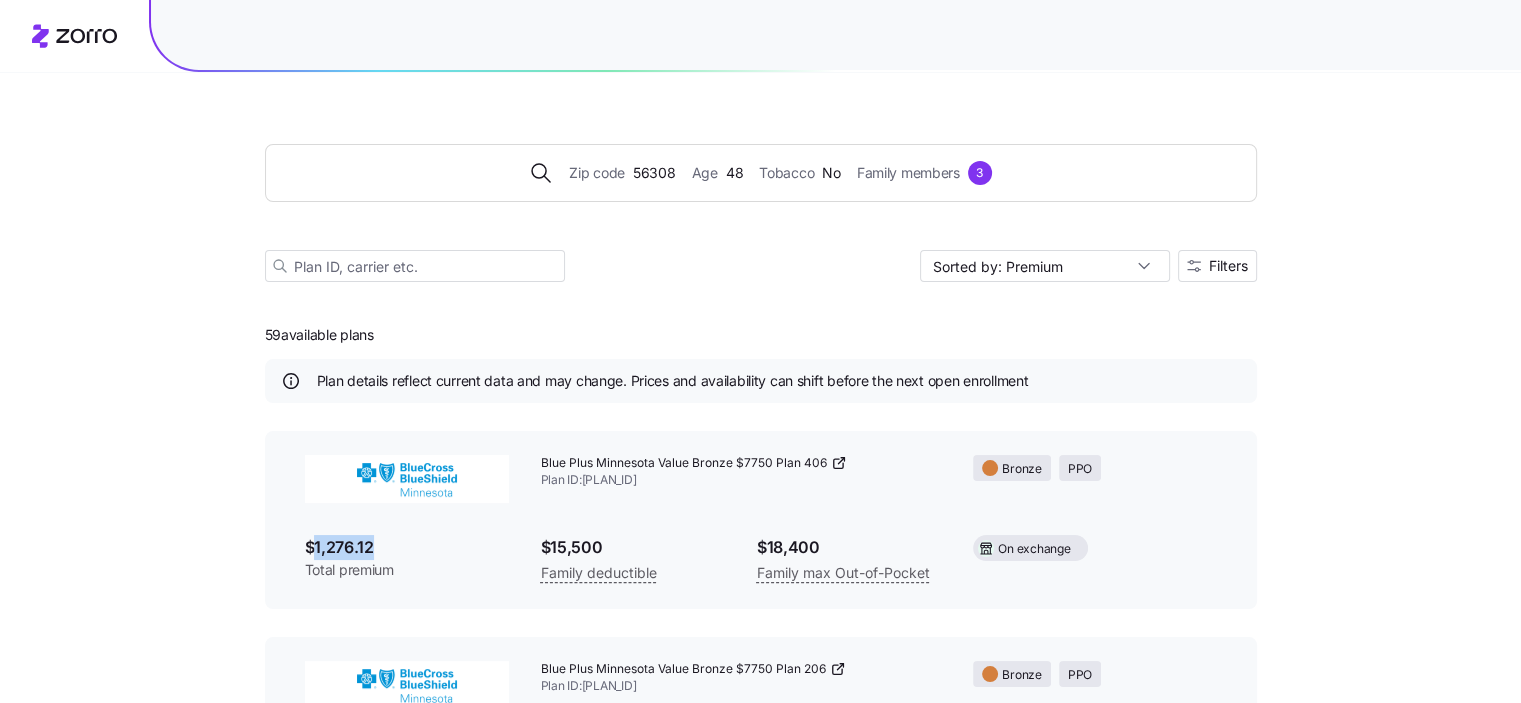 drag, startPoint x: 374, startPoint y: 547, endPoint x: 315, endPoint y: 549, distance: 59.03389 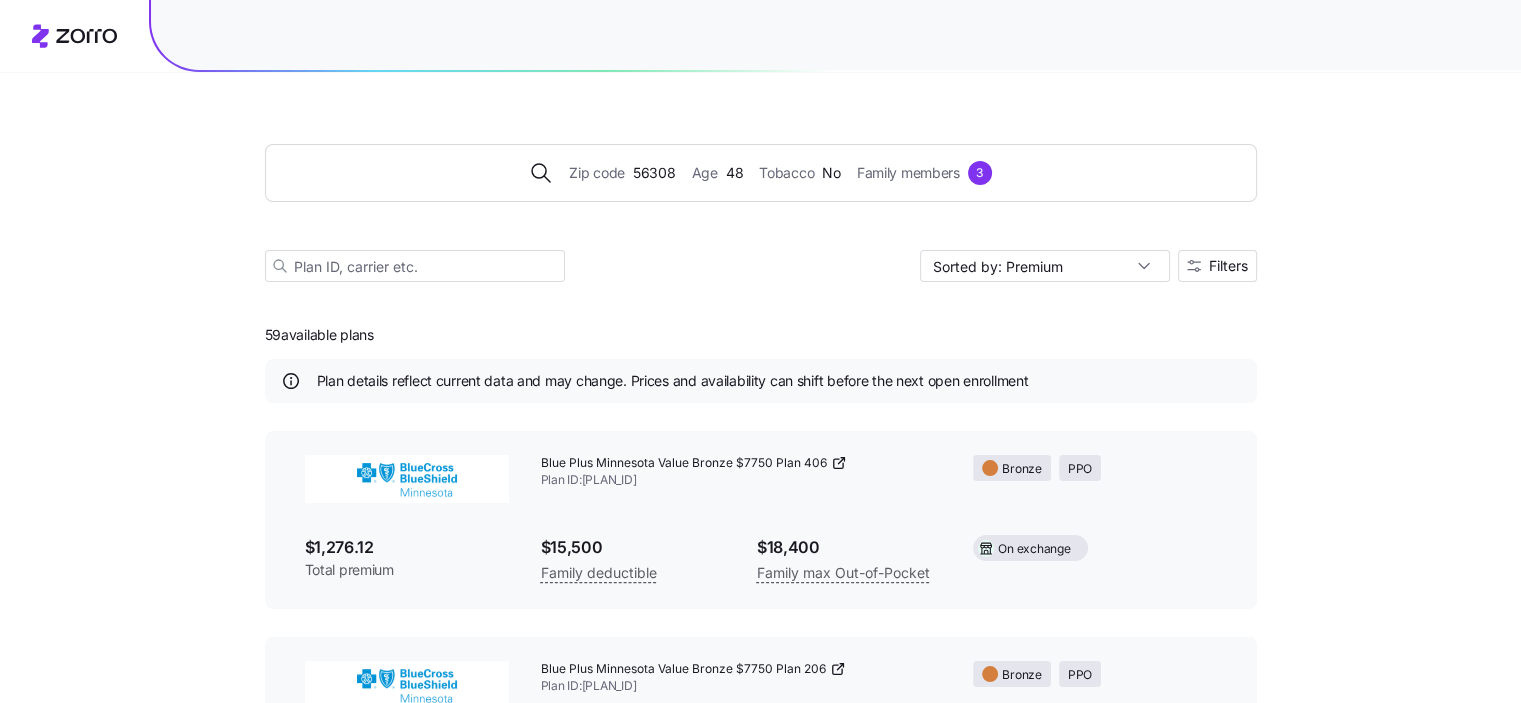 click on "Zip code [POSTAL_CODE] Age [AGE] Tobacco No Family members [NUMBER] Sorted by: Premium Filters [NUMBER] available plans Plan details reflect current data and may change. Prices and availability can shift before the next open enrollment [PLAN_NAME] Plan ID: [PLAN_ID] [PLAN_TYPE] $[PRICE] Total premium $[PRICE] Family deductible $[PRICE] Family max Out-of-Pocket [PLAN_TYPE] [PLAN_ID] [PLAN_TYPE] $[PRICE] Total premium $[PRICE] Family deductible $[PRICE] Family max Out-of-Pocket [PLAN_TYPE] [PLAN_ID] [PLAN_TYPE] $[PRICE] Total premium $[PRICE] Family deductible $[PRICE] Family max Out-of-Pocket [PLAN_TYPE] [PLAN_ID] [PLAN_TYPE] $[PRICE] Total premium $[PRICE] Family deductible $[PRICE] Family max Out-of-Pocket [PLAN_TYPE]" at bounding box center [760, 6272] 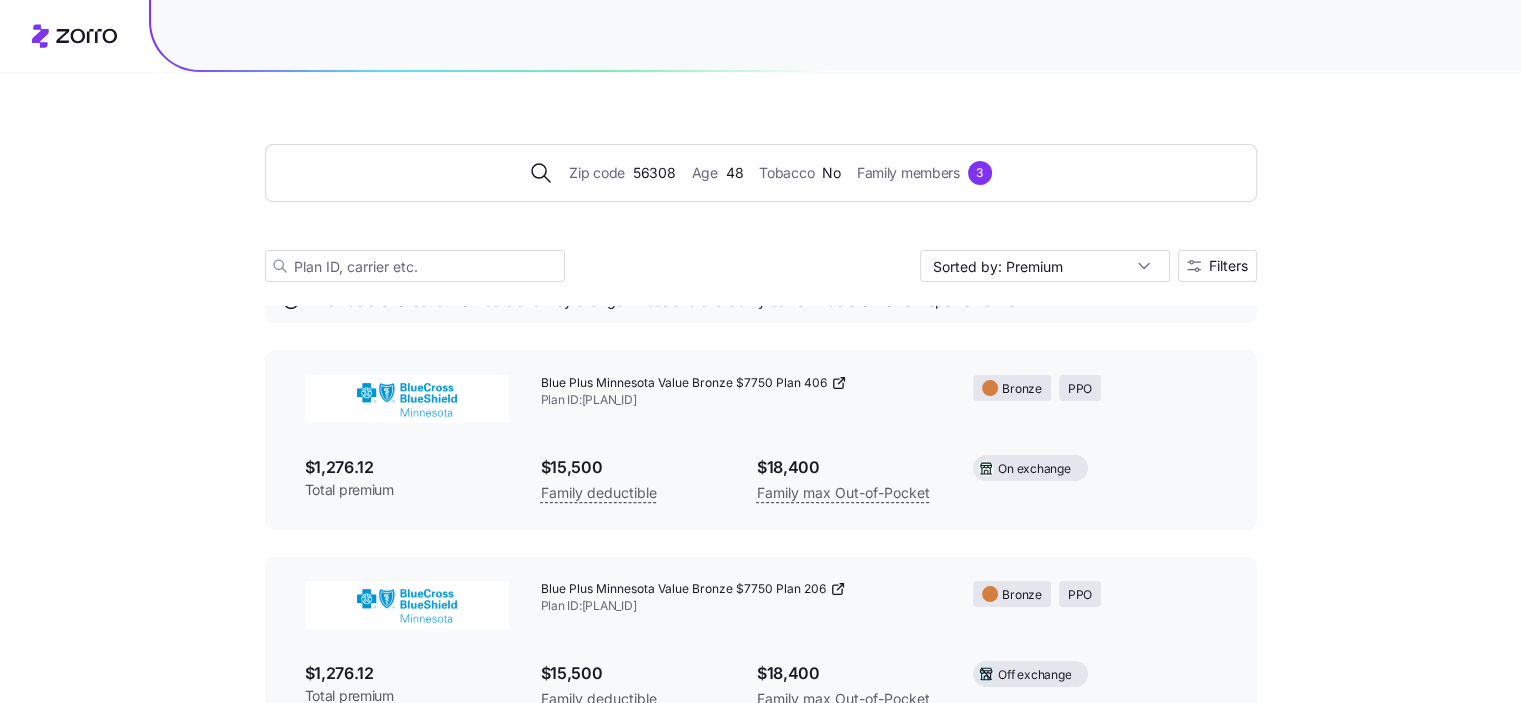 scroll, scrollTop: 120, scrollLeft: 0, axis: vertical 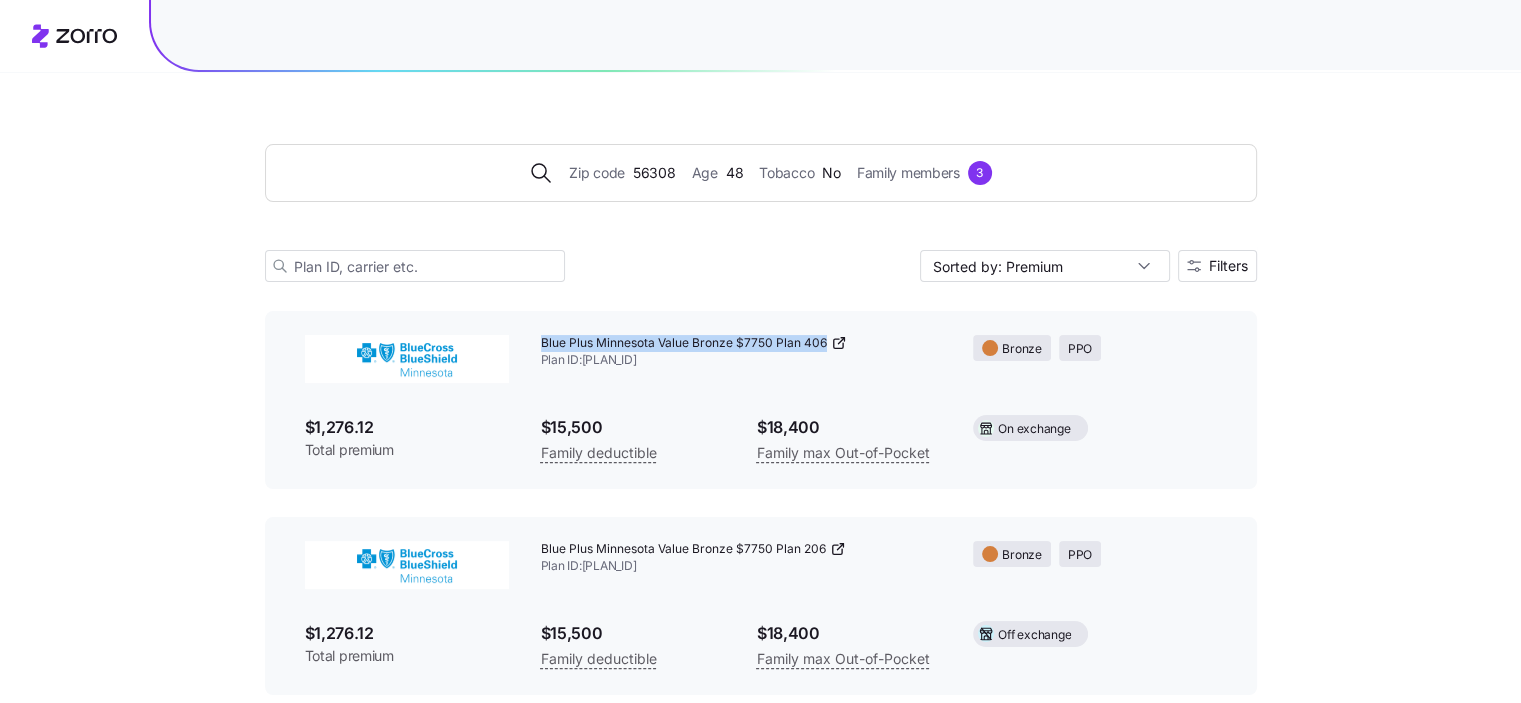 drag, startPoint x: 540, startPoint y: 339, endPoint x: 823, endPoint y: 343, distance: 283.02826 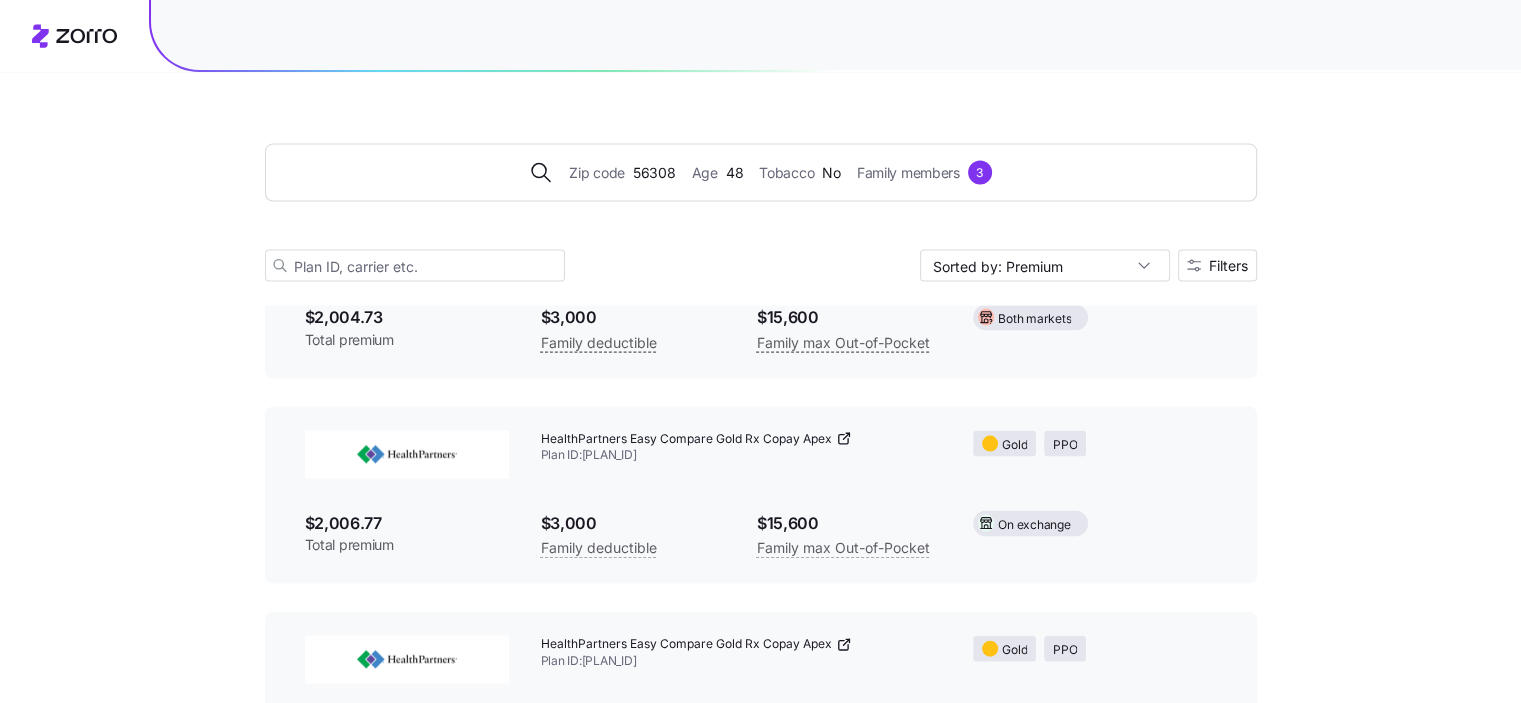 scroll, scrollTop: 11857, scrollLeft: 0, axis: vertical 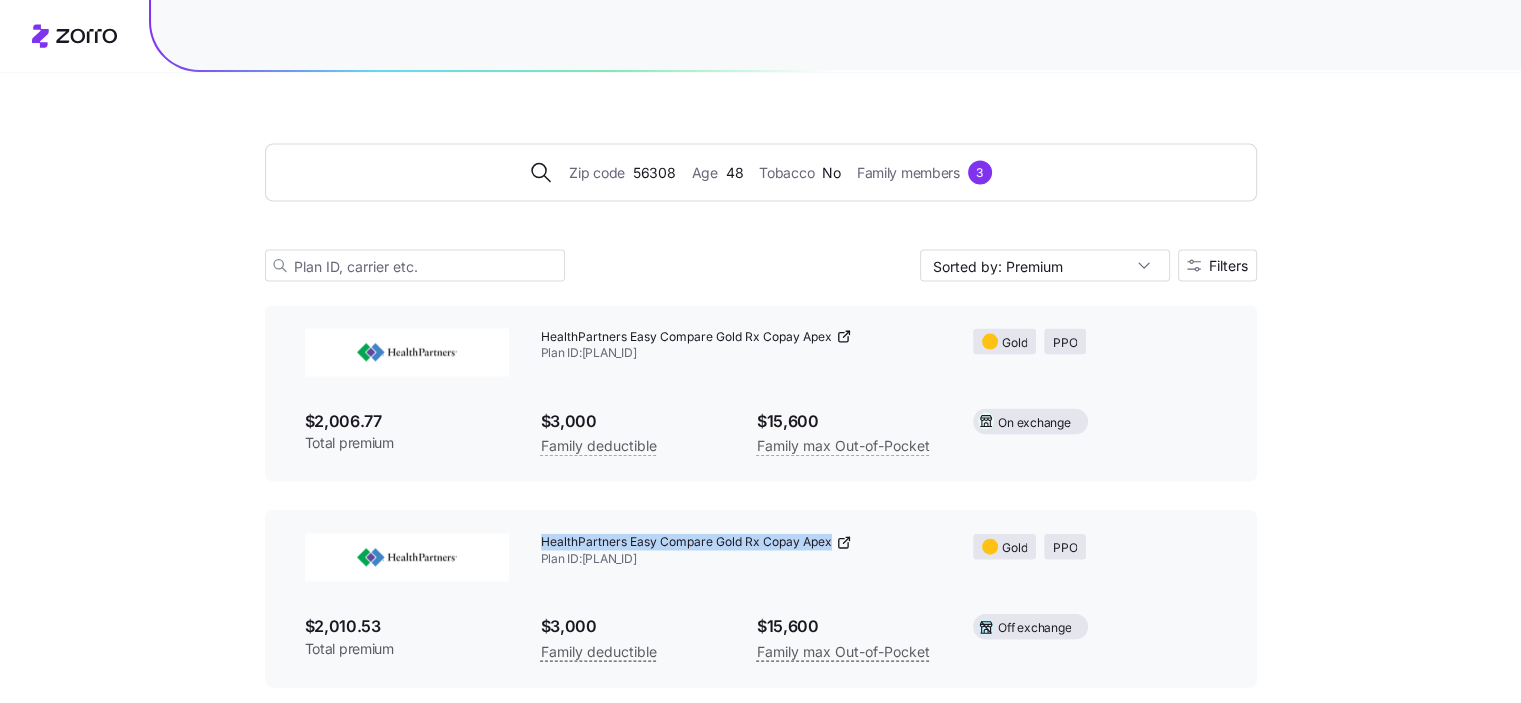 drag, startPoint x: 540, startPoint y: 530, endPoint x: 828, endPoint y: 531, distance: 288.00174 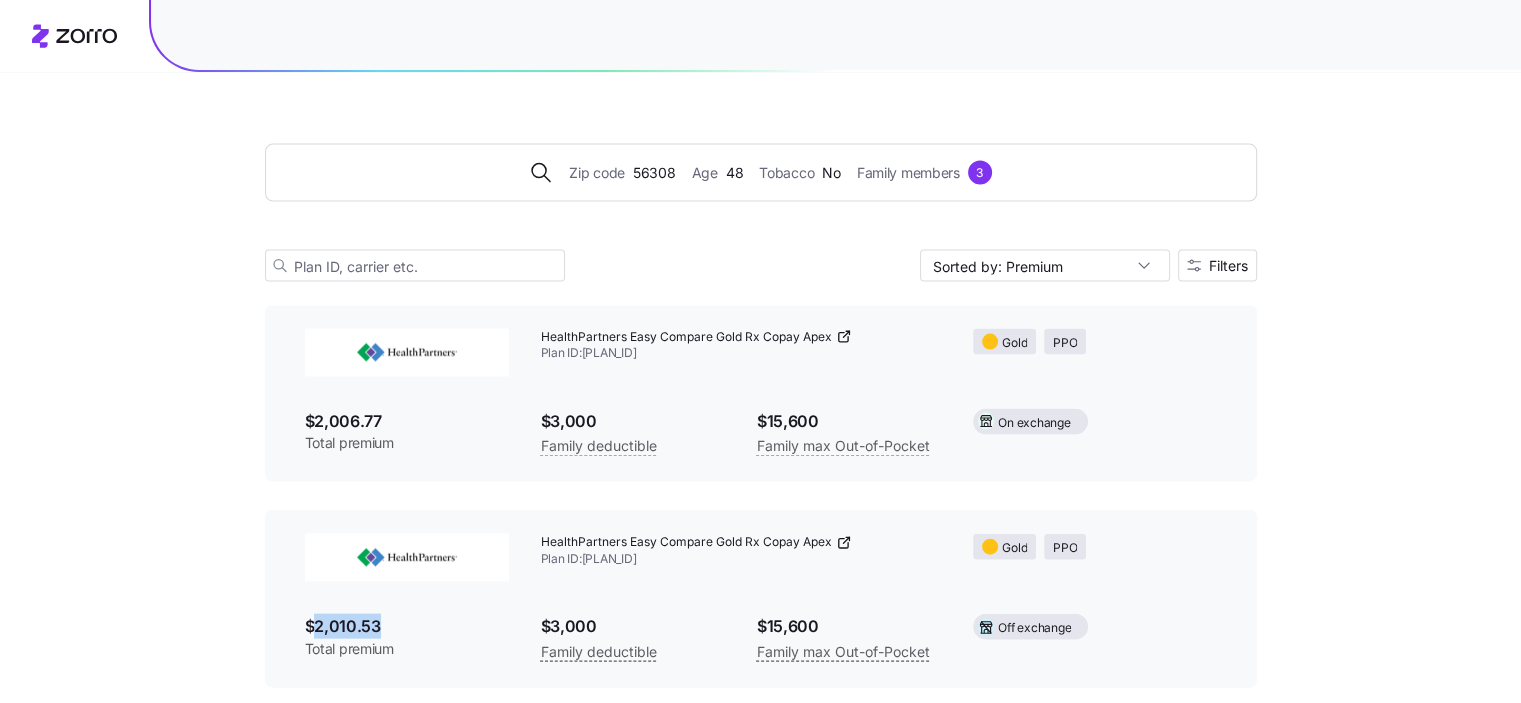 drag, startPoint x: 384, startPoint y: 611, endPoint x: 316, endPoint y: 618, distance: 68.359344 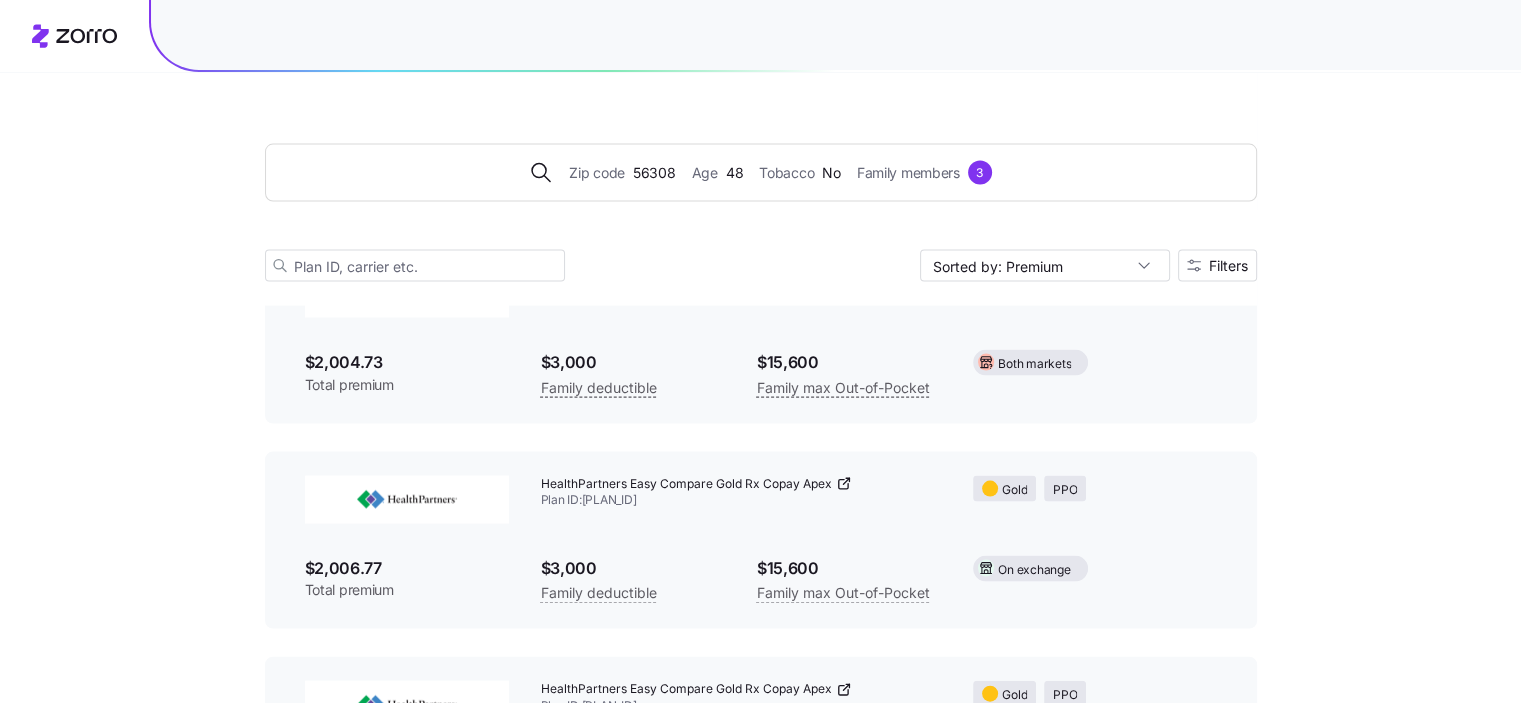 scroll, scrollTop: 11857, scrollLeft: 0, axis: vertical 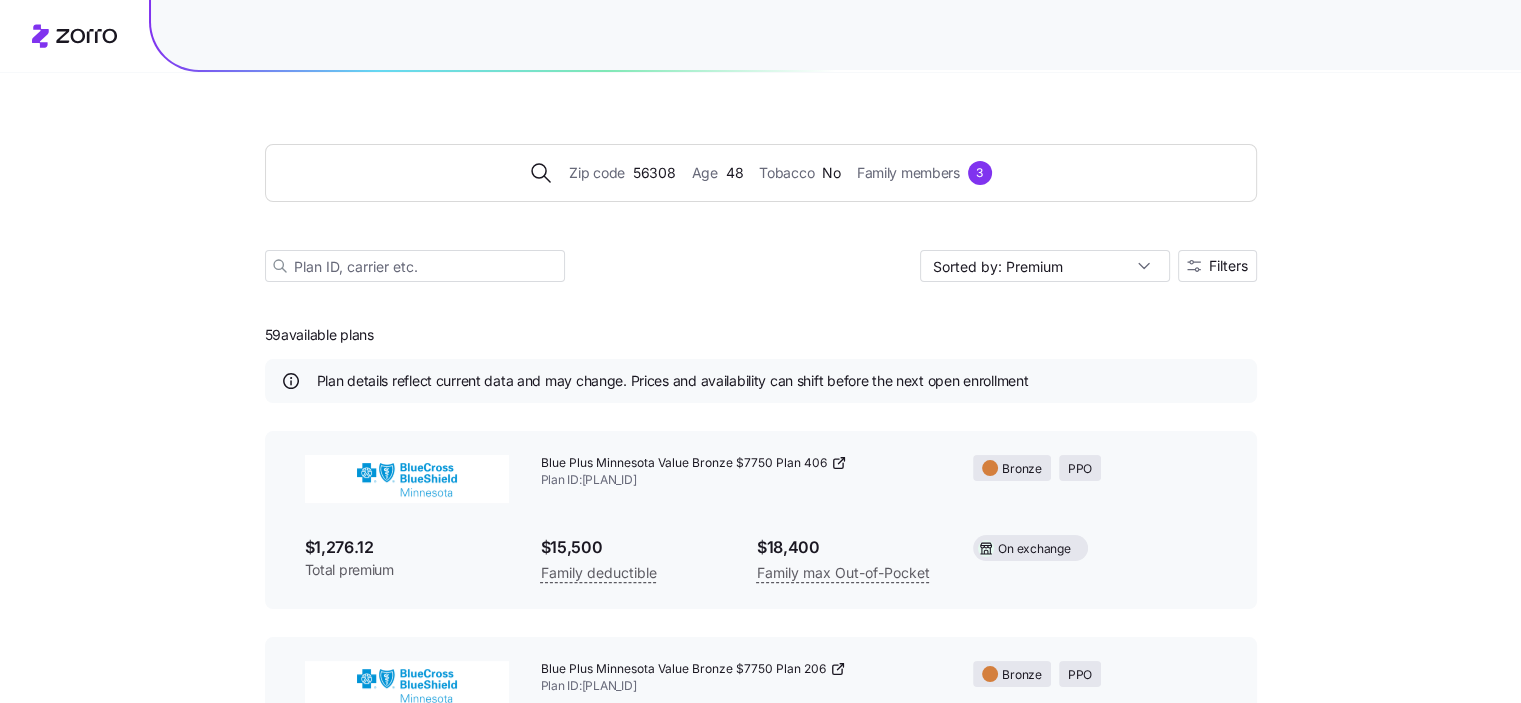 click on "Zip code [POSTAL_CODE] Age [AGE] Tobacco No Family members [NUMBER] Sorted by: Premium Filters [NUMBER] available plans Plan details reflect current data and may change. Prices and availability can shift before the next open enrollment [PLAN_NAME] Plan ID: [PLAN_ID] [PLAN_TYPE] $[PRICE] Total premium $[PRICE] Family deductible $[PRICE] Family max Out-of-Pocket [PLAN_TYPE] [PLAN_ID] [PLAN_TYPE] $[PRICE] Total premium $[PRICE] Family deductible $[PRICE] Family max Out-of-Pocket [PLAN_TYPE] [PLAN_ID] [PLAN_TYPE] $[PRICE] Total premium $[PRICE] Family deductible $[PRICE] Family max Out-of-Pocket [PLAN_TYPE] [PLAN_ID] [PLAN_TYPE] $[PRICE] Total premium $[PRICE] Family deductible $[PRICE] Family max Out-of-Pocket [PLAN_TYPE]" at bounding box center (760, 6272) 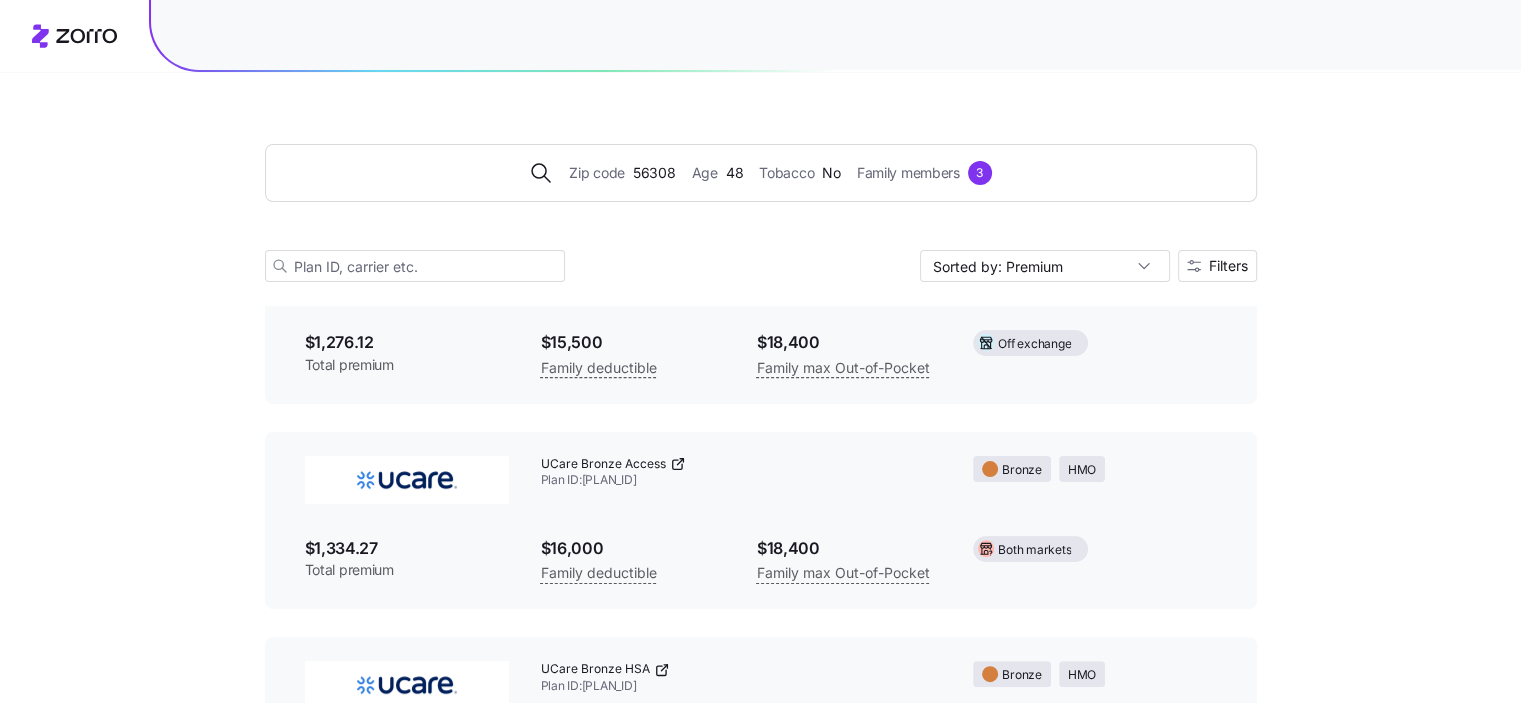 scroll, scrollTop: 350, scrollLeft: 0, axis: vertical 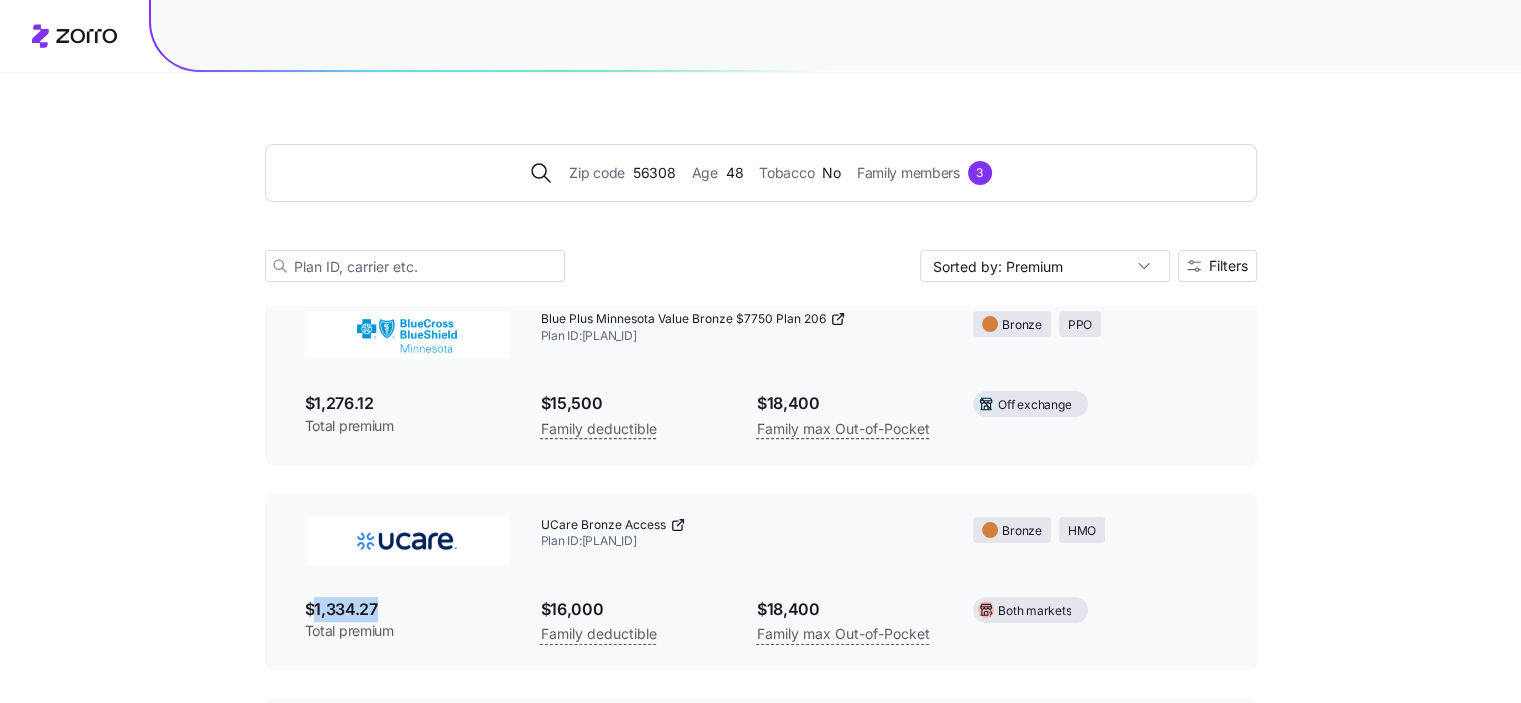 drag, startPoint x: 387, startPoint y: 599, endPoint x: 317, endPoint y: 605, distance: 70.256676 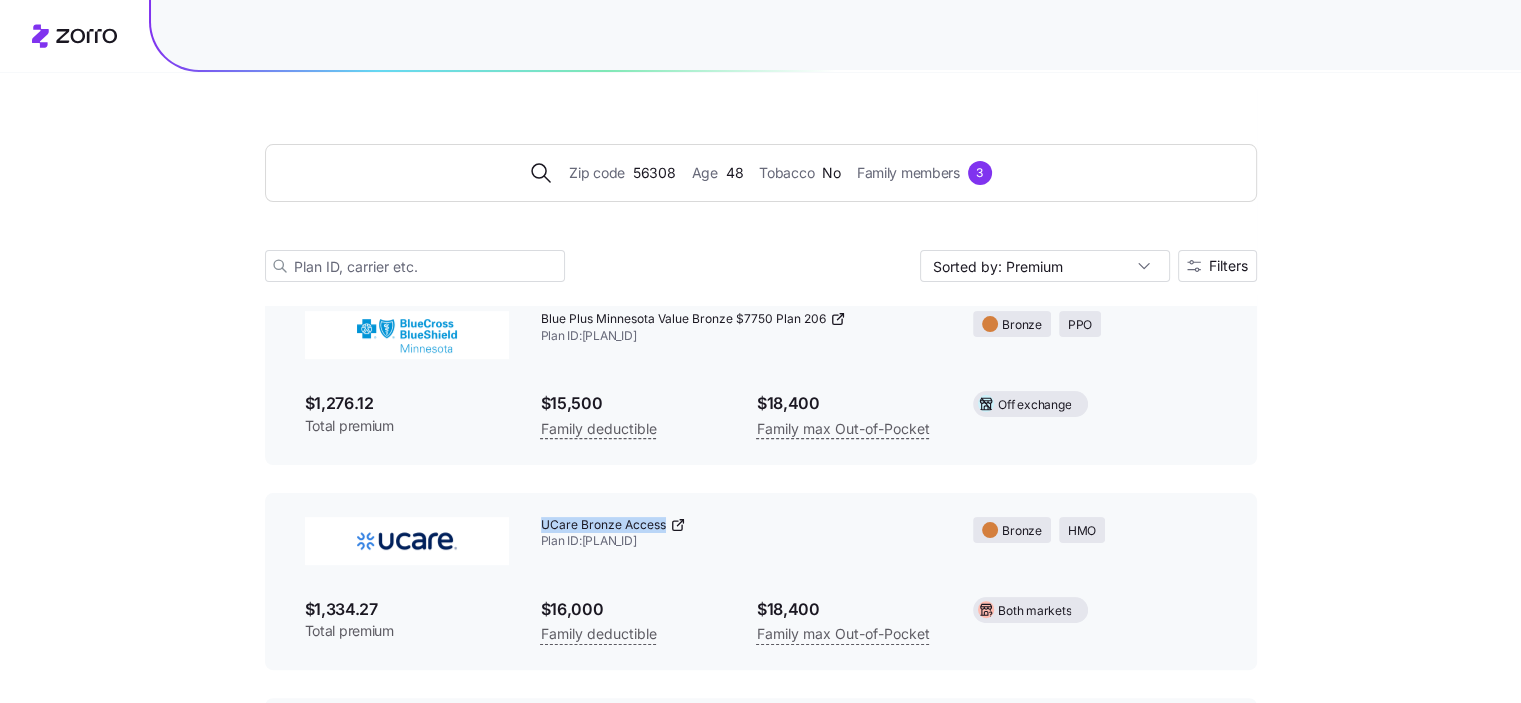 drag, startPoint x: 537, startPoint y: 520, endPoint x: 664, endPoint y: 523, distance: 127.03543 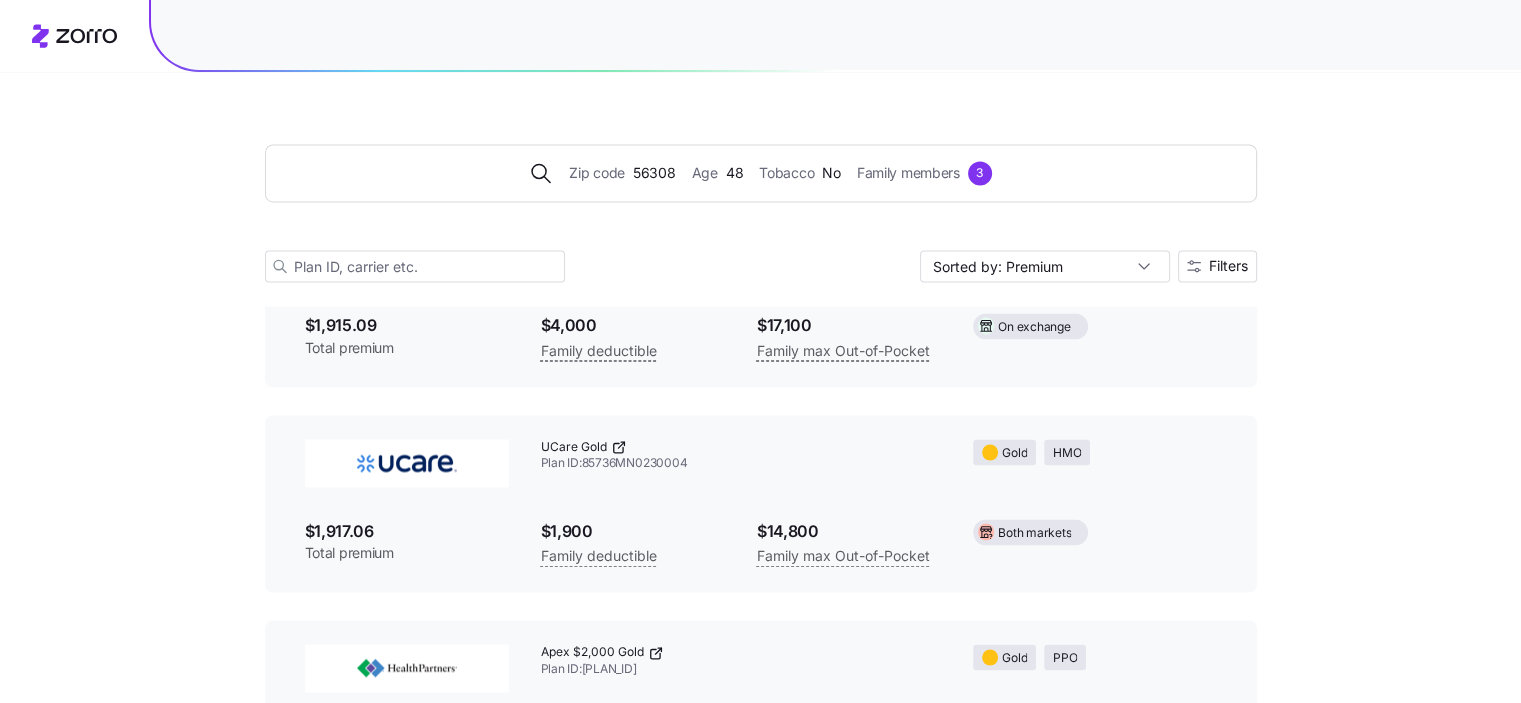 scroll, scrollTop: 10643, scrollLeft: 0, axis: vertical 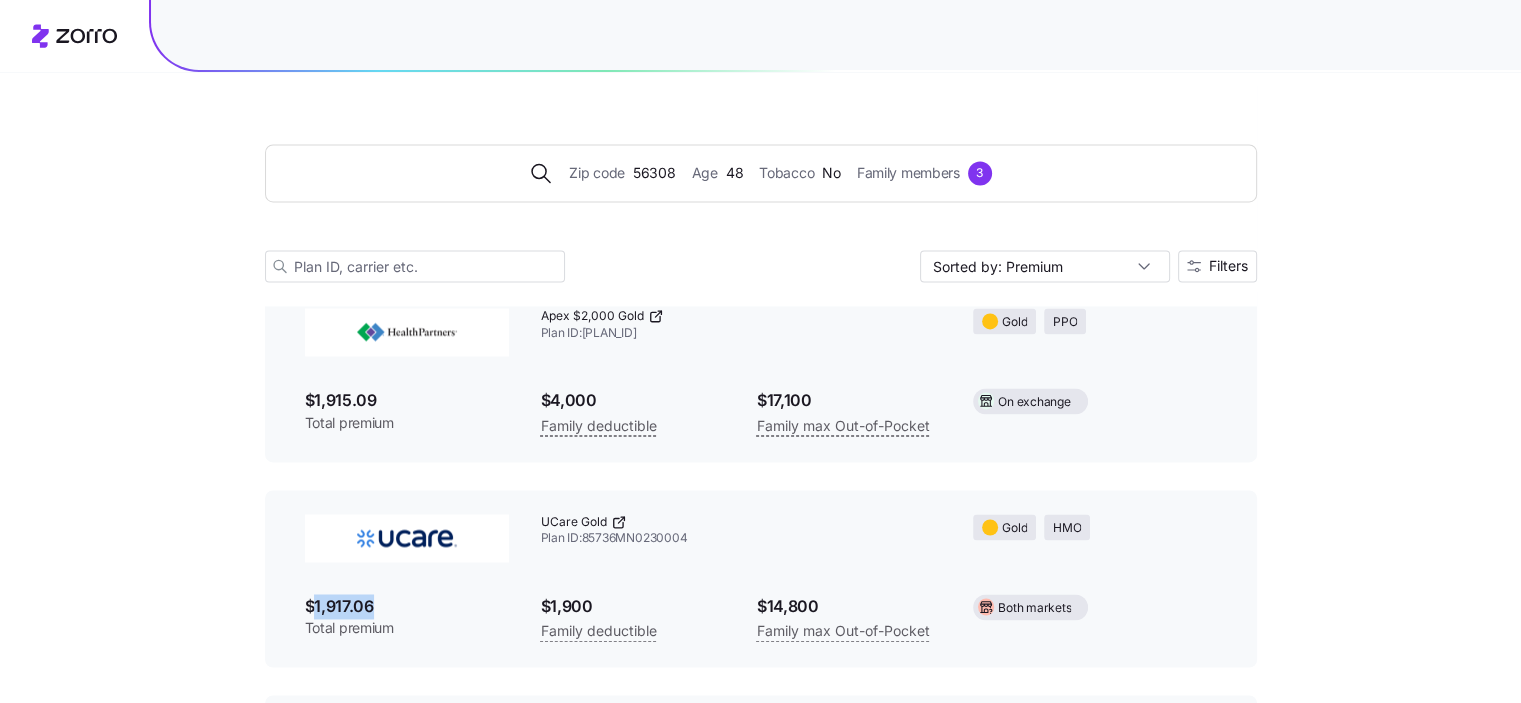 drag, startPoint x: 381, startPoint y: 593, endPoint x: 312, endPoint y: 593, distance: 69 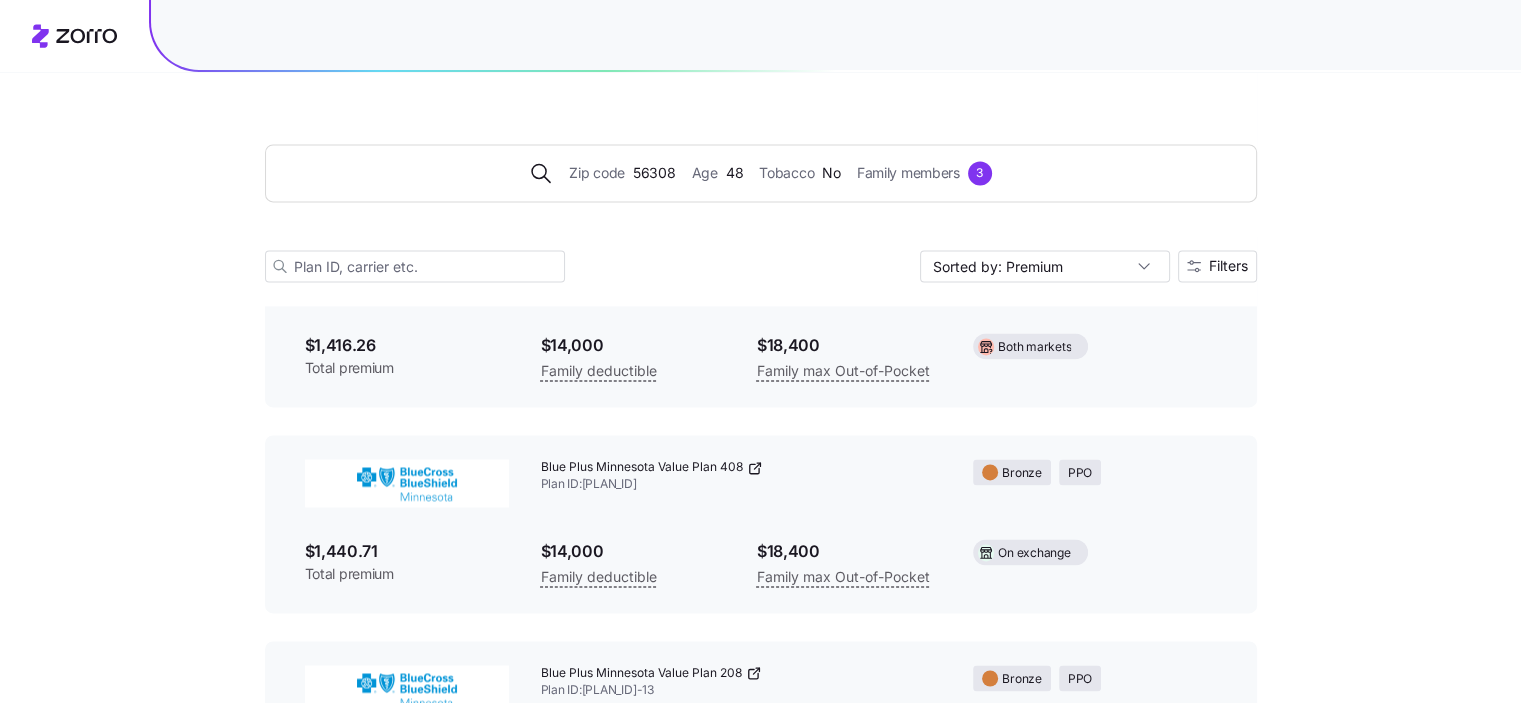 scroll, scrollTop: 0, scrollLeft: 0, axis: both 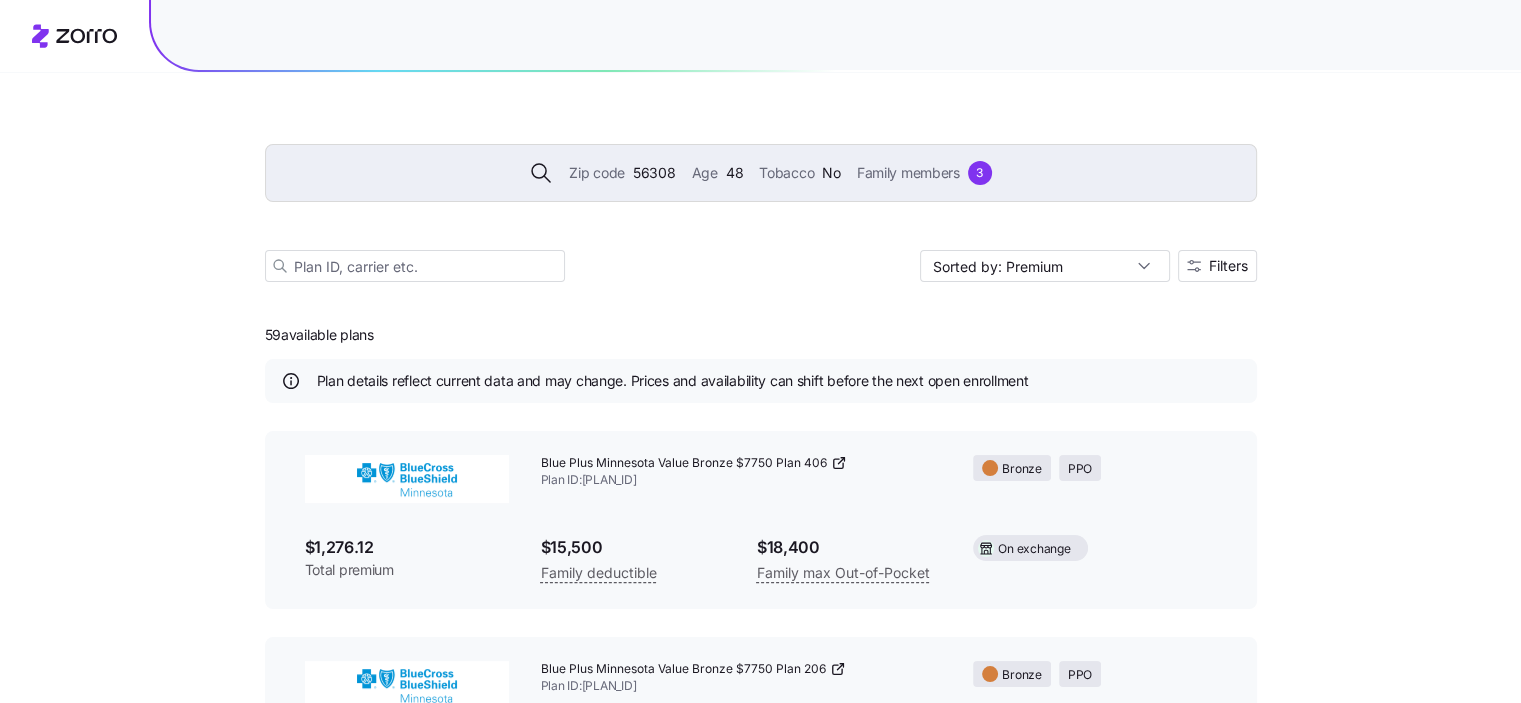 click 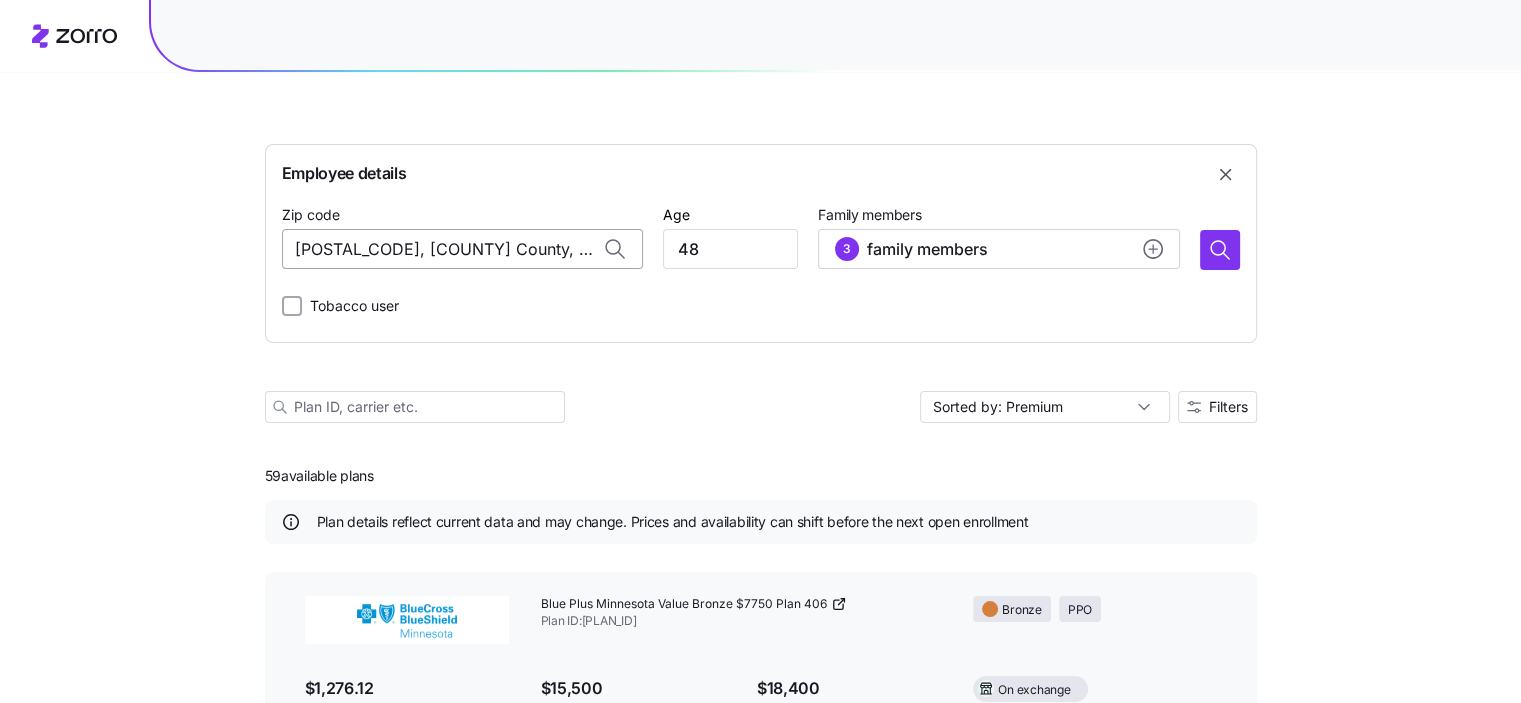 click on "[POSTAL_CODE], [COUNTY] County, [STATE]" at bounding box center (462, 249) 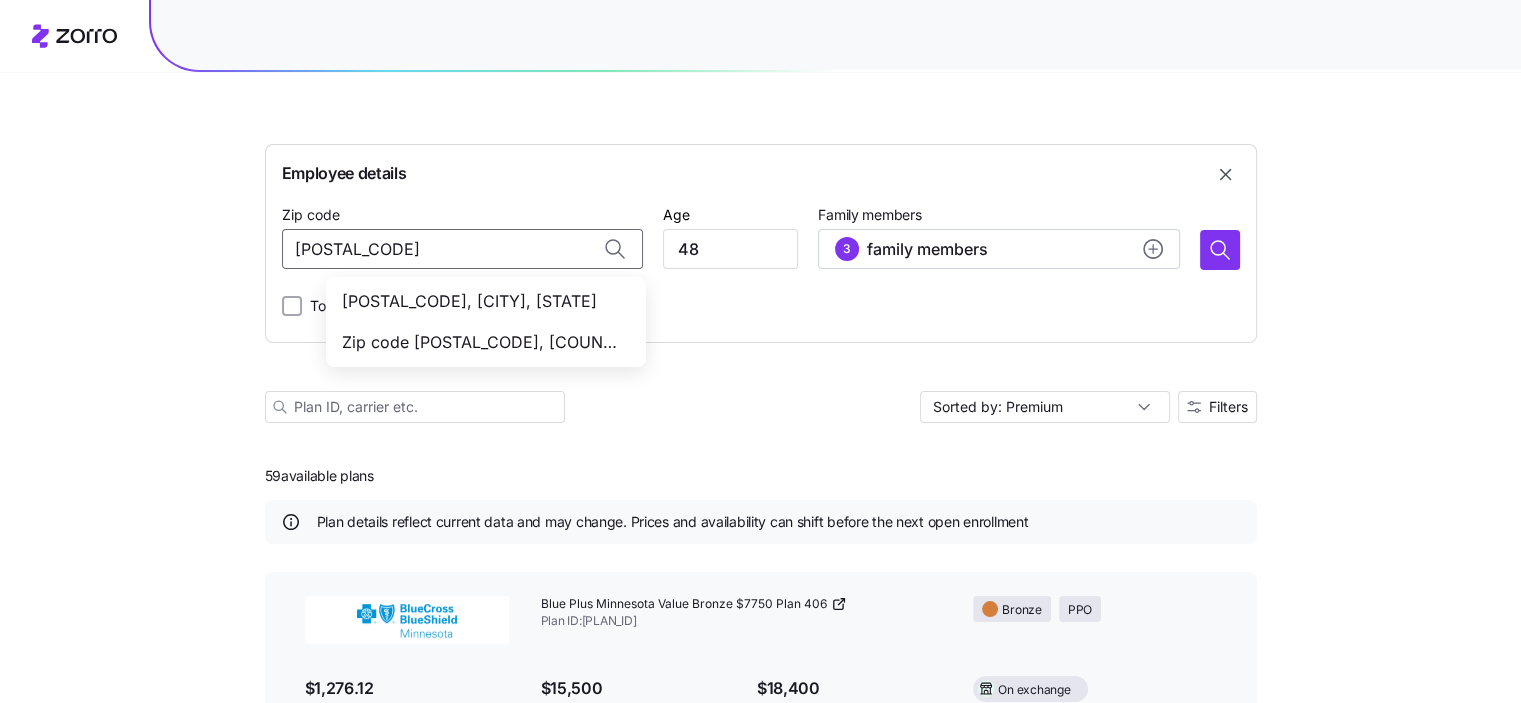 click on "[POSTAL_CODE], [CITY], [STATE]" at bounding box center (482, 301) 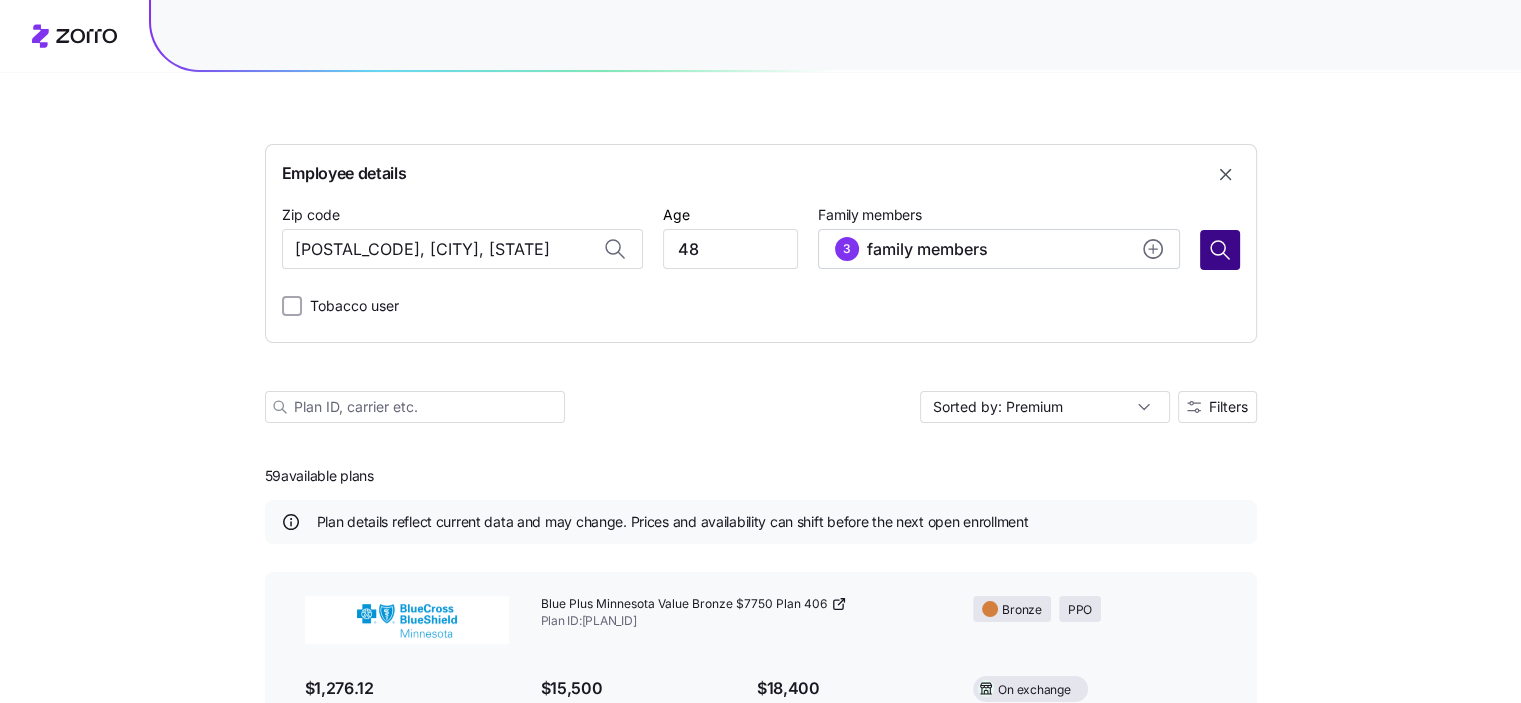 type on "[POSTAL_CODE], [CITY], [STATE]" 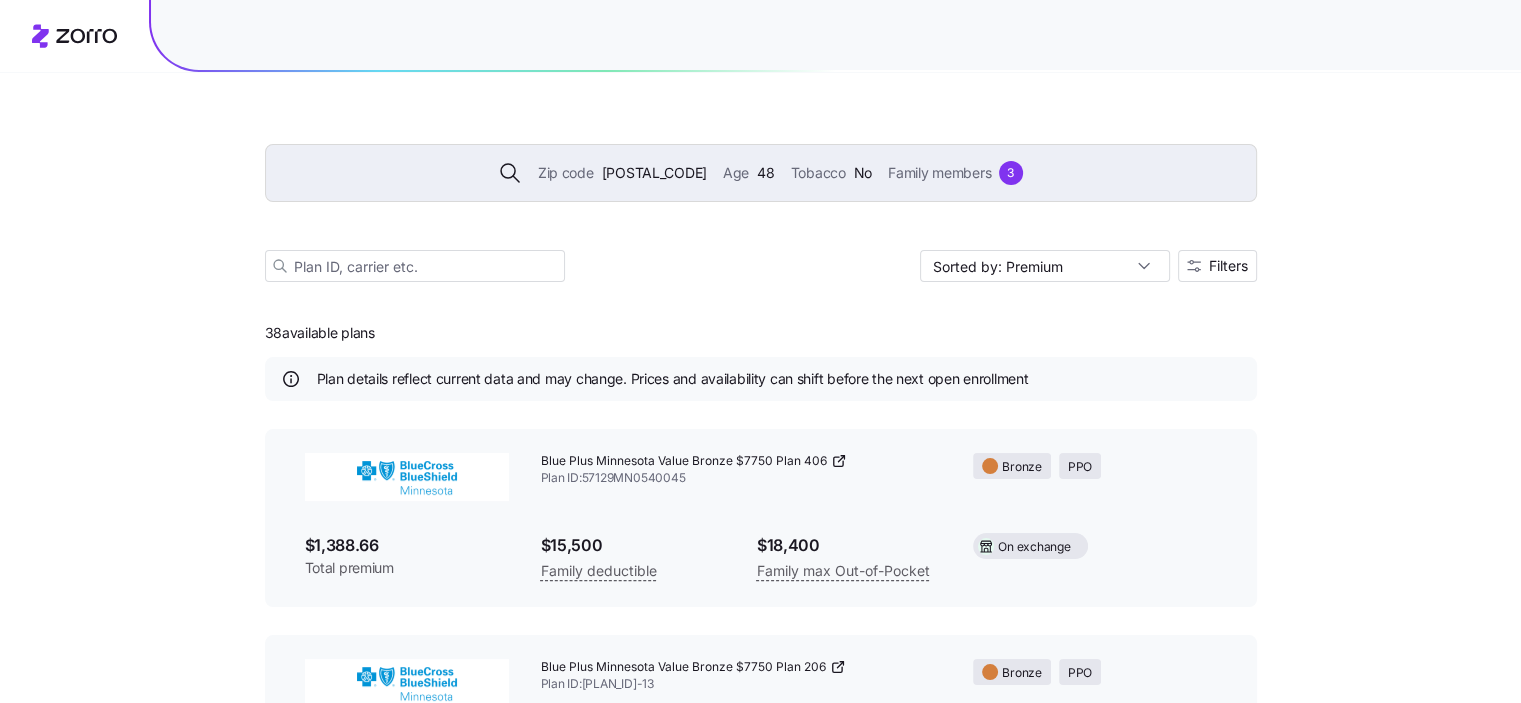 scroll, scrollTop: 0, scrollLeft: 0, axis: both 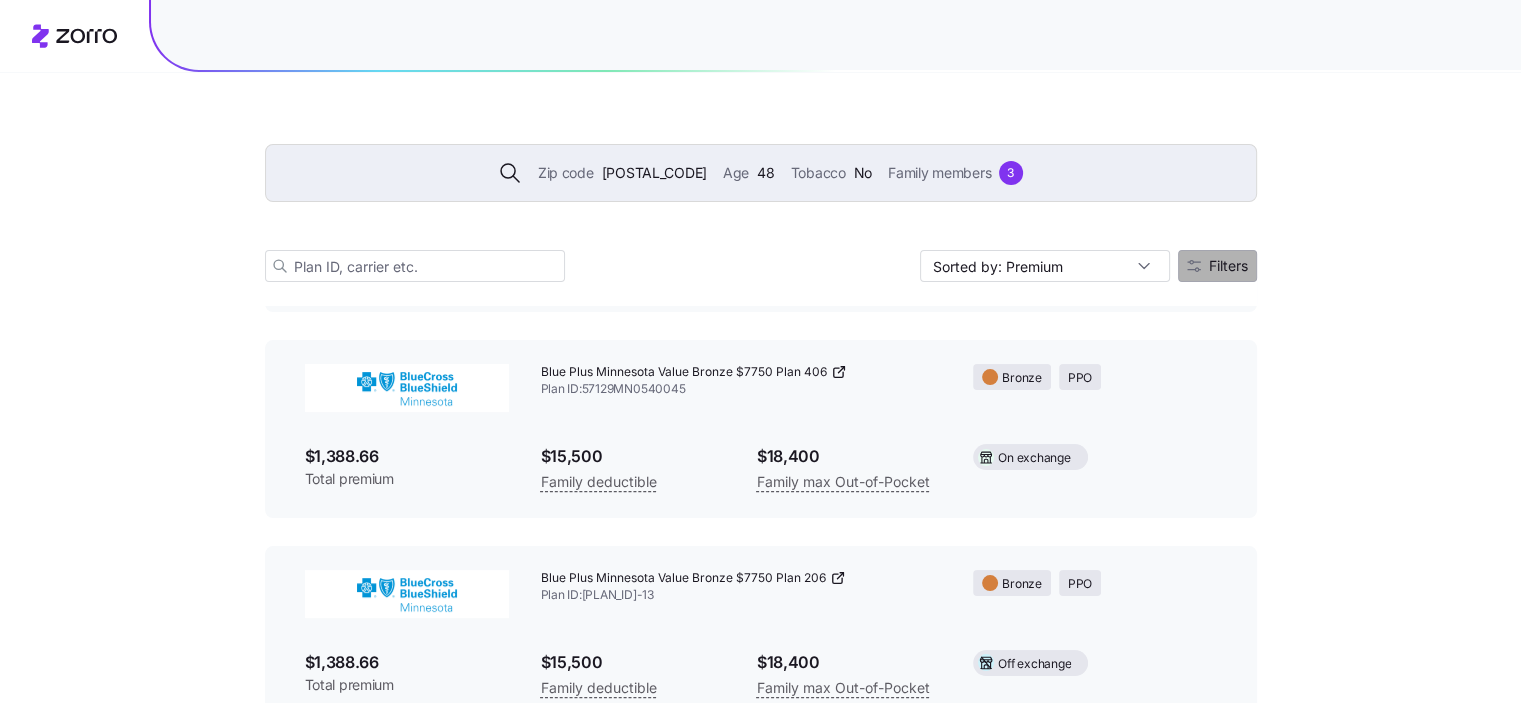 click on "Filters" at bounding box center [1217, 266] 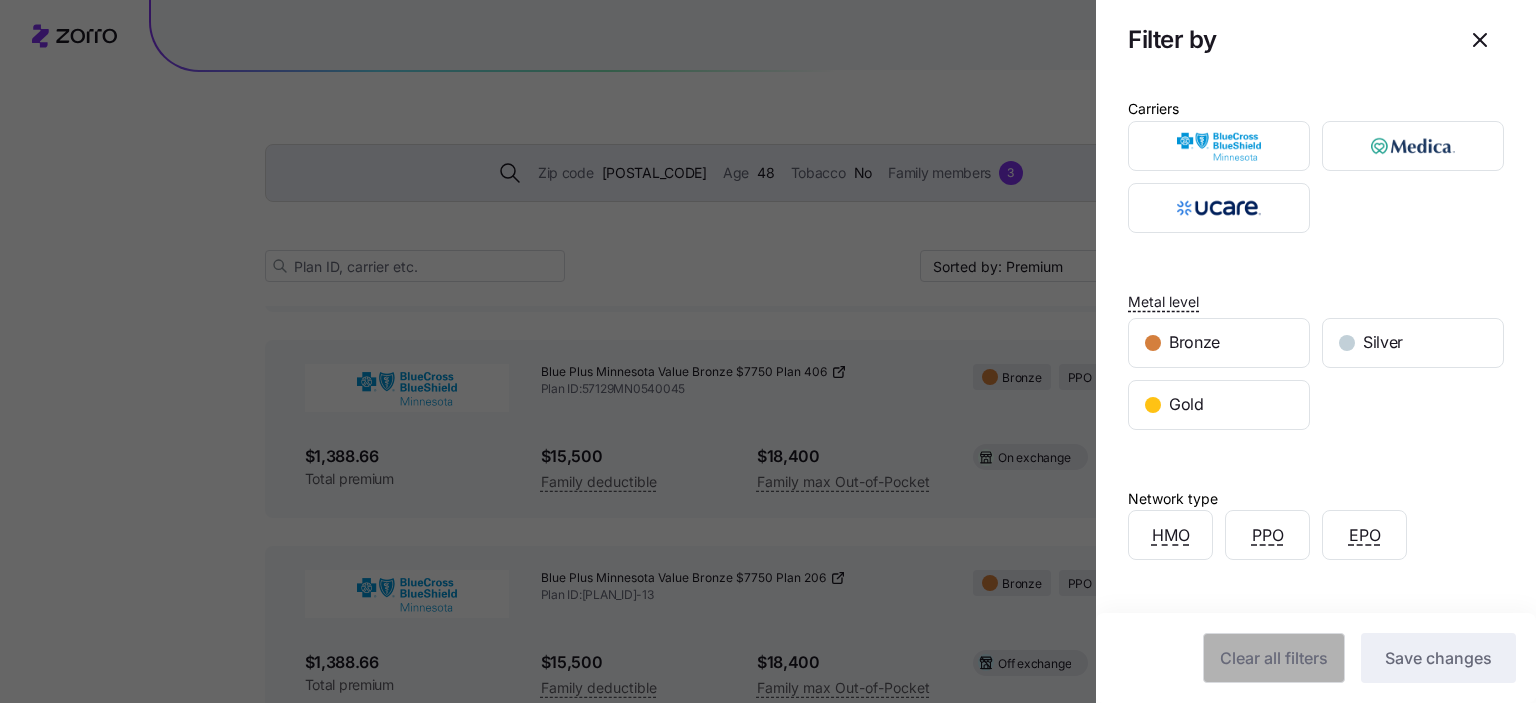 click at bounding box center [768, 351] 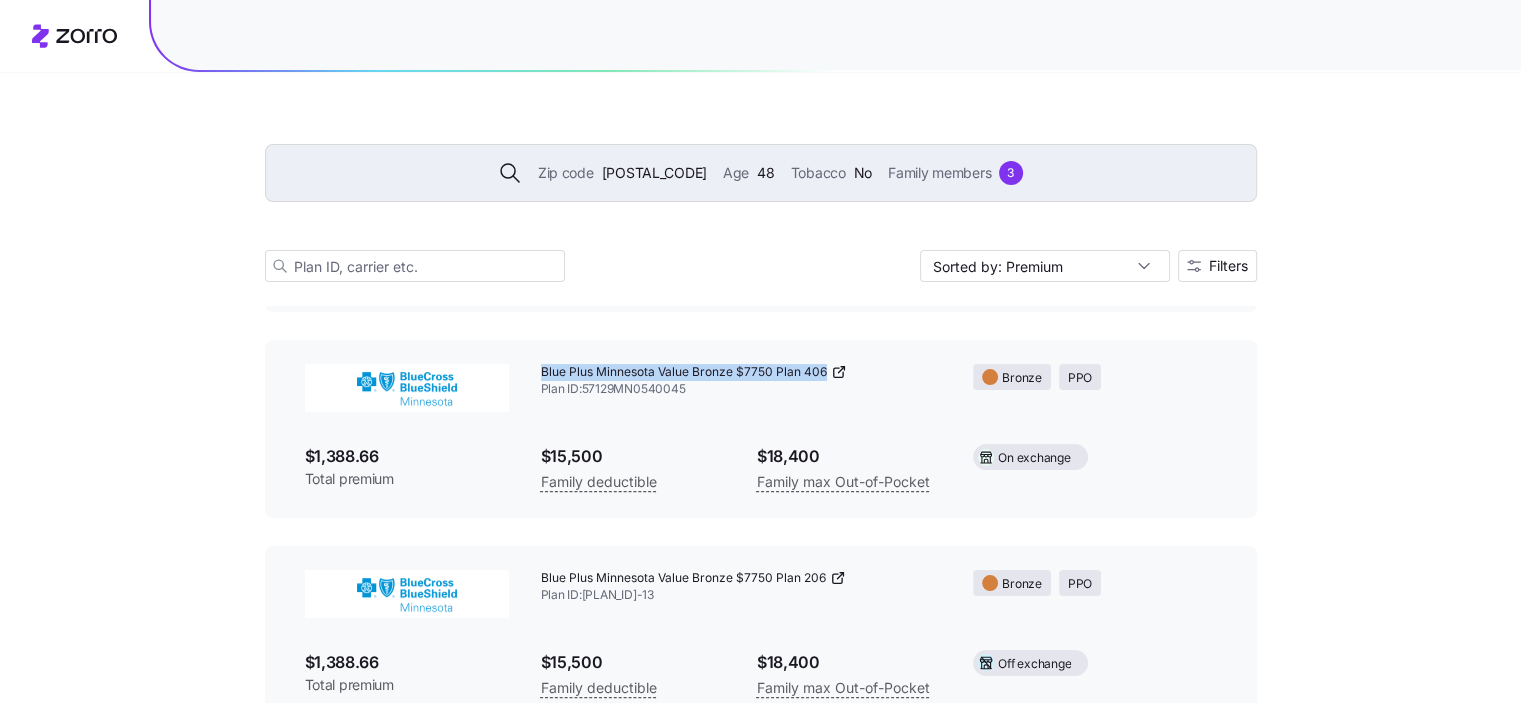 drag, startPoint x: 540, startPoint y: 375, endPoint x: 826, endPoint y: 375, distance: 286 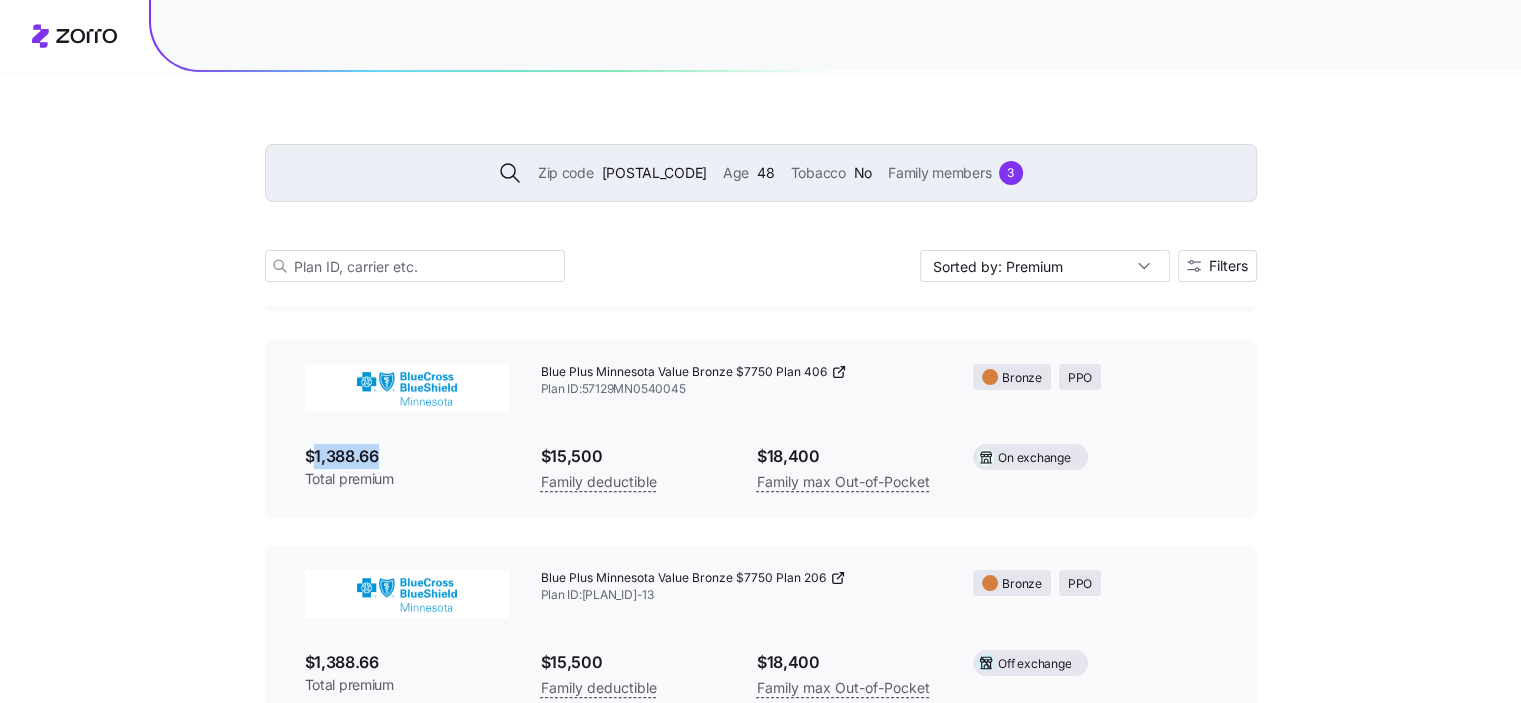 drag, startPoint x: 398, startPoint y: 453, endPoint x: 315, endPoint y: 463, distance: 83.60024 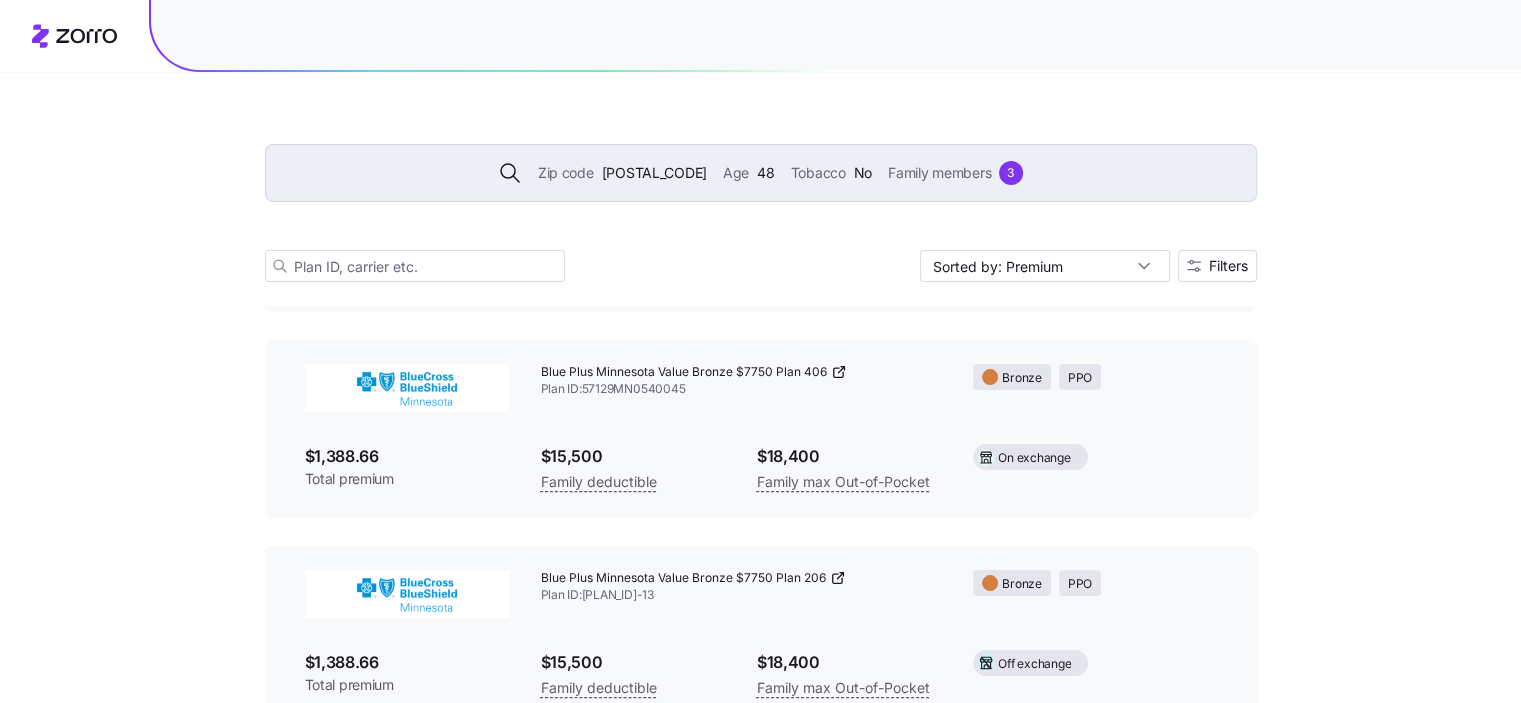 click on "Zip code [POSTAL_CODE] Age [AGE] Tobacco No Family members [NUMBER] Sorted by: Premium Filters [NUMBER] available plans Plan details reflect current data and may change. Prices and availability can shift before the next open enrollment [PLAN_NAME] Plan ID: [PLAN_ID] [PLAN_TYPE] $[PRICE] Total premium $[PRICE] Family deductible $[PRICE] Family max Out-of-Pocket [PLAN_TYPE] [PLAN_ID] [PLAN_TYPE] $[PRICE] Total premium $[PRICE] Family deductible $[PRICE] Family max Out-of-Pocket [PLAN_TYPE] [PLAN_ID] [PLAN_TYPE] $[PRICE] Total premium $[PRICE] Family deductible $[PRICE] Family max Out-of-Pocket [PLAN_TYPE] [PLAN_ID] [PLAN_TYPE] $[PRICE] Total premium $[PRICE] Family deductible $[PRICE] Family max Out-of-Pocket [PLAN_TYPE]" at bounding box center [760, 4020] 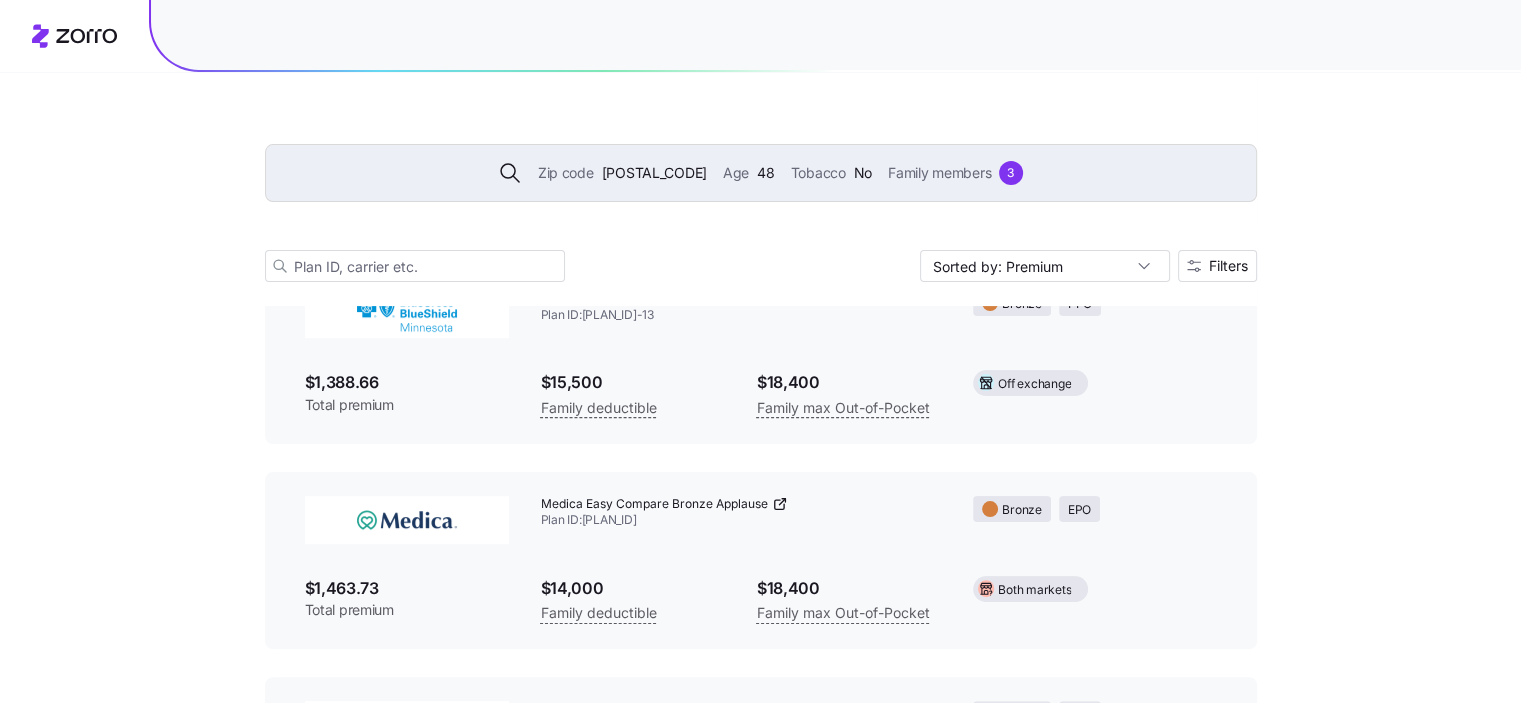 scroll, scrollTop: 371, scrollLeft: 0, axis: vertical 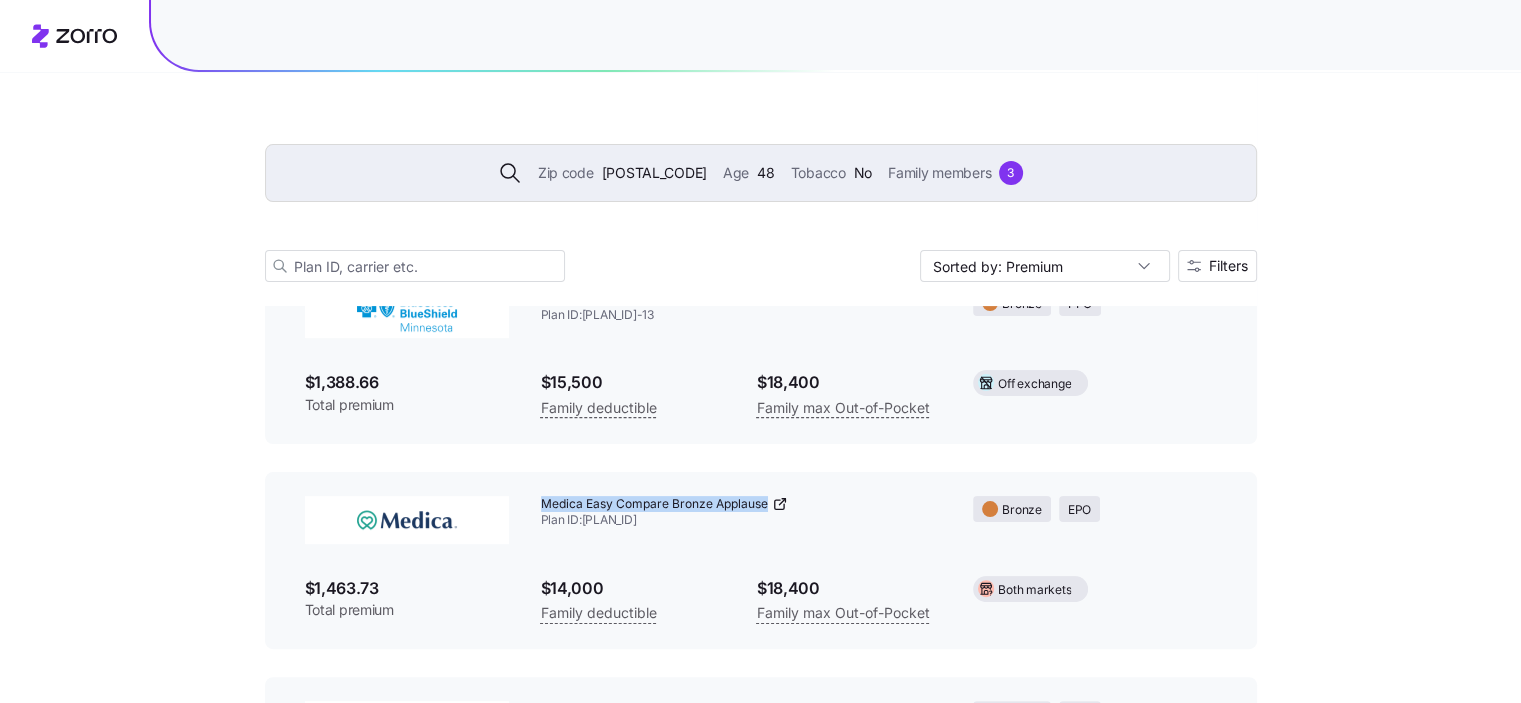 drag, startPoint x: 536, startPoint y: 499, endPoint x: 771, endPoint y: 510, distance: 235.25731 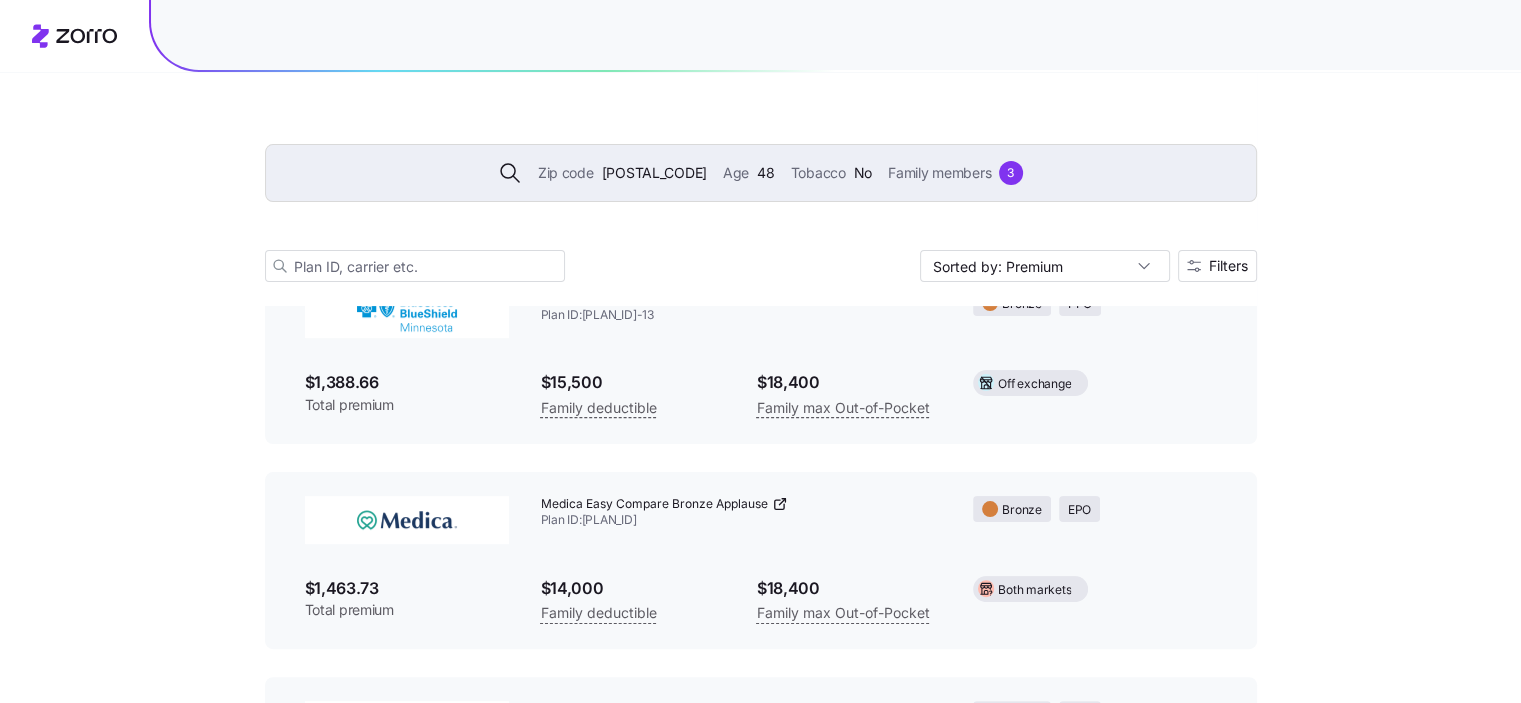 click on "$18,400 Family max Out-of-Pocket" at bounding box center [849, 601] 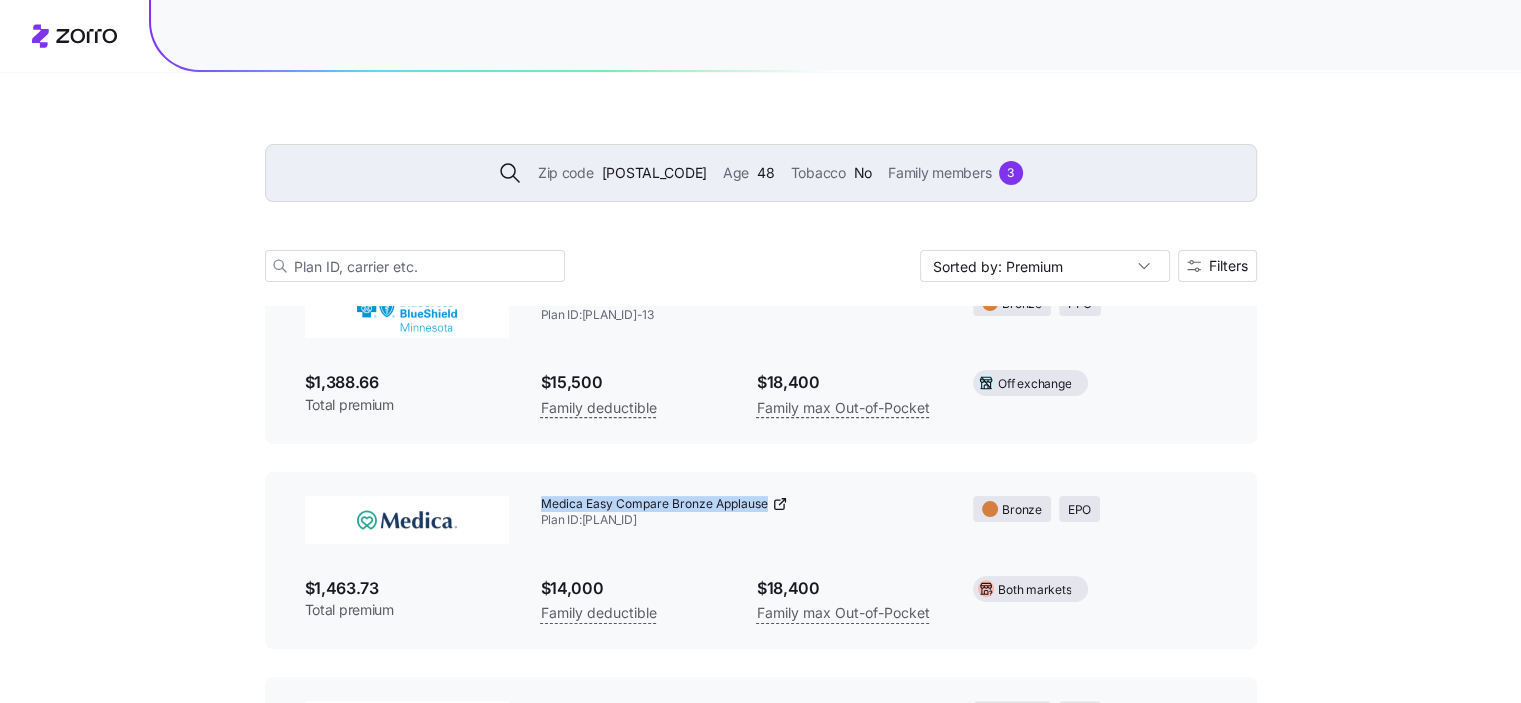 drag, startPoint x: 540, startPoint y: 501, endPoint x: 764, endPoint y: 504, distance: 224.0201 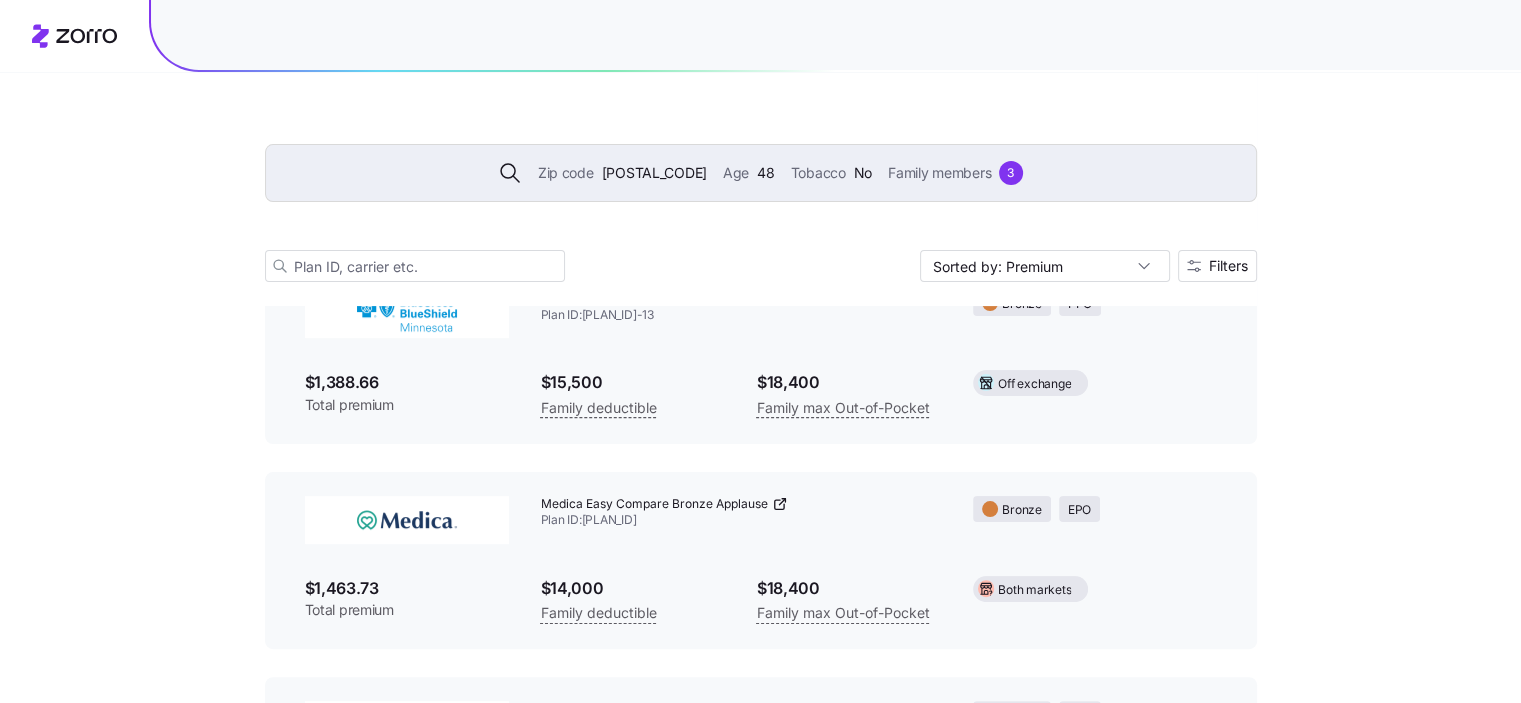 click on "Zip code [POSTAL_CODE] Age [AGE] Tobacco No Family members [NUMBER] Sorted by: Premium Filters [NUMBER] available plans Plan details reflect current data and may change. Prices and availability can shift before the next open enrollment [PLAN_NAME] Plan ID: [PLAN_ID] [PLAN_TYPE] $[PRICE] Total premium $[PRICE] Family deductible $[PRICE] Family max Out-of-Pocket [PLAN_TYPE] [PLAN_ID] [PLAN_TYPE] $[PRICE] Total premium $[PRICE] Family deductible $[PRICE] Family max Out-of-Pocket [PLAN_TYPE] [PLAN_ID] [PLAN_TYPE] $[PRICE] Total premium $[PRICE] Family deductible $[PRICE] Family max Out-of-Pocket [PLAN_TYPE] [PLAN_ID] [PLAN_TYPE] $[PRICE] Total premium $[PRICE] Family deductible $[PRICE] Family max Out-of-Pocket [PLAN_TYPE]" at bounding box center (760, 3740) 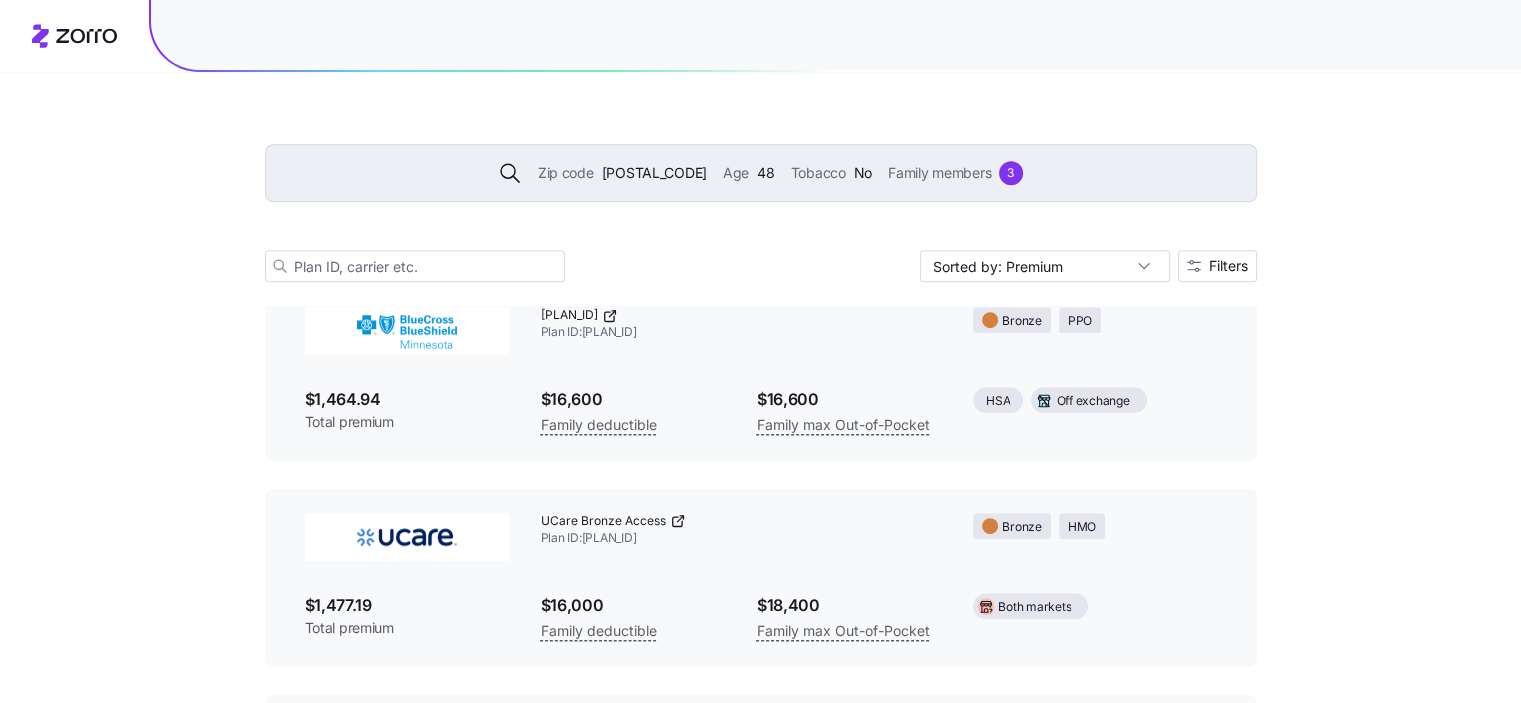 scroll, scrollTop: 1011, scrollLeft: 0, axis: vertical 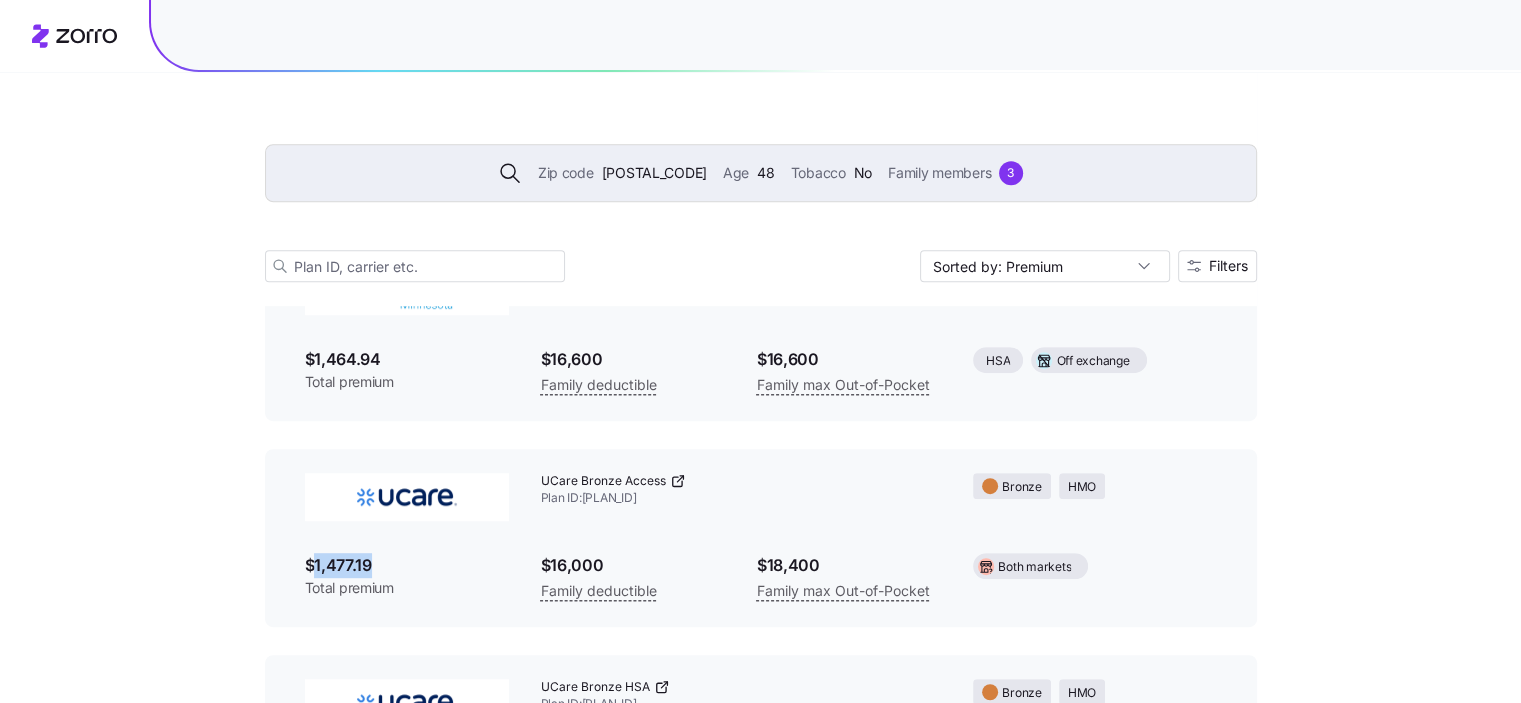 drag, startPoint x: 382, startPoint y: 560, endPoint x: 313, endPoint y: 565, distance: 69.18092 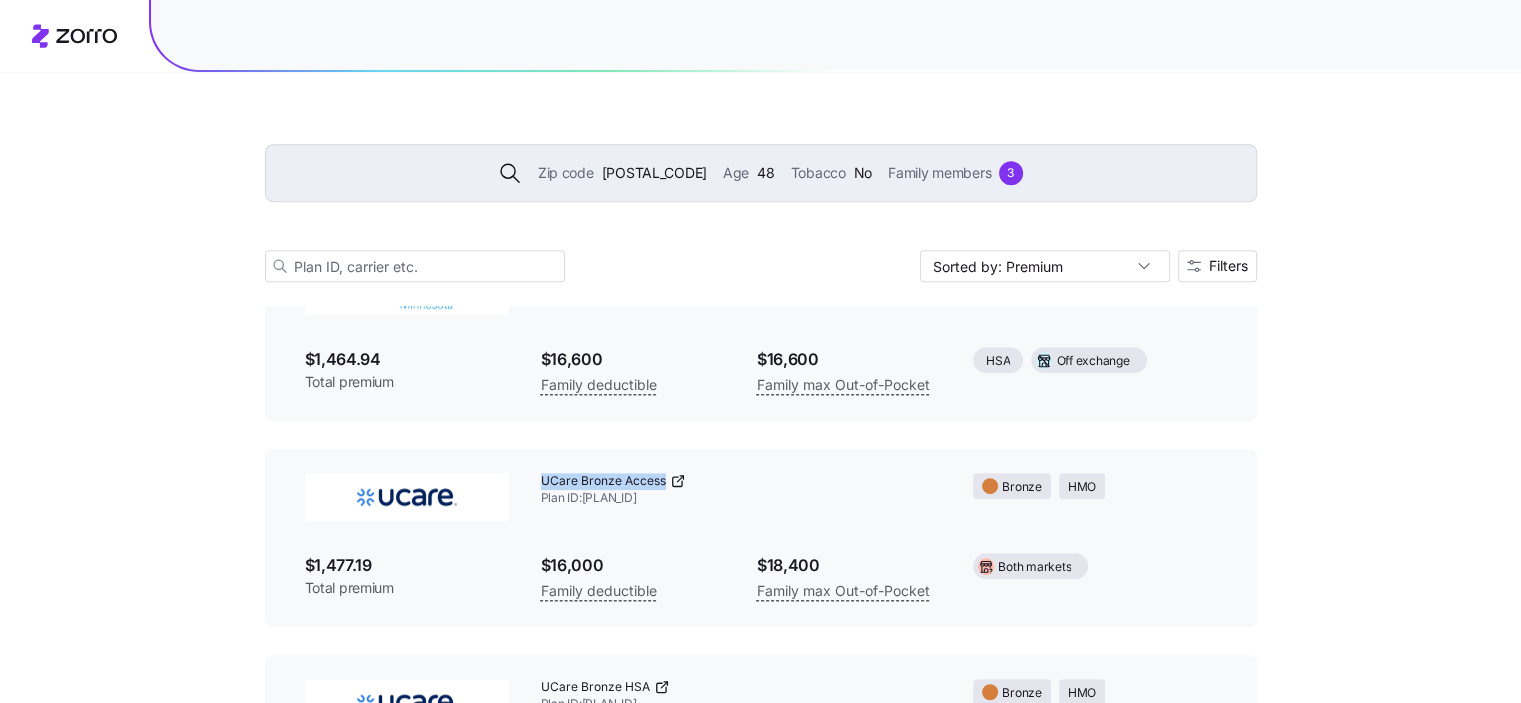 drag, startPoint x: 539, startPoint y: 481, endPoint x: 676, endPoint y: 472, distance: 137.2953 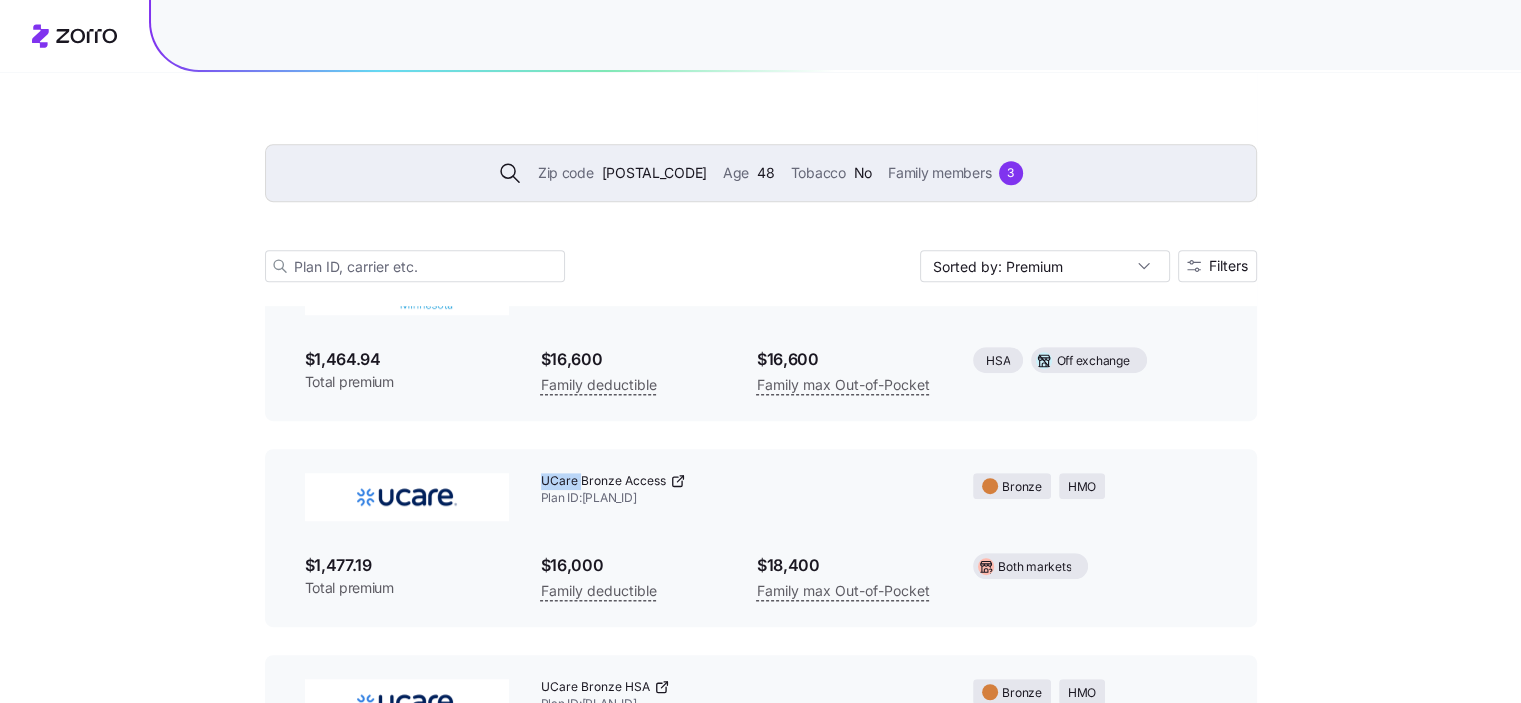 click on "[PLAN_NAME] Plan ID: [PLAN_ID]" at bounding box center (741, 490) 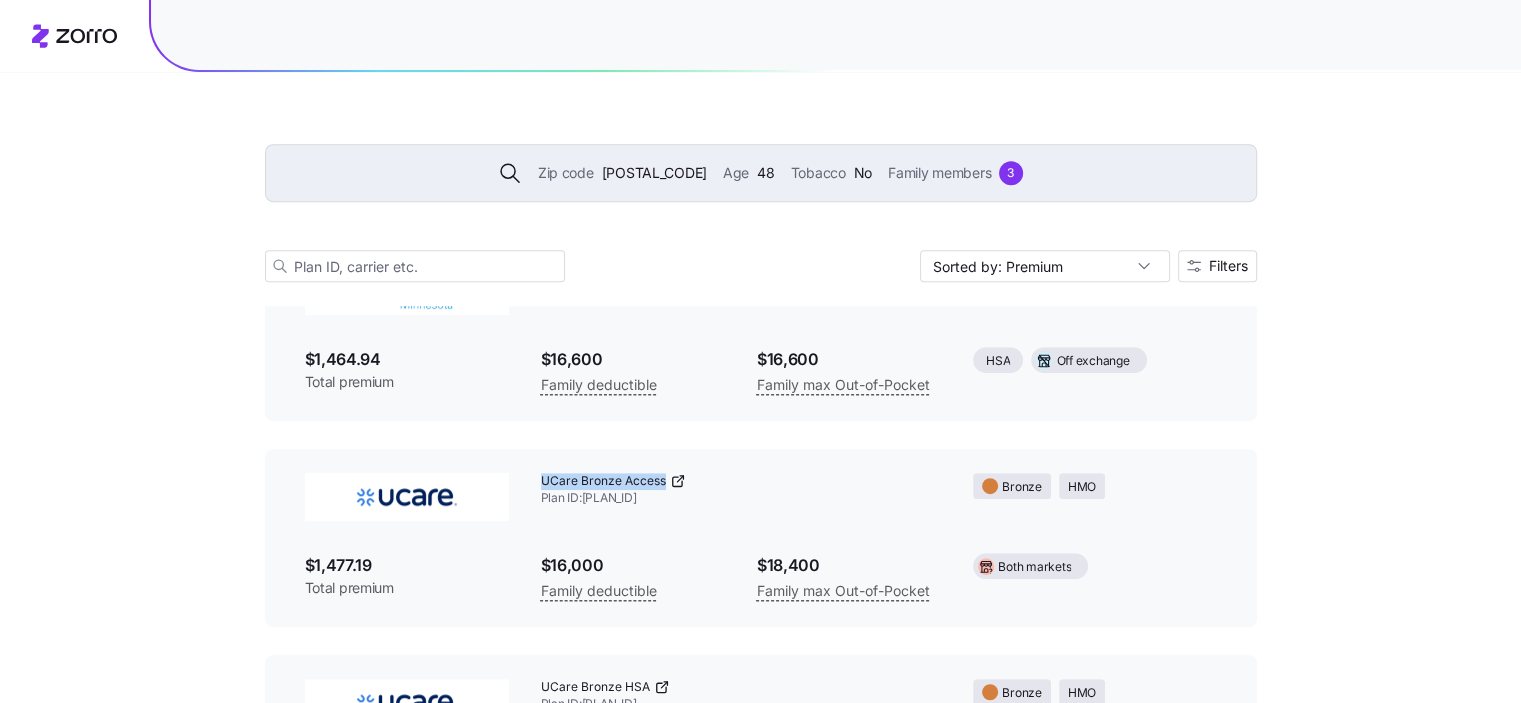 click on "[PLAN_NAME] Plan ID: [PLAN_ID]" at bounding box center [741, 490] 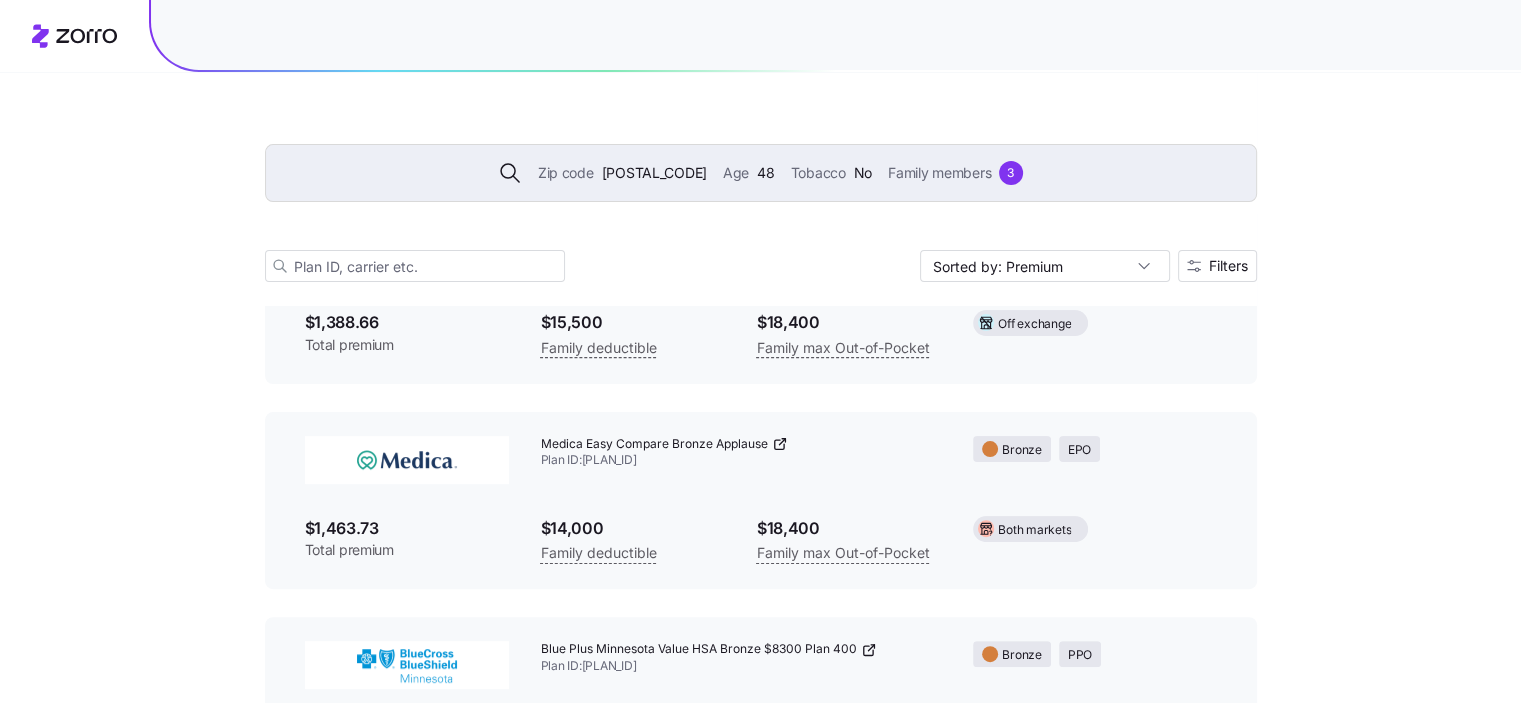 scroll, scrollTop: 411, scrollLeft: 0, axis: vertical 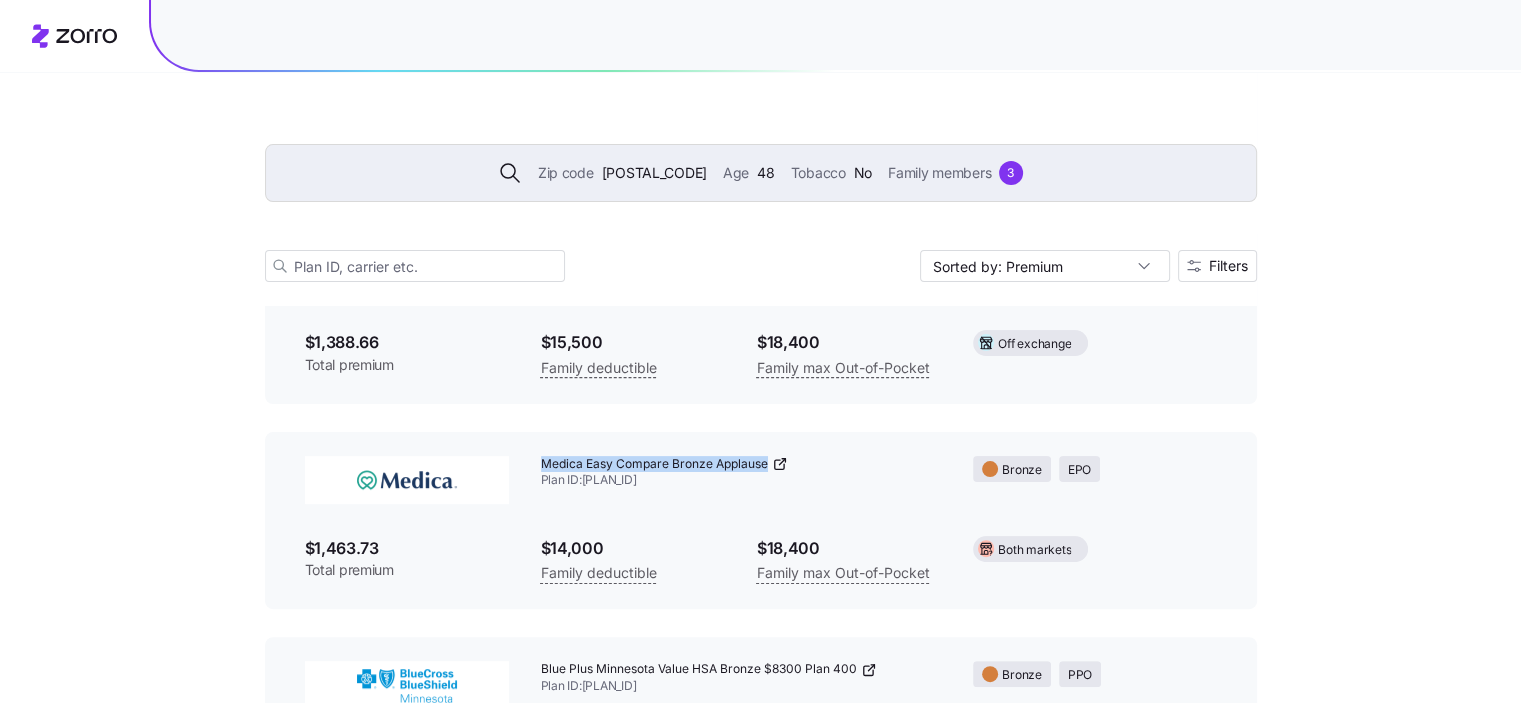 drag, startPoint x: 541, startPoint y: 461, endPoint x: 770, endPoint y: 459, distance: 229.00873 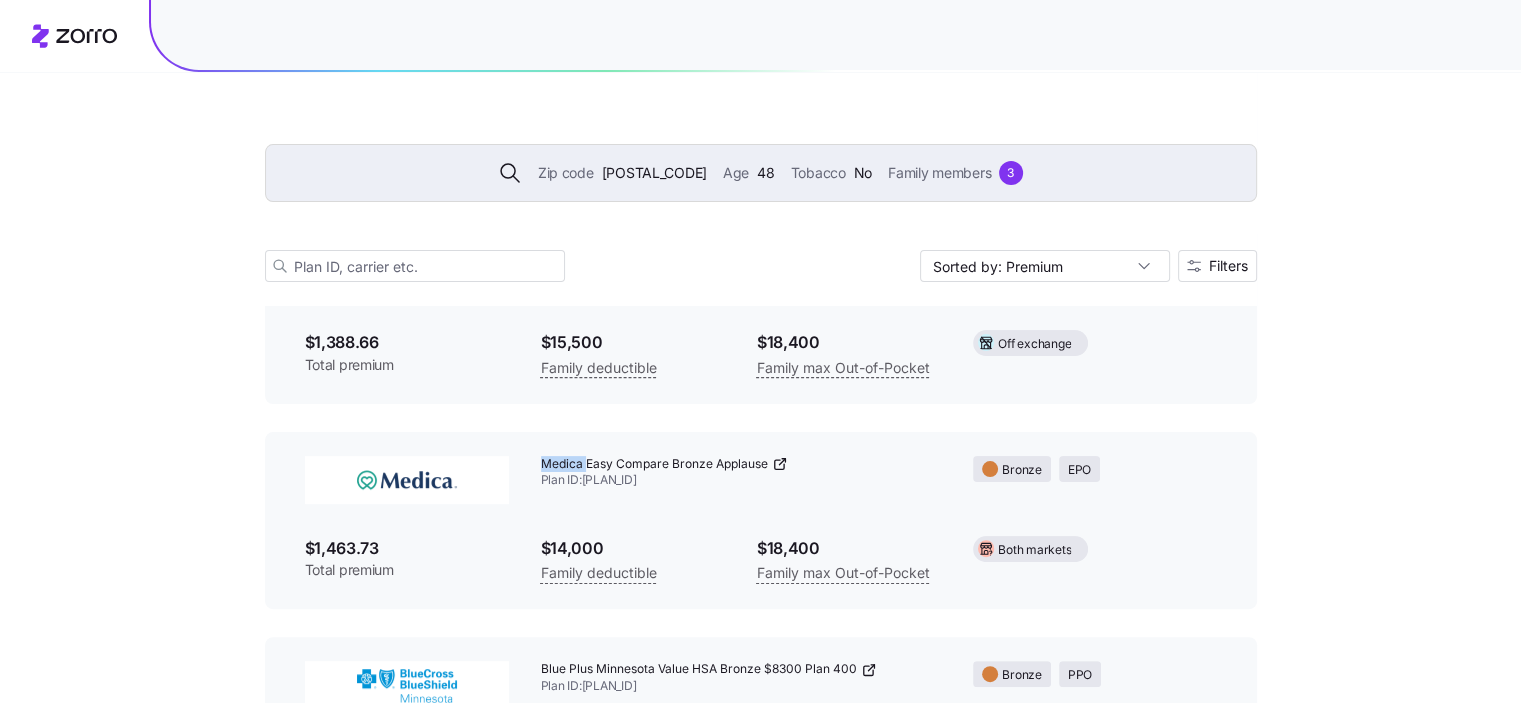 click on "Medica Easy Compare Bronze Applause" at bounding box center [654, 464] 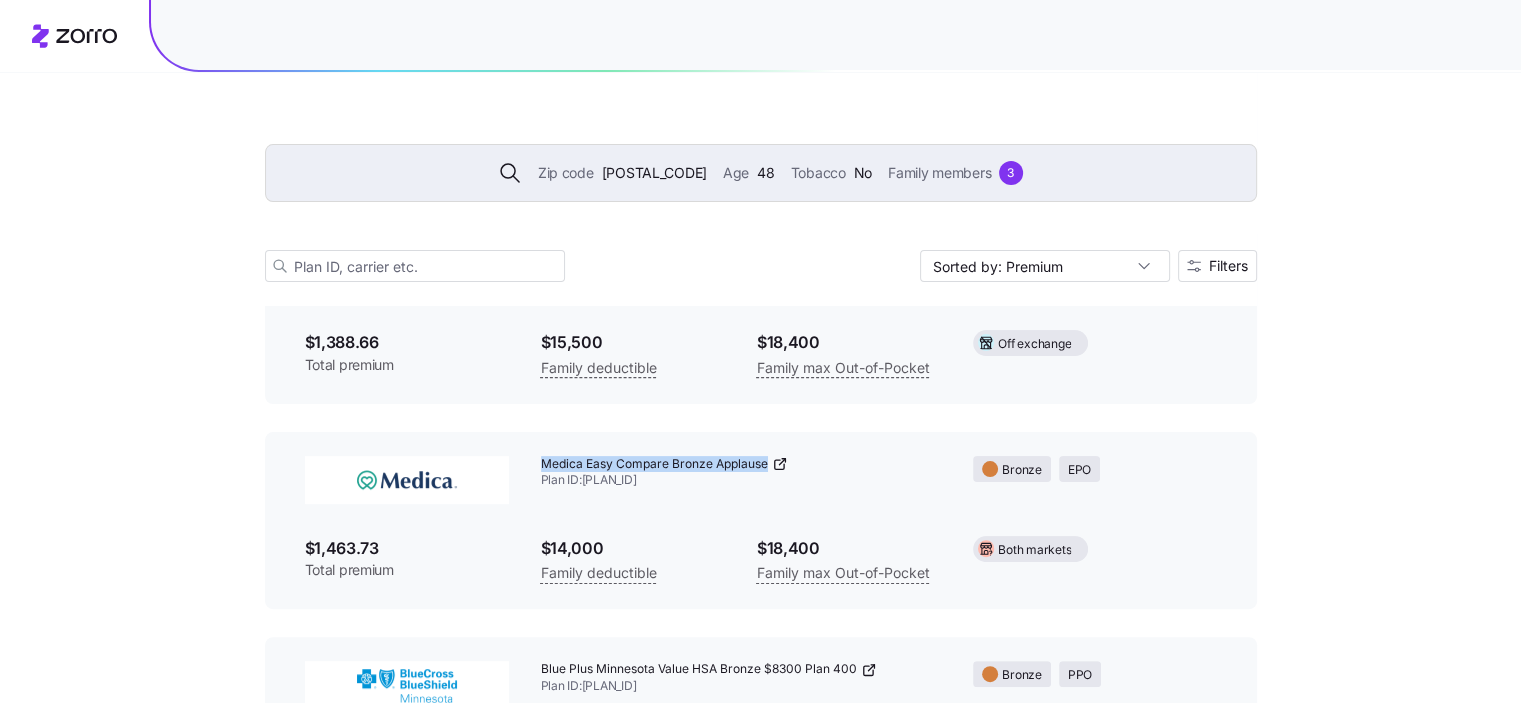 click on "Medica Easy Compare Bronze Applause" at bounding box center [654, 464] 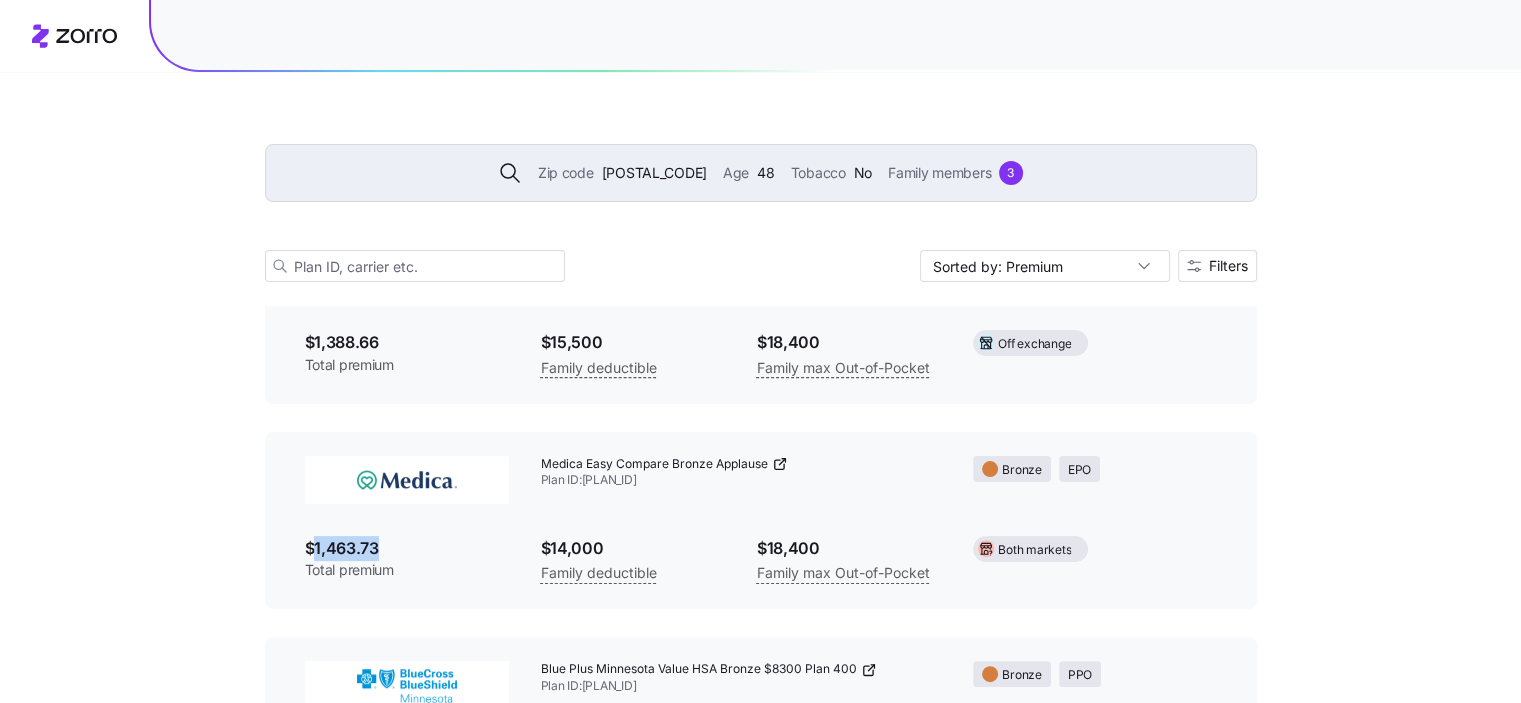 drag, startPoint x: 380, startPoint y: 544, endPoint x: 316, endPoint y: 548, distance: 64.12488 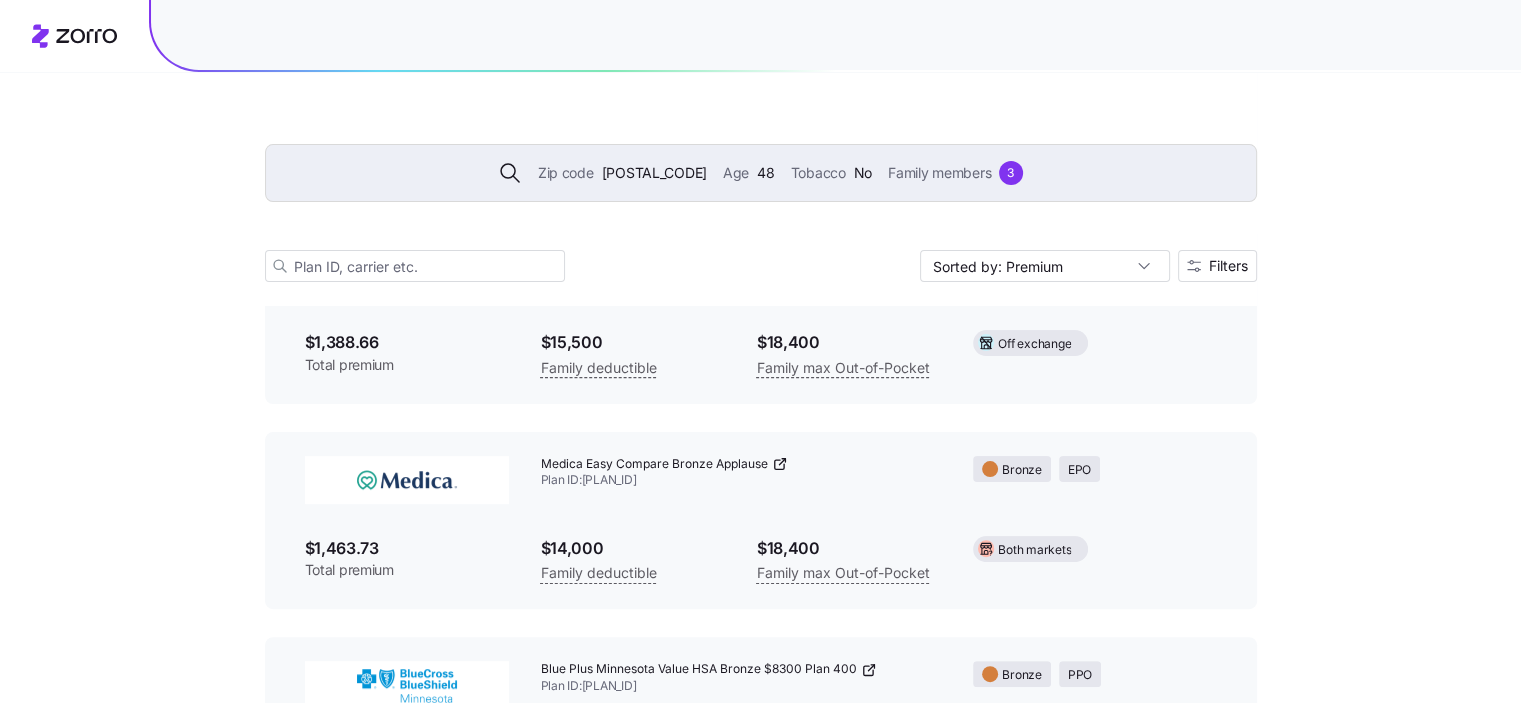 click on "Zip code [POSTAL_CODE] Age [AGE] Tobacco No Family members [NUMBER] Sorted by: Premium Filters [NUMBER] available plans Plan details reflect current data and may change. Prices and availability can shift before the next open enrollment [PLAN_NAME] Plan ID: [PLAN_ID] [PLAN_TYPE] $[PRICE] Total premium $[PRICE] Family deductible $[PRICE] Family max Out-of-Pocket [PLAN_TYPE] [PLAN_ID] [PLAN_TYPE] $[PRICE] Total premium $[PRICE] Family deductible $[PRICE] Family max Out-of-Pocket [PLAN_TYPE] [PLAN_ID] [PLAN_TYPE] $[PRICE] Total premium $[PRICE] Family deductible $[PRICE] Family max Out-of-Pocket [PLAN_TYPE] [PLAN_ID] [PLAN_TYPE] $[PRICE] Total premium $[PRICE] Family deductible $[PRICE] Family max Out-of-Pocket [PLAN_TYPE]" at bounding box center [760, 3700] 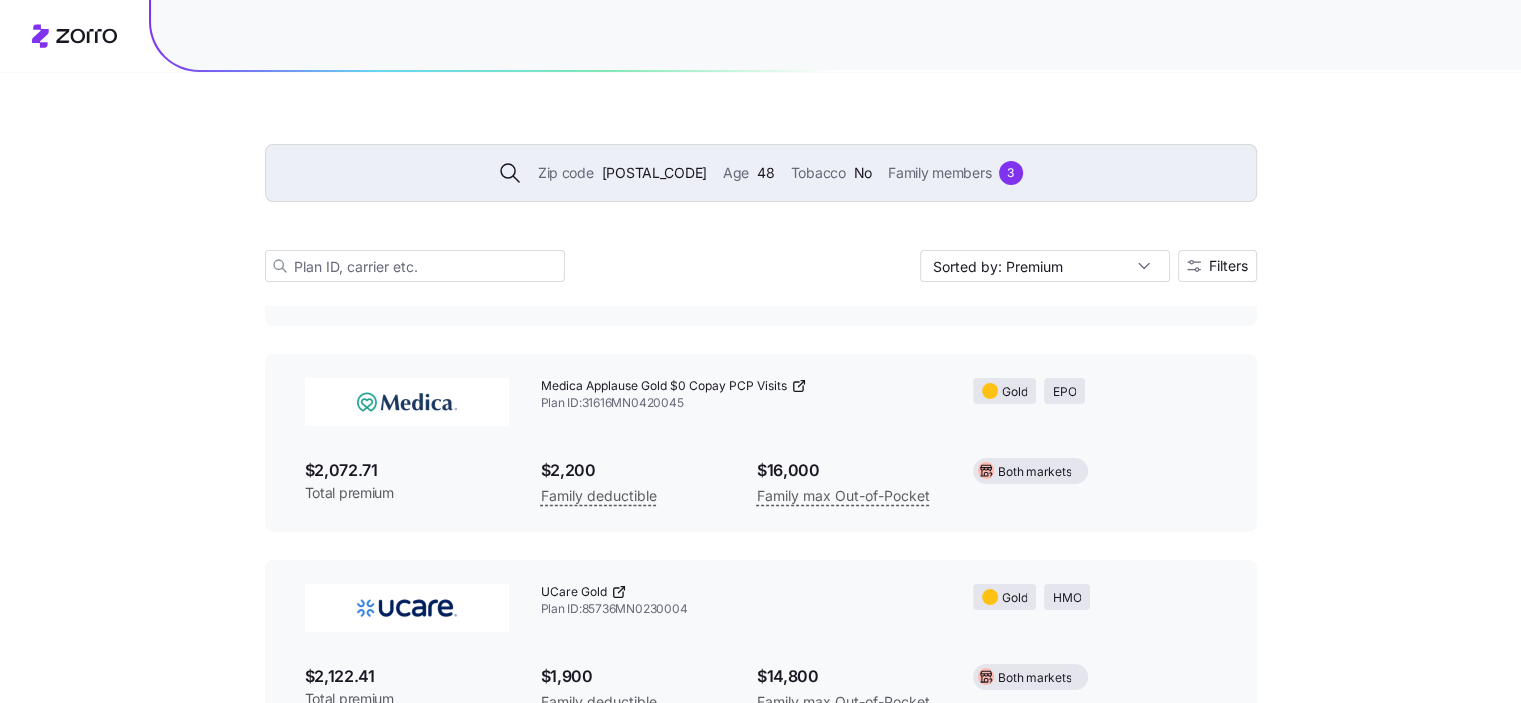 scroll, scrollTop: 7540, scrollLeft: 0, axis: vertical 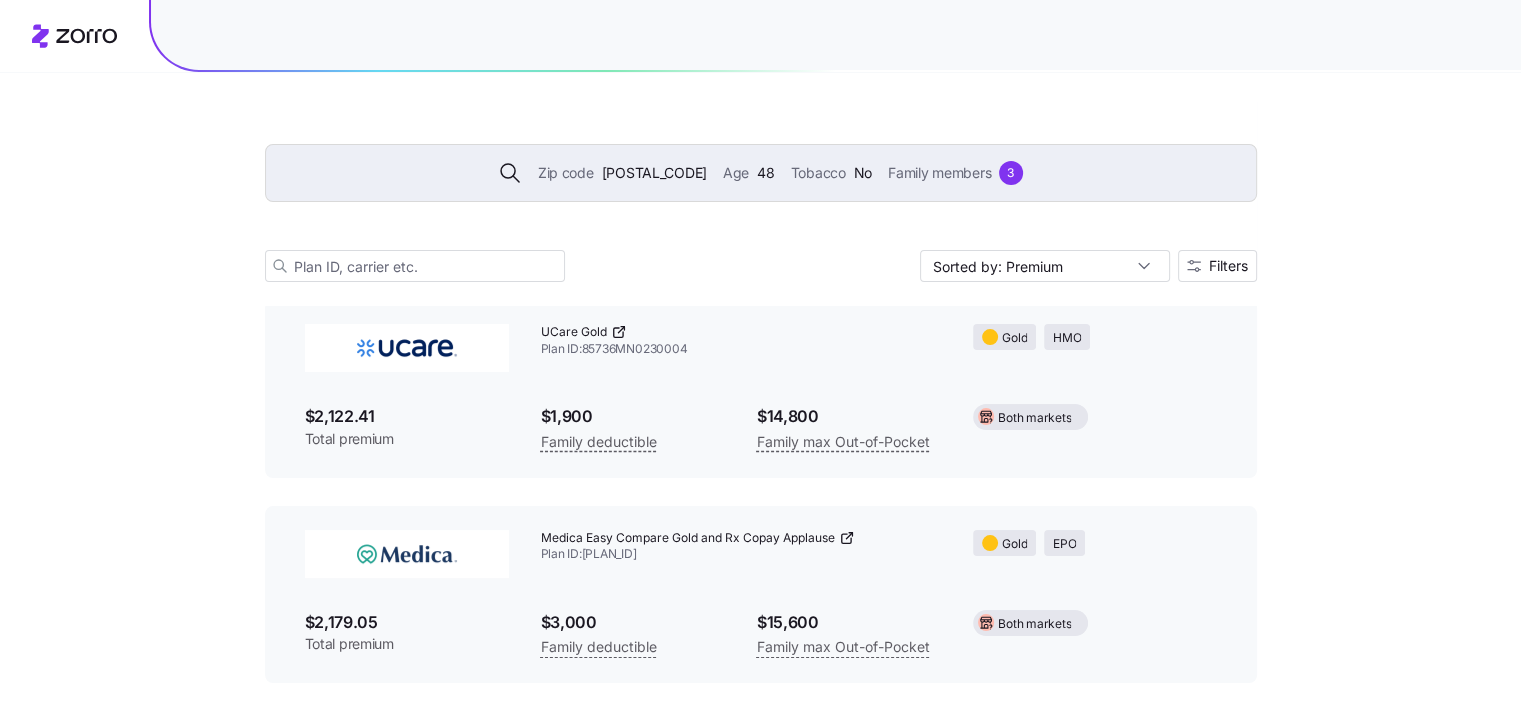 click on "Medica Easy Compare Gold and Rx Copay Applause Plan ID:  [PLAN_ID]" at bounding box center [741, 547] 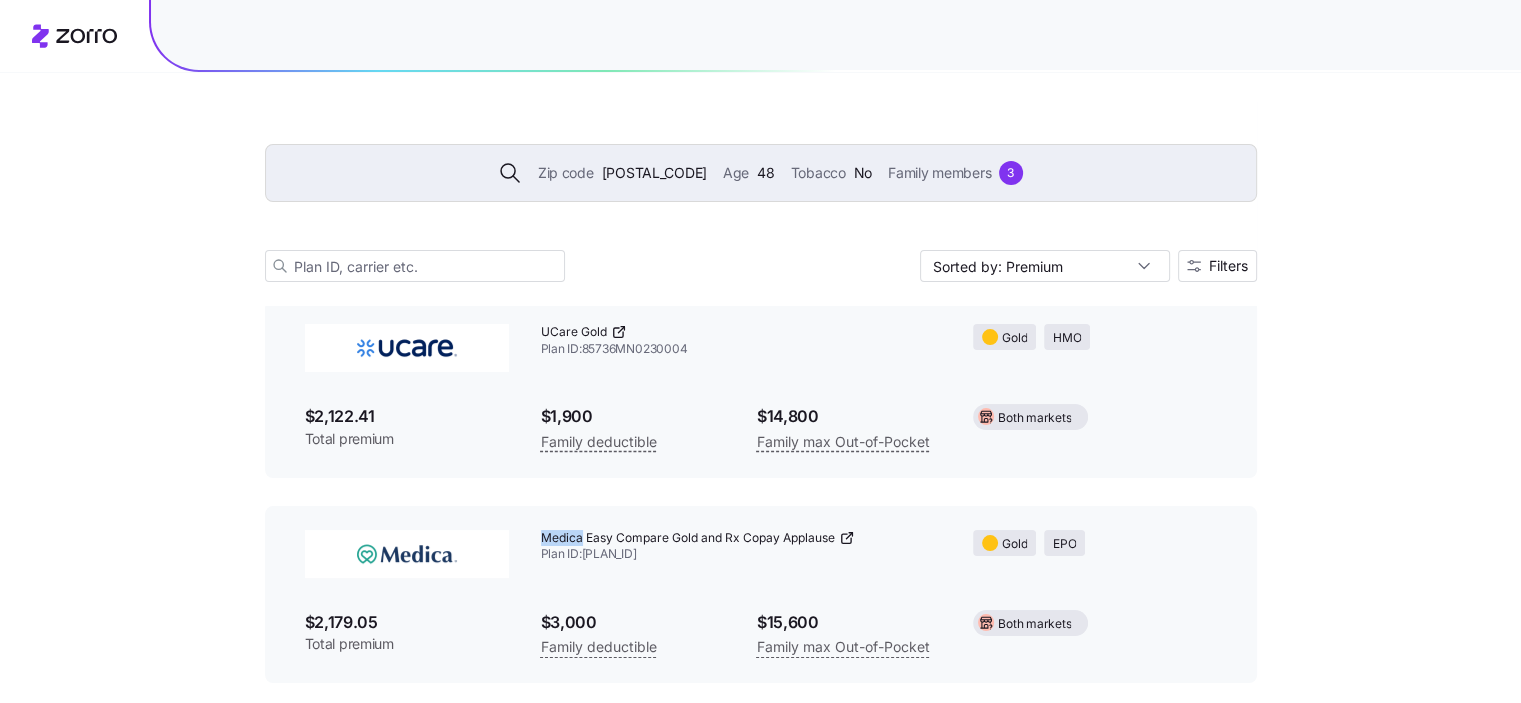 click on "Medica Easy Compare Gold and Rx Copay Applause Plan ID:  [PLAN_ID]" at bounding box center (741, 547) 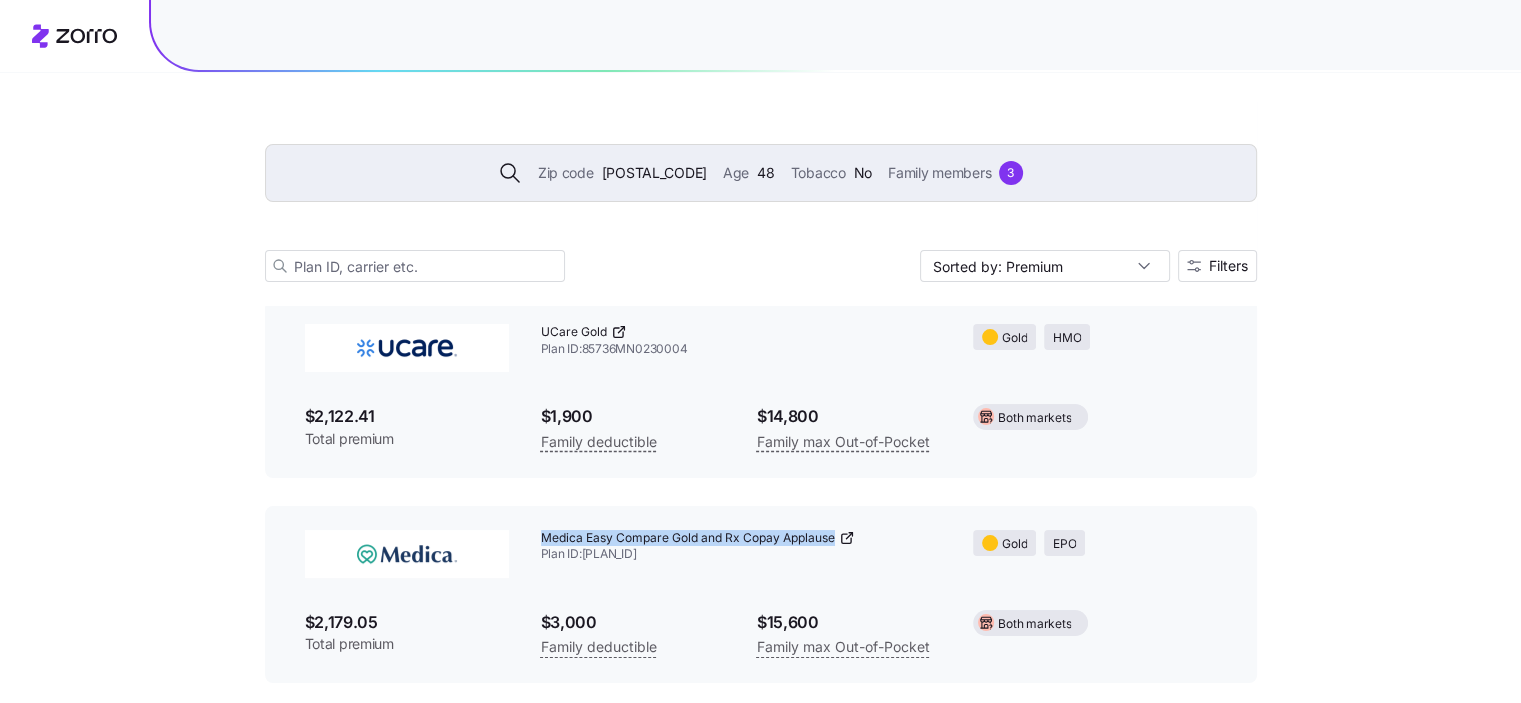 click on "Medica Easy Compare Gold and Rx Copay Applause Plan ID:  [PLAN_ID]" at bounding box center [741, 547] 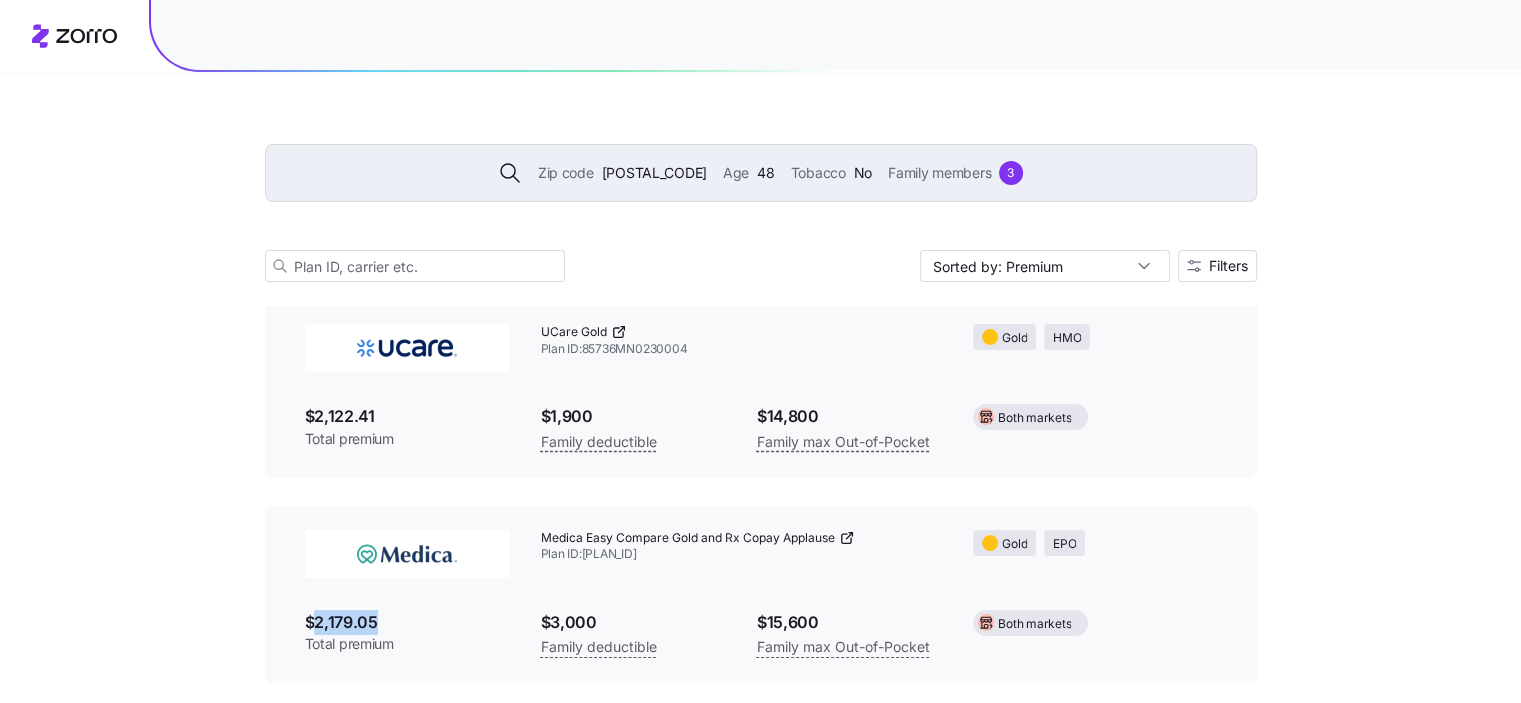 drag, startPoint x: 416, startPoint y: 612, endPoint x: 312, endPoint y: 620, distance: 104.307236 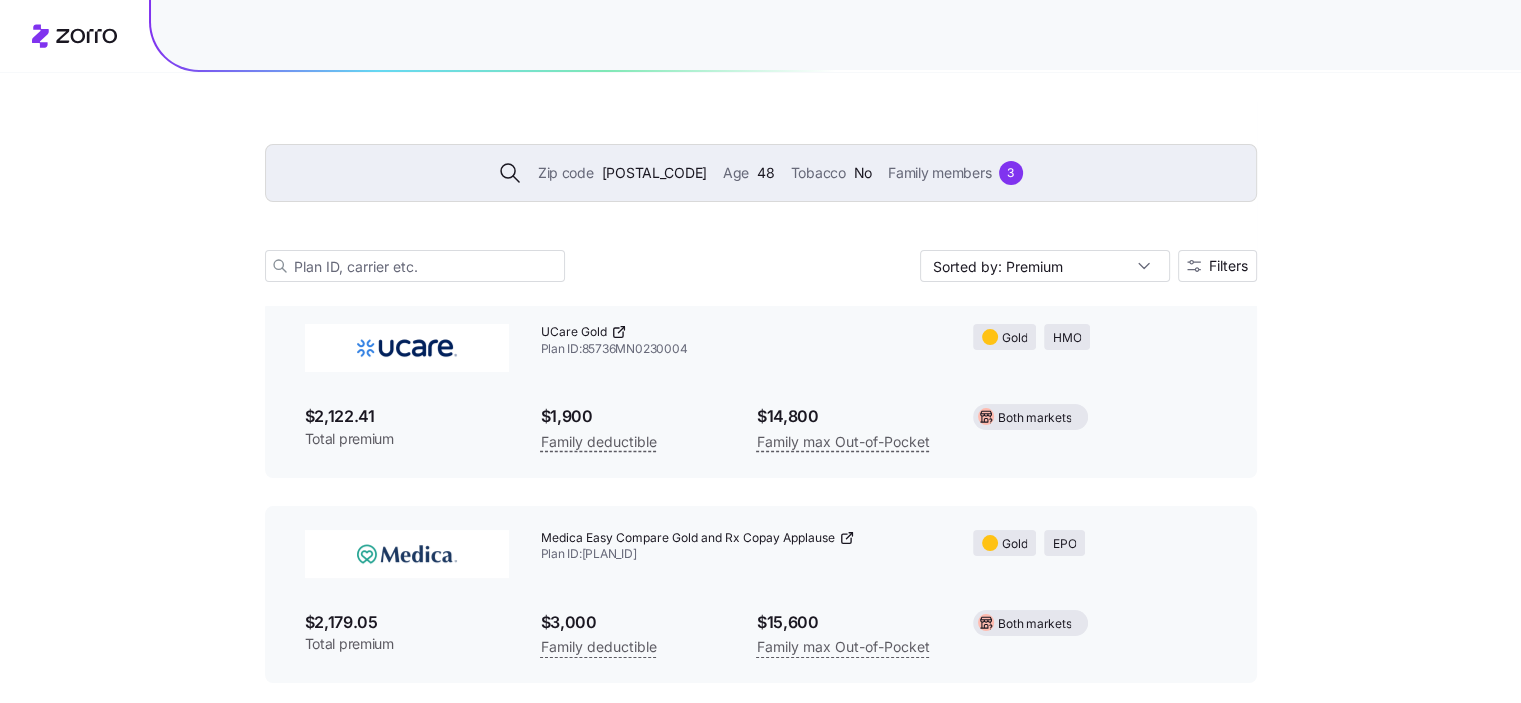 click on "UCare Gold Plan ID:  [PLAN_ID]" at bounding box center (741, 341) 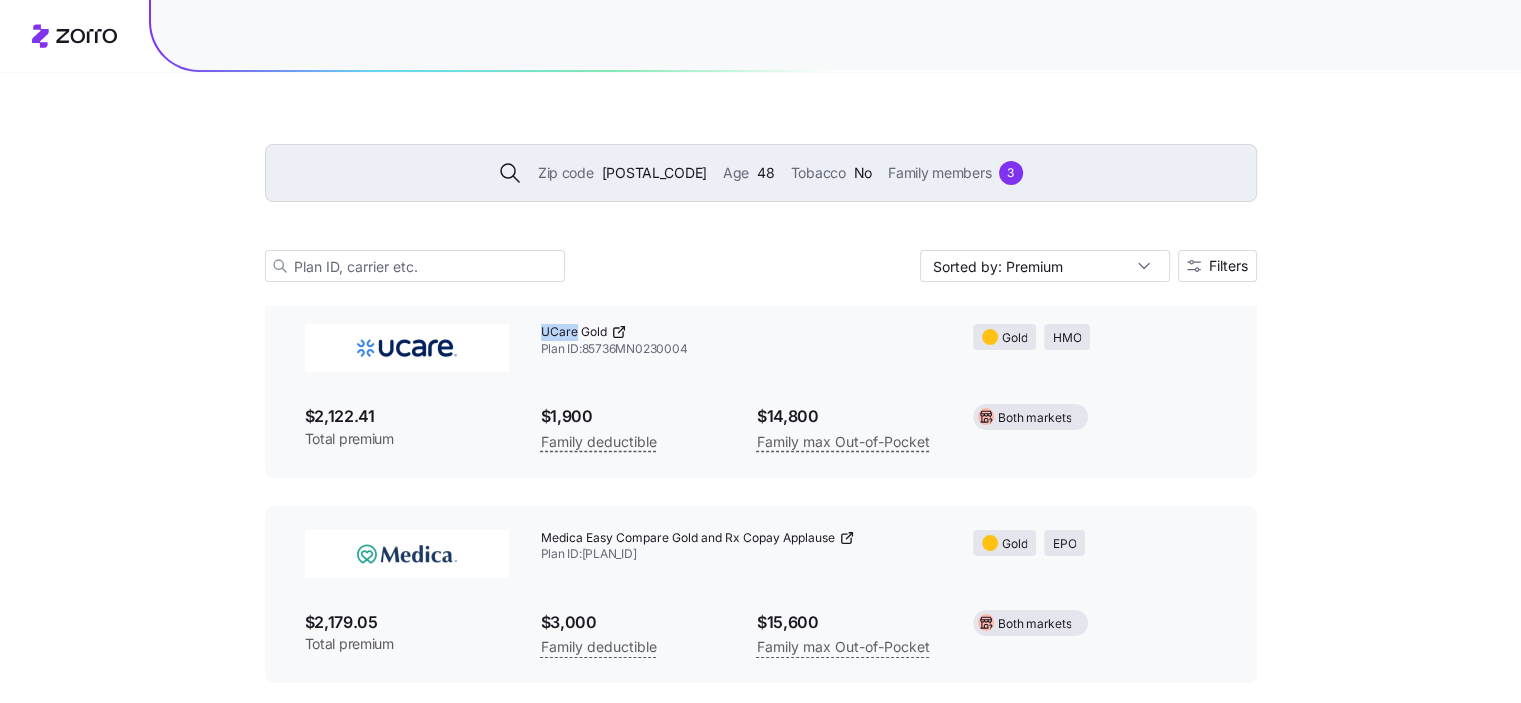 click on "UCare Gold Plan ID:  [PLAN_ID]" at bounding box center [741, 341] 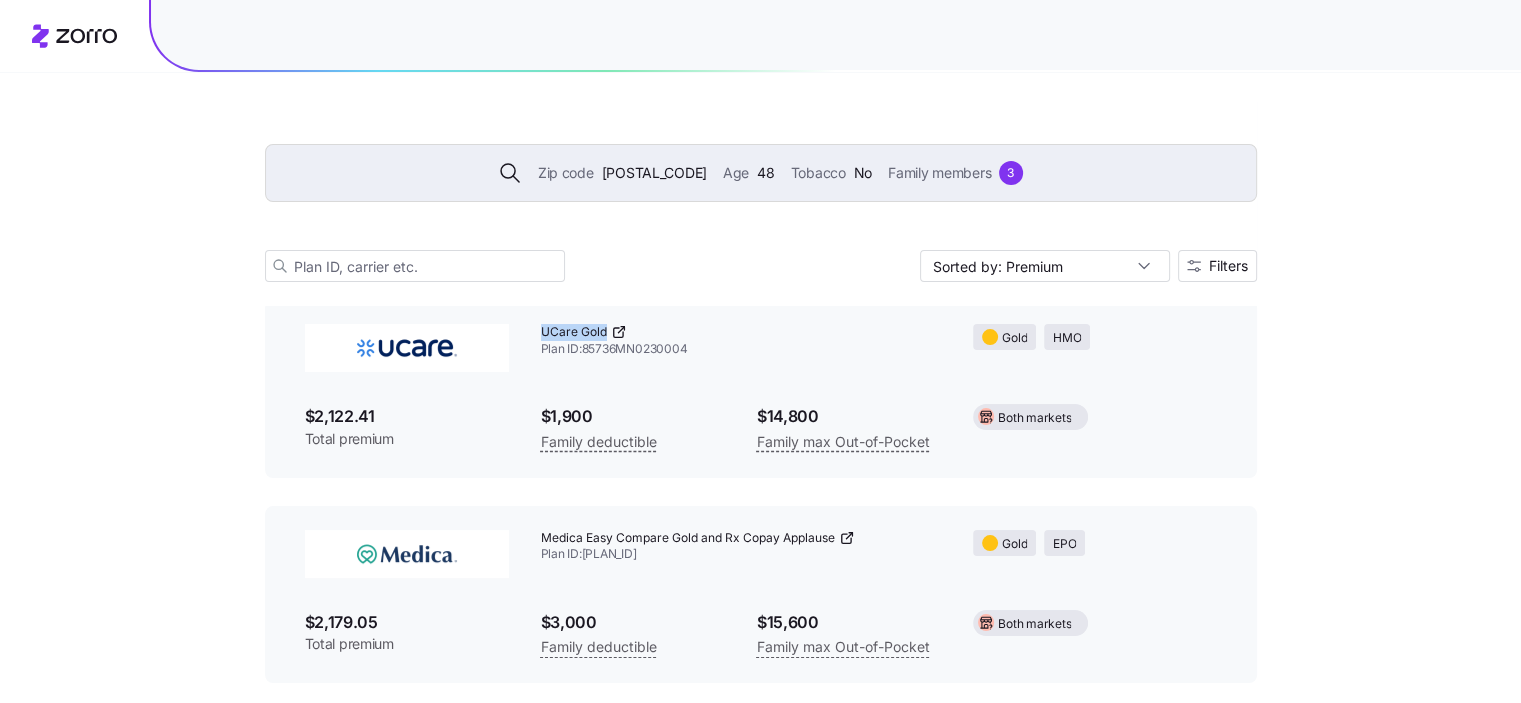 click on "UCare Gold Plan ID:  [PLAN_ID]" at bounding box center [741, 341] 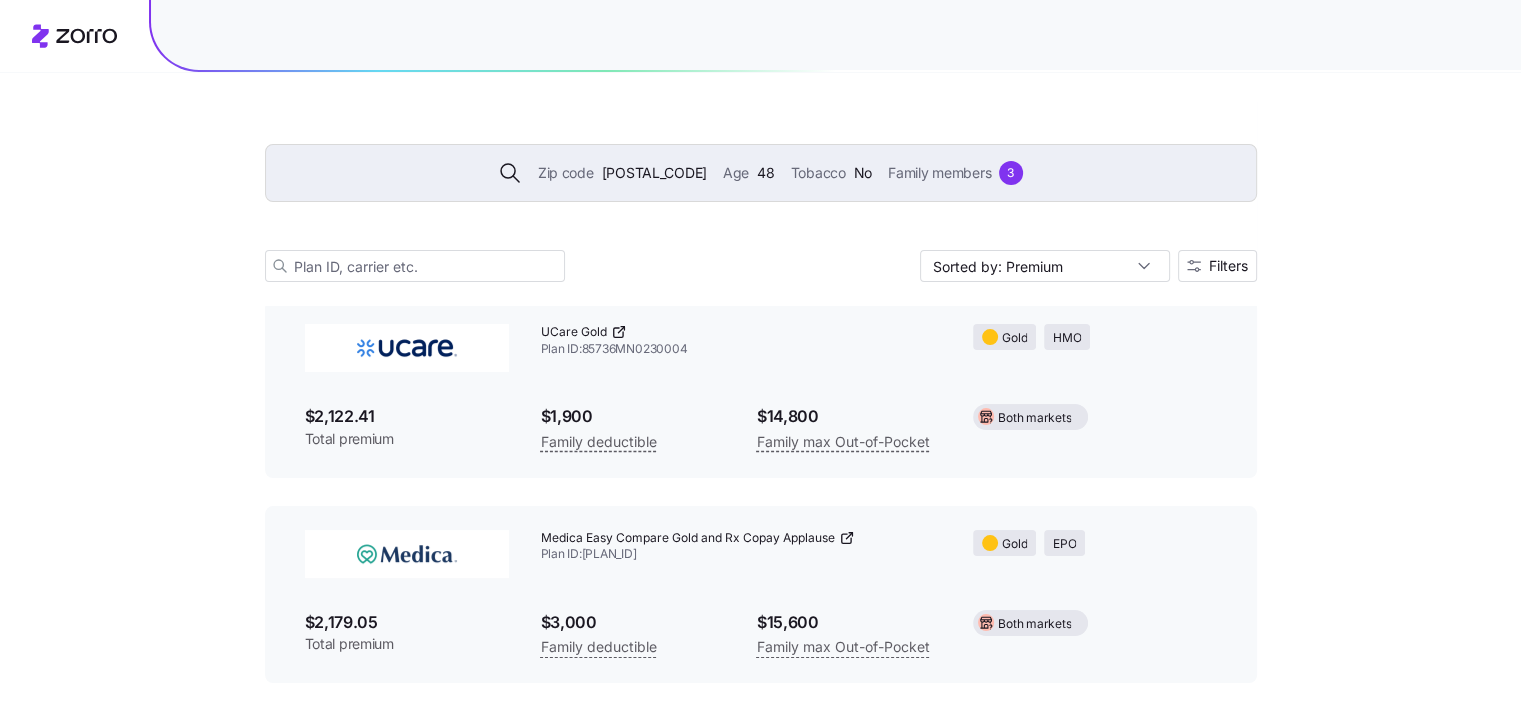 click on "UCare Gold Plan ID:  [PLAN_ID]" at bounding box center (741, 341) 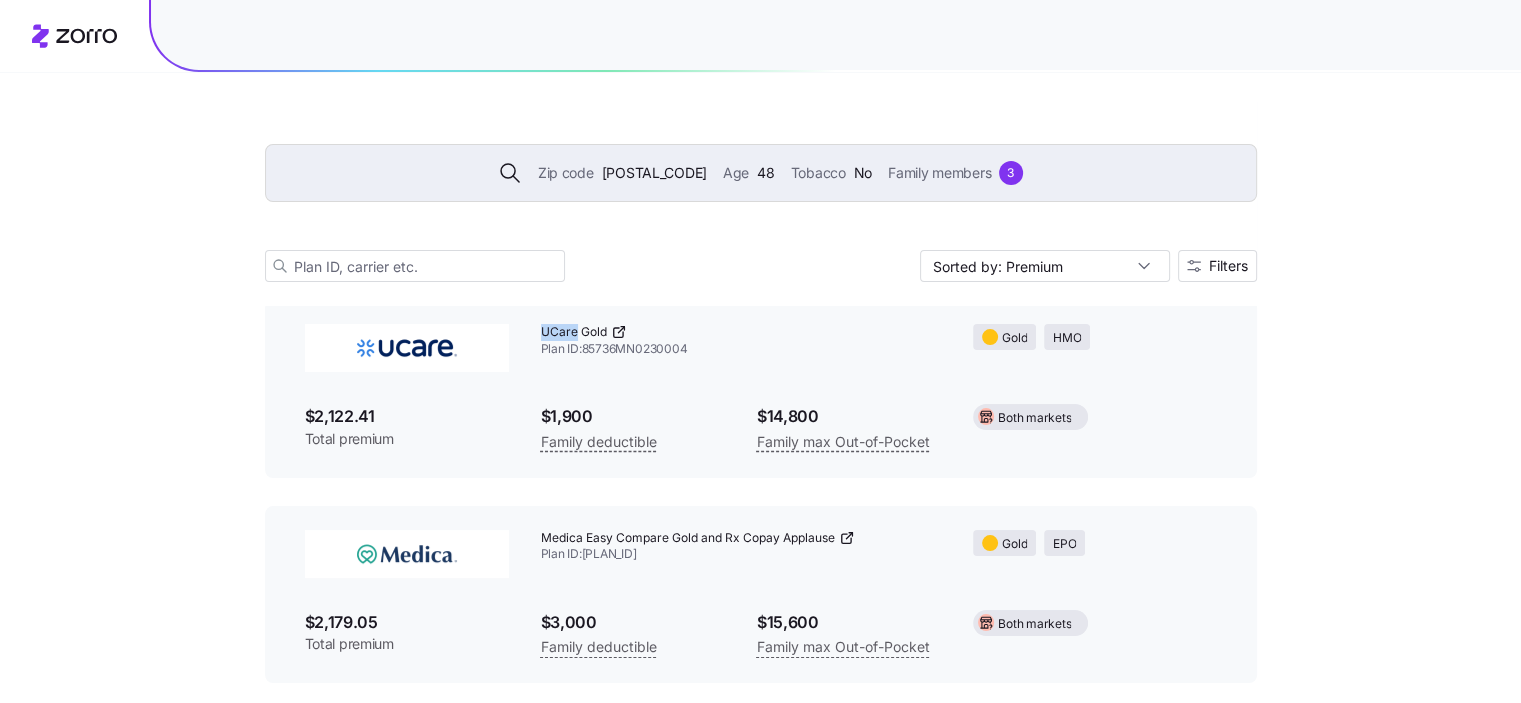 click on "UCare Gold Plan ID:  [PLAN_ID]" at bounding box center [741, 341] 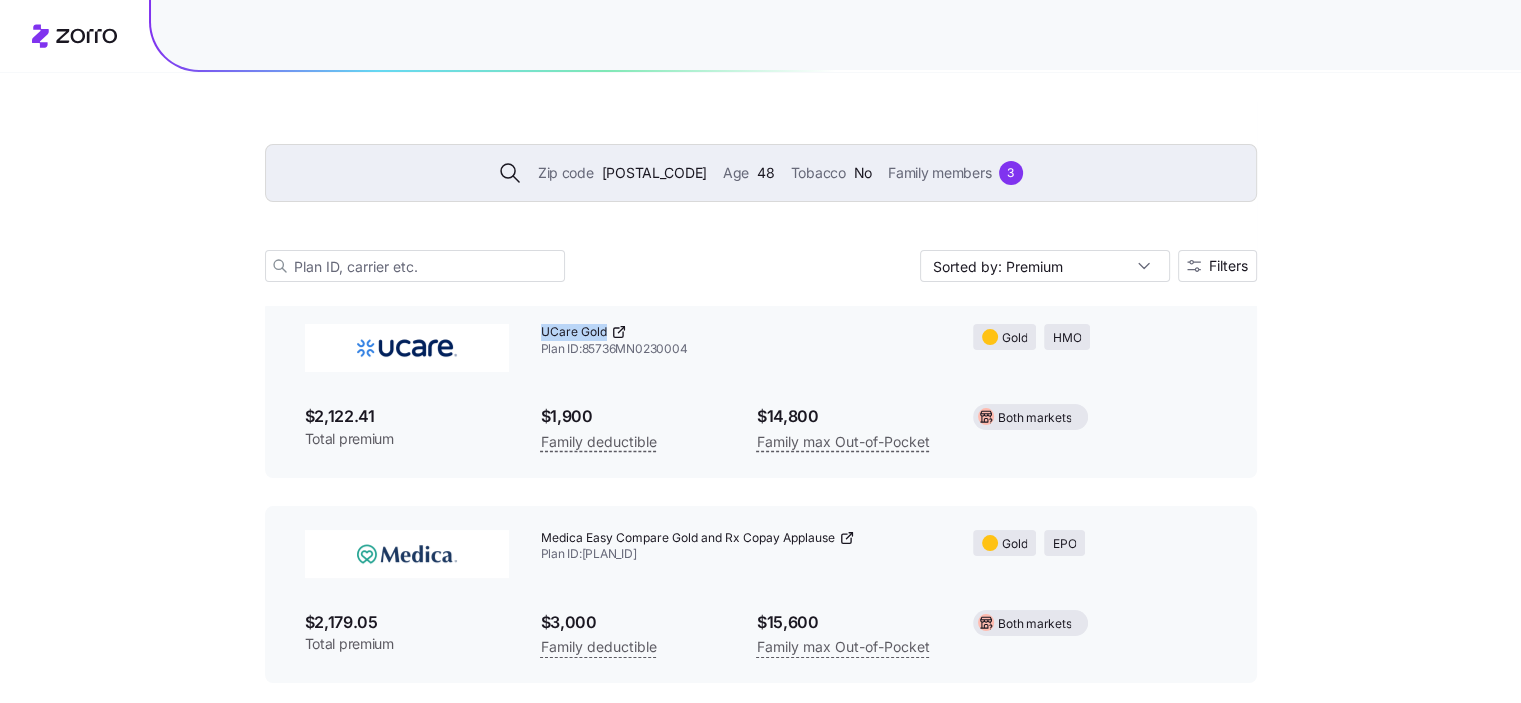 click on "UCare Gold Plan ID:  [PLAN_ID]" at bounding box center [741, 341] 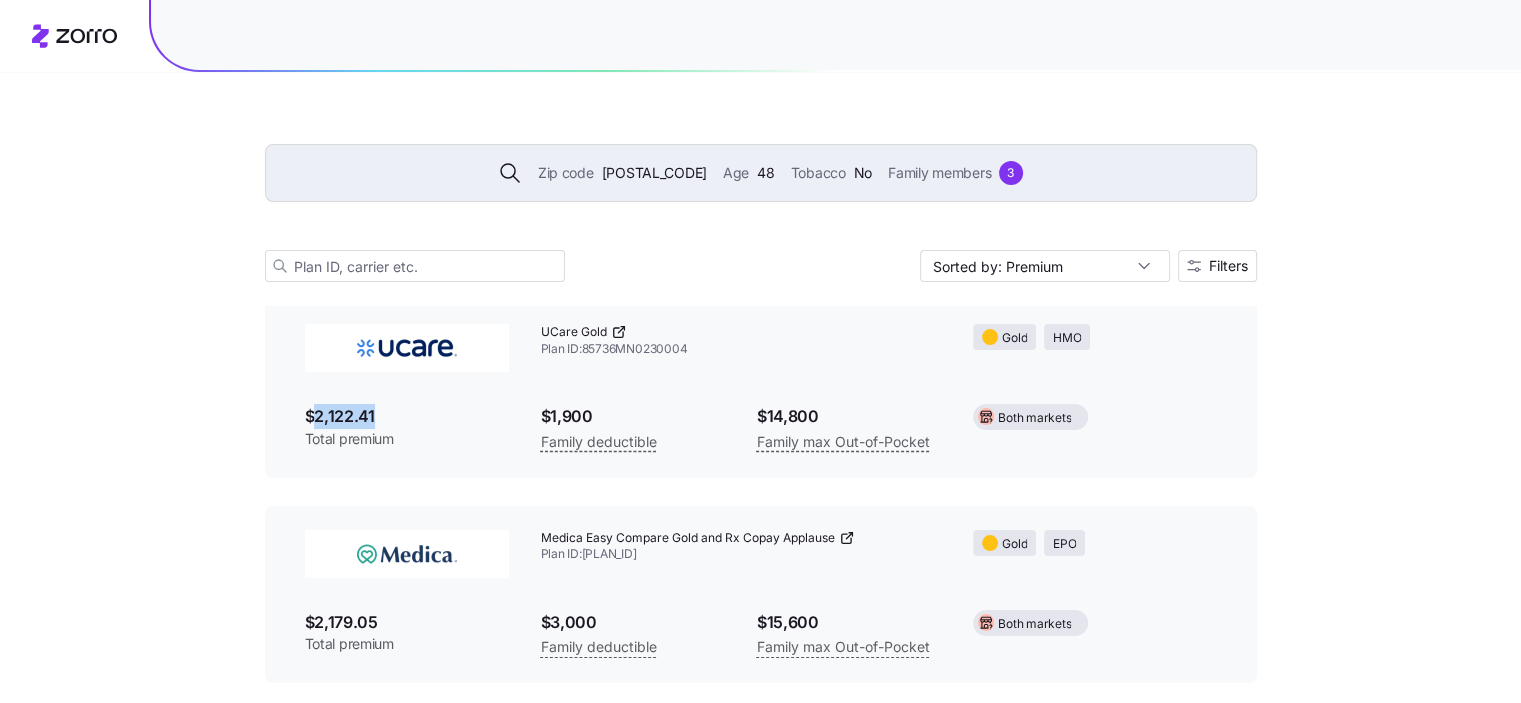 drag, startPoint x: 381, startPoint y: 408, endPoint x: 315, endPoint y: 403, distance: 66.189125 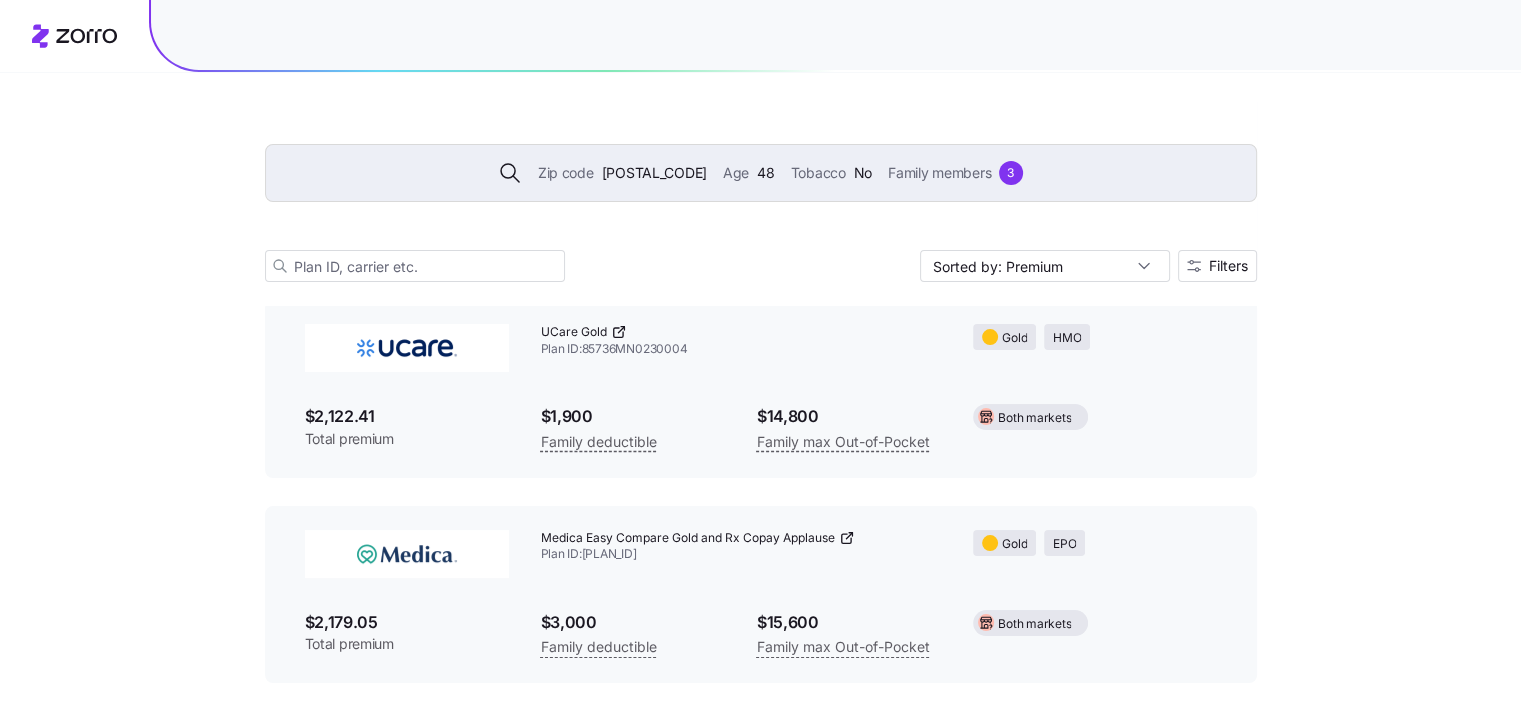click on "Both markets" at bounding box center [1094, 417] 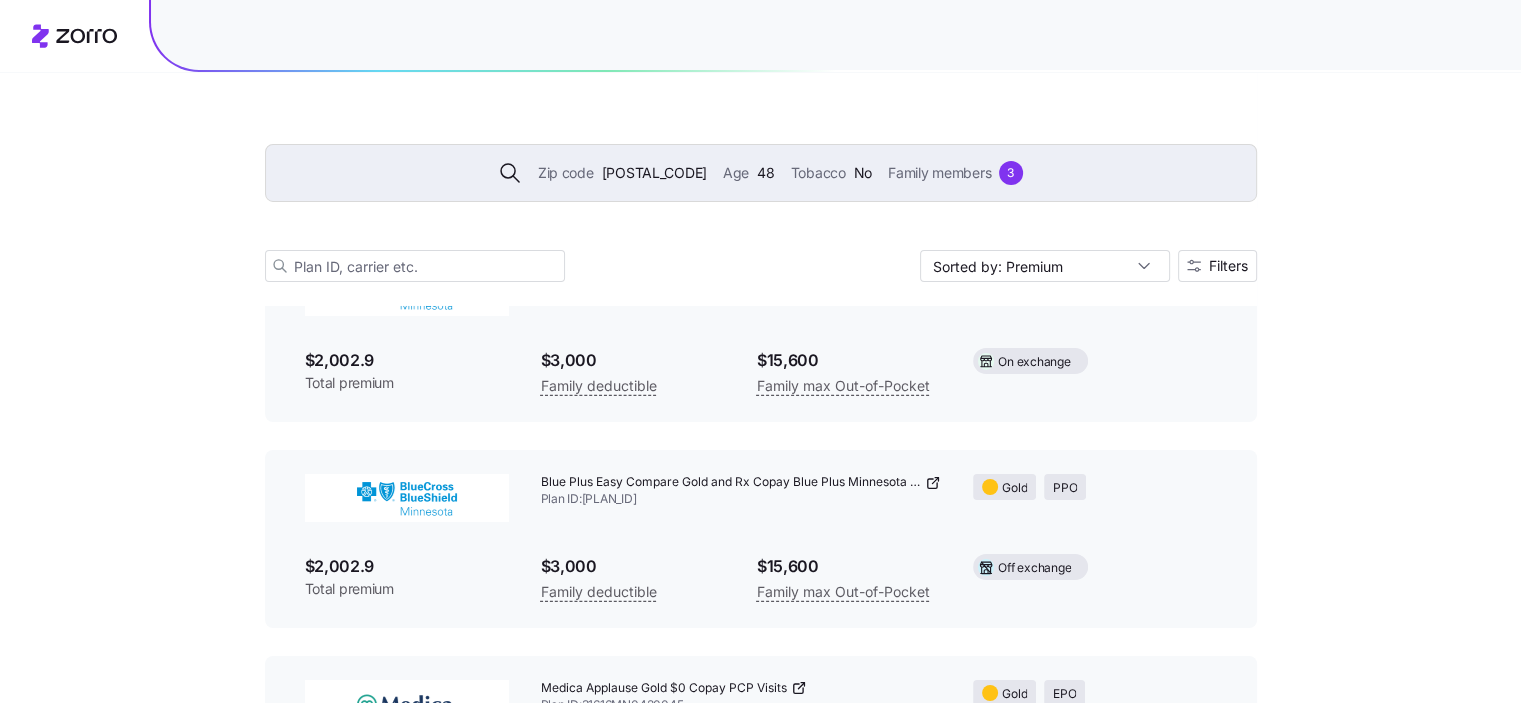 scroll, scrollTop: 6980, scrollLeft: 0, axis: vertical 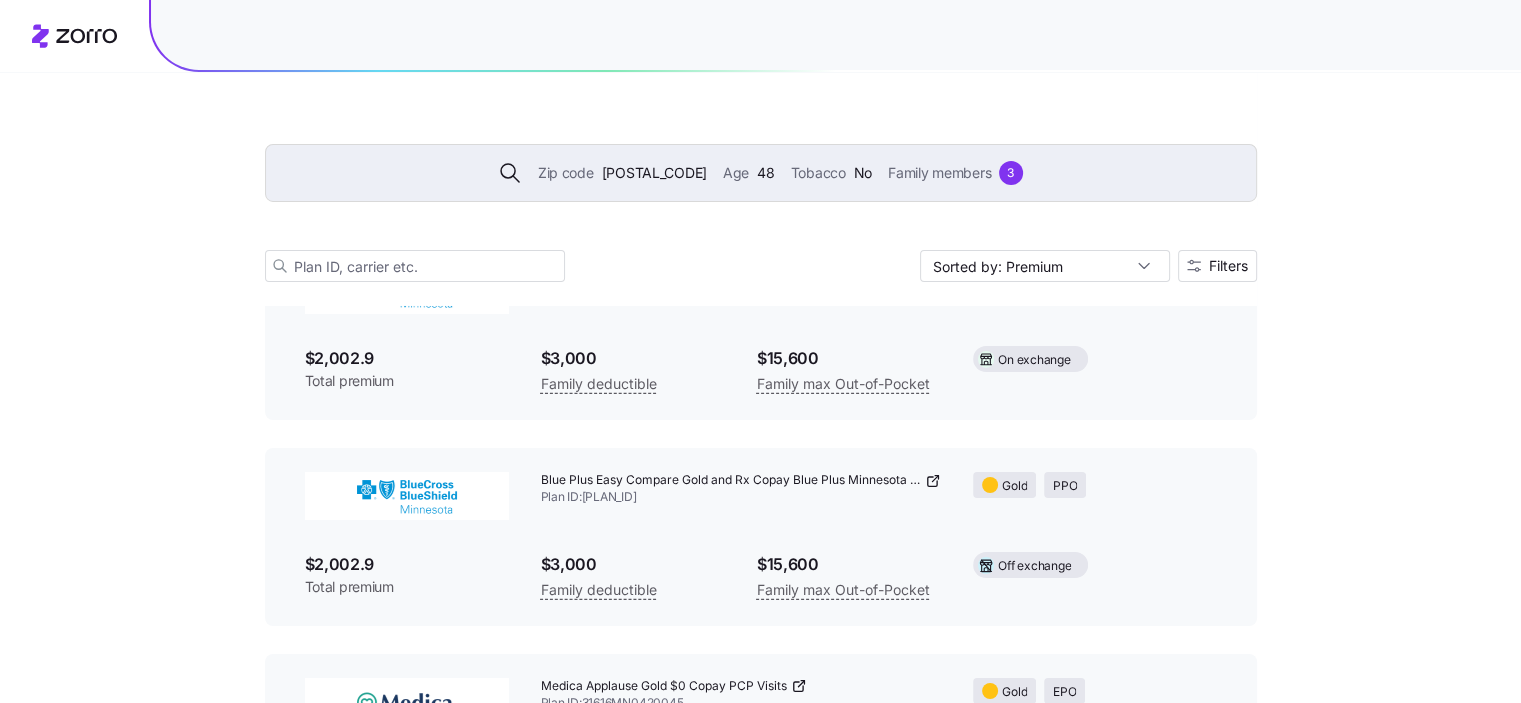 click on "Blue Plus Minnesota Value Plan 205 Plan ID:  [PLAN_ID]-13" at bounding box center [741, 489] 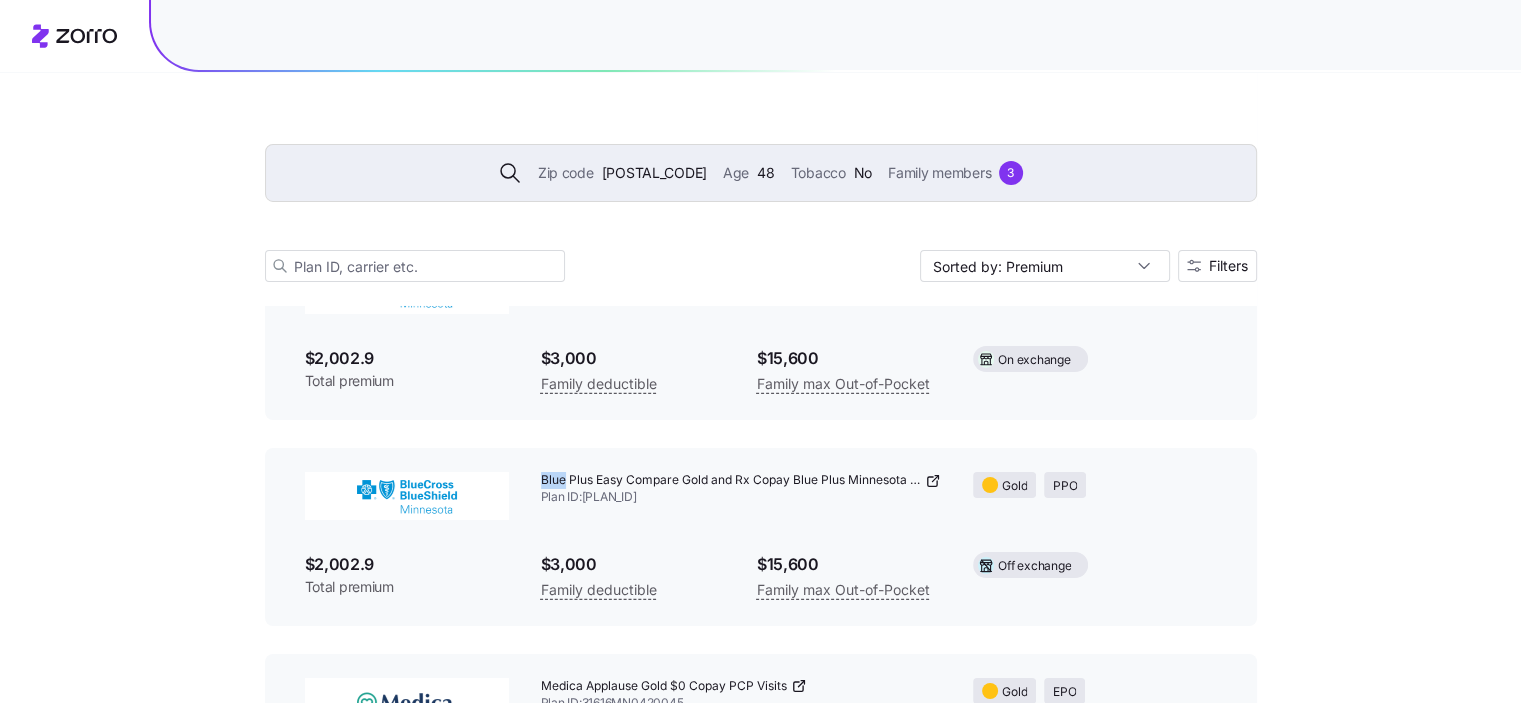 click on "Blue Plus Minnesota Value Plan 205 Plan ID:  [PLAN_ID]-13" at bounding box center [741, 489] 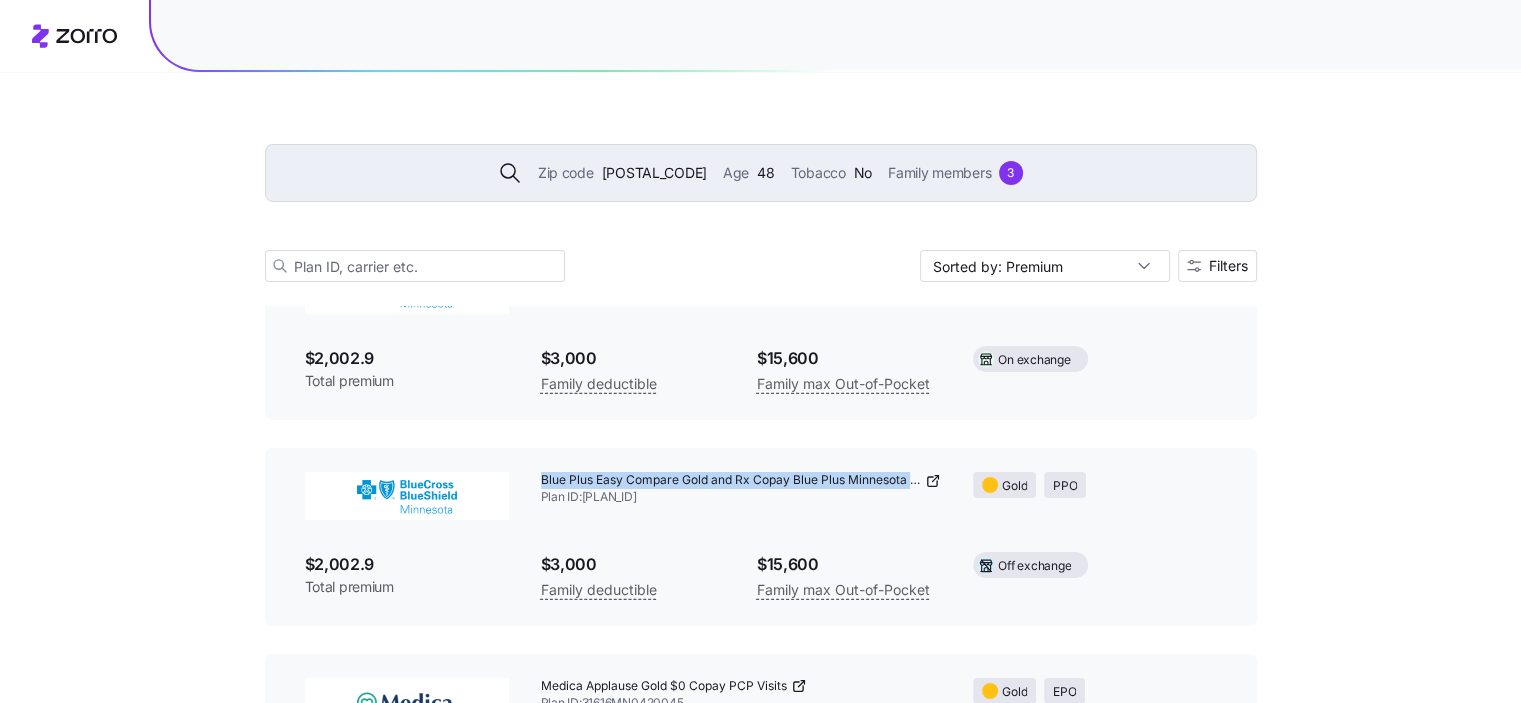 click on "Blue Plus Minnesota Value Plan 205 Plan ID:  [PLAN_ID]-13" at bounding box center [741, 489] 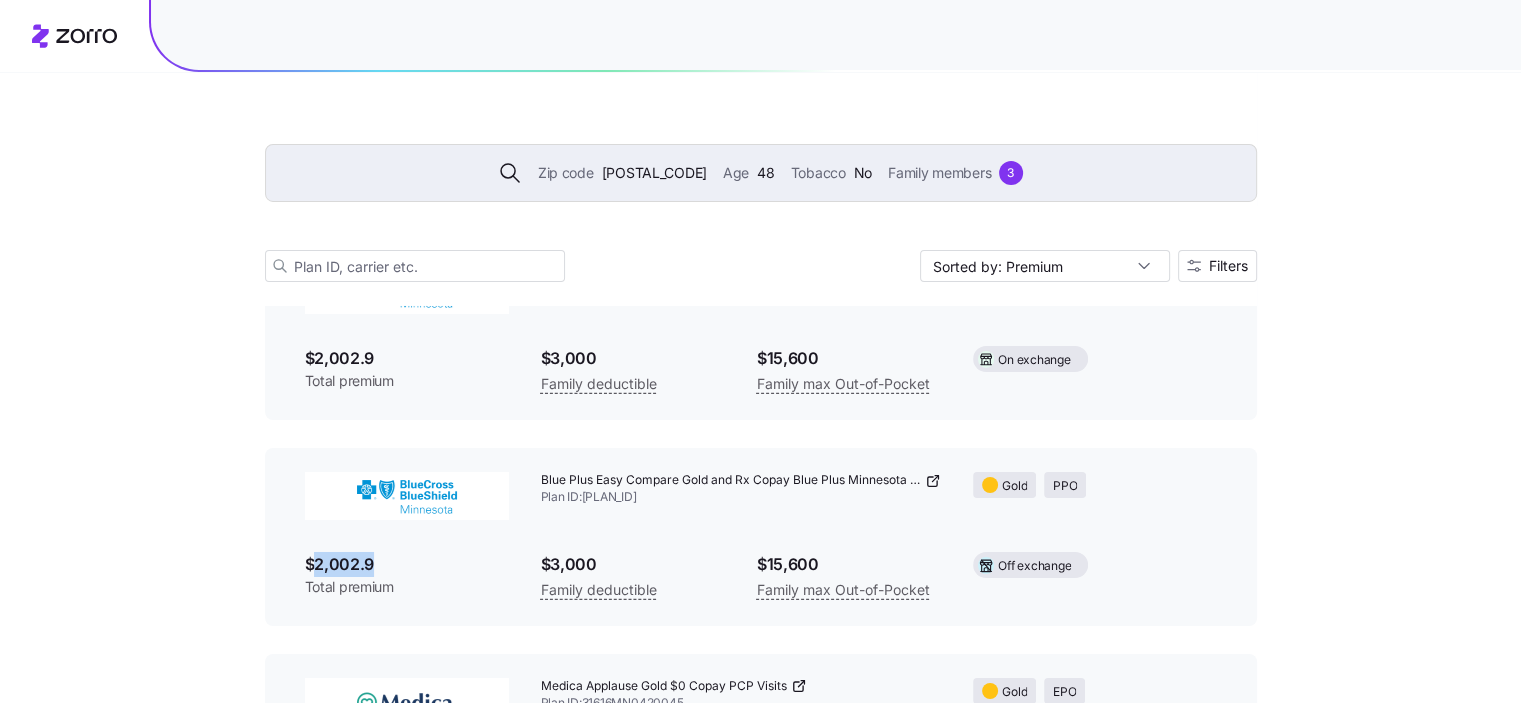 drag, startPoint x: 382, startPoint y: 553, endPoint x: 316, endPoint y: 561, distance: 66.48308 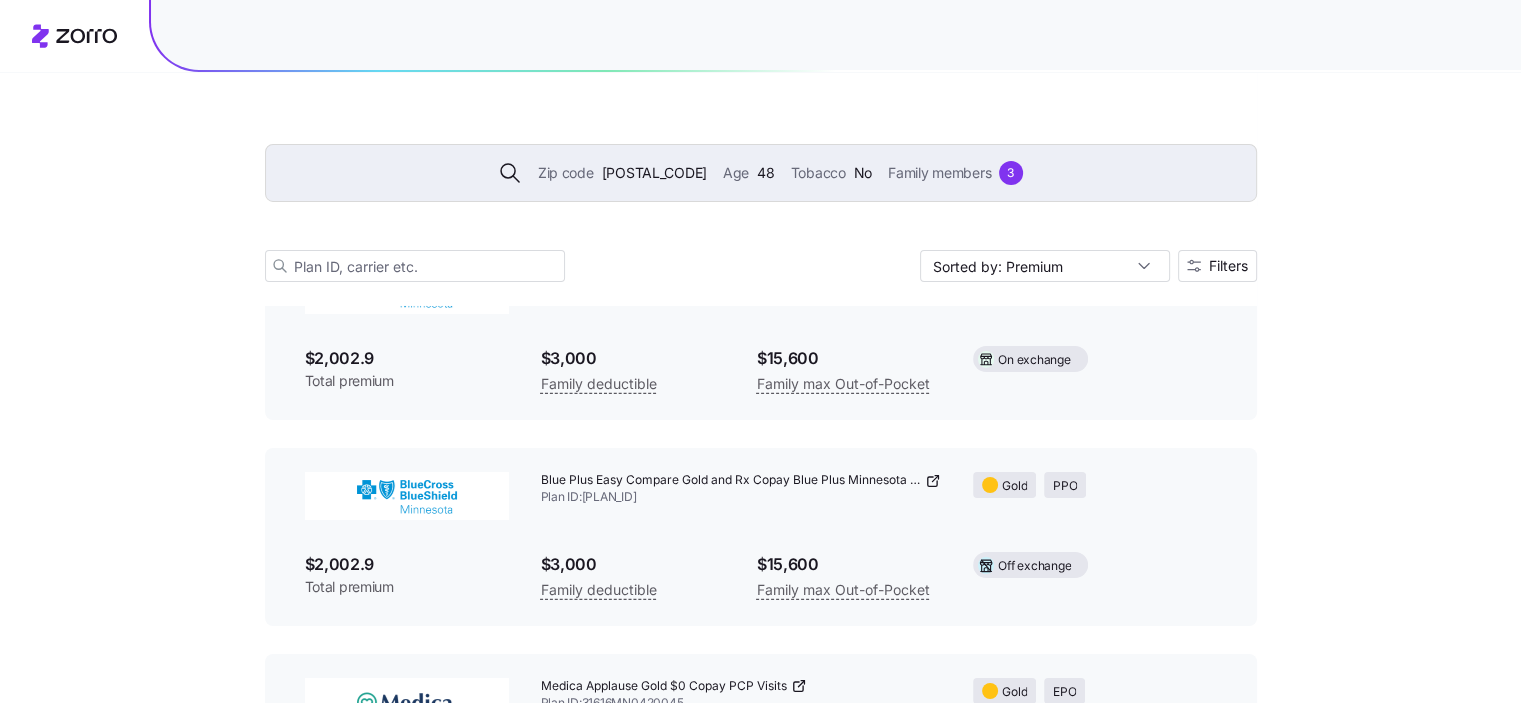 click on "Blue Plus Minnesota Value Plan 205 Plan ID:  [PLAN_ID]-13 Gold PPO $[PRICE] Total premium $[PRICE] Family deductible $[PRICE] Family max Out-of-Pocket Off exchange" at bounding box center (761, 537) 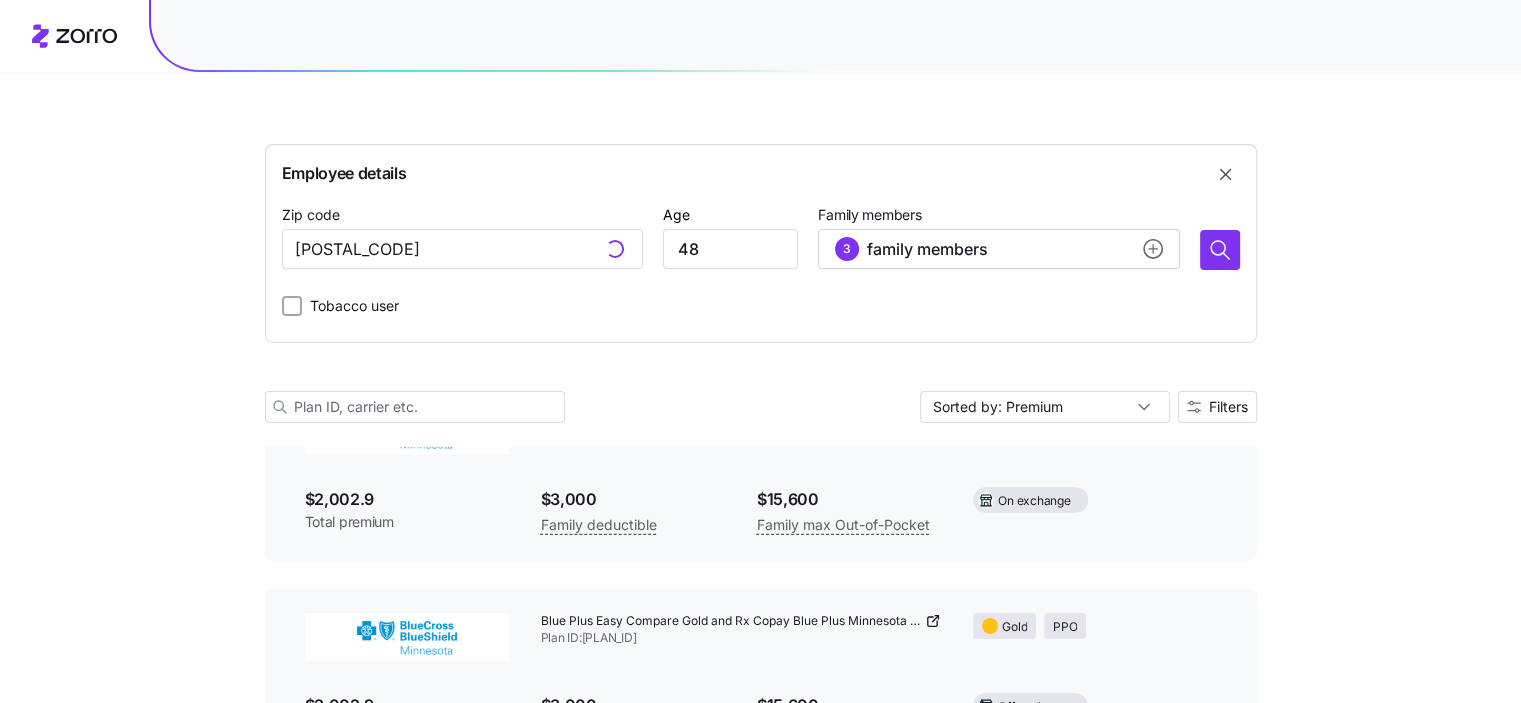 scroll, scrollTop: 7120, scrollLeft: 0, axis: vertical 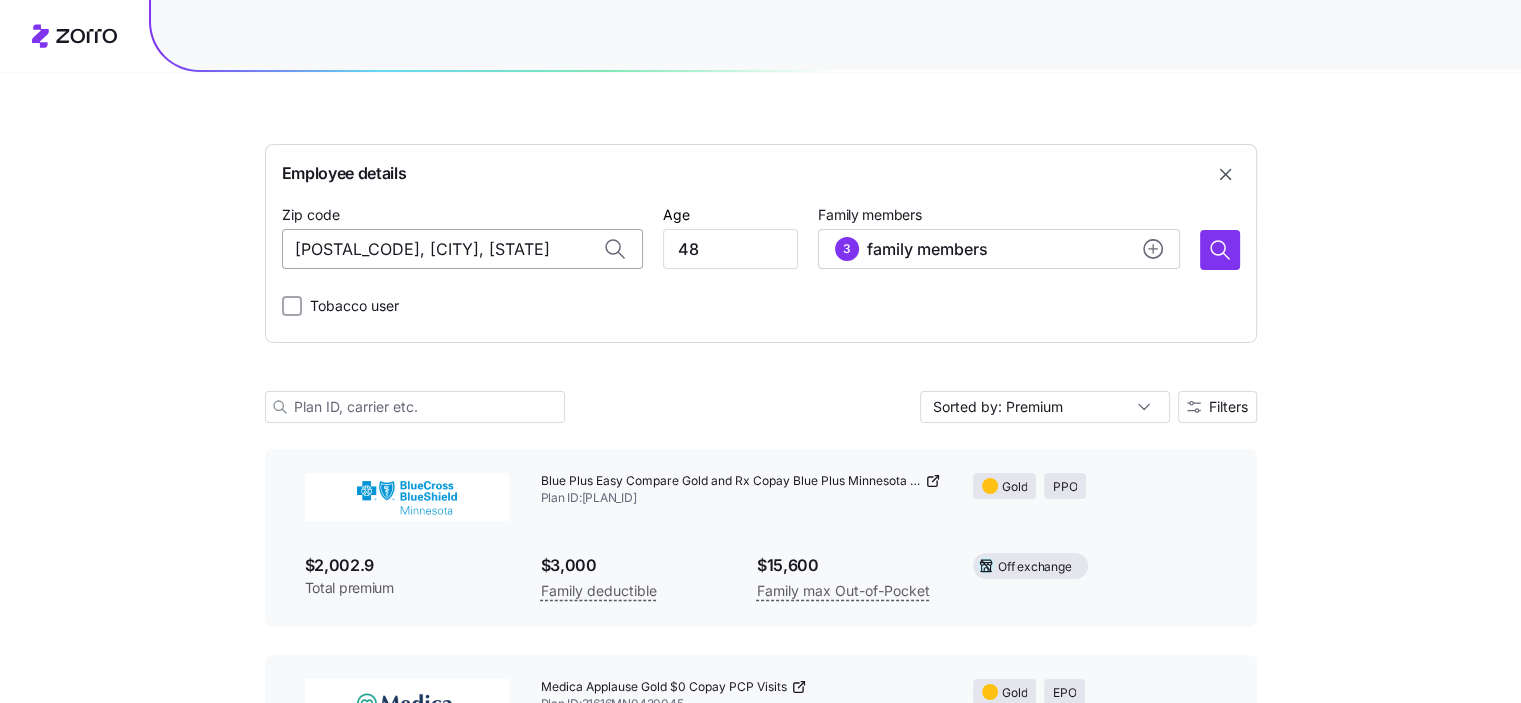 click on "[POSTAL_CODE], [CITY], [STATE]" at bounding box center (462, 249) 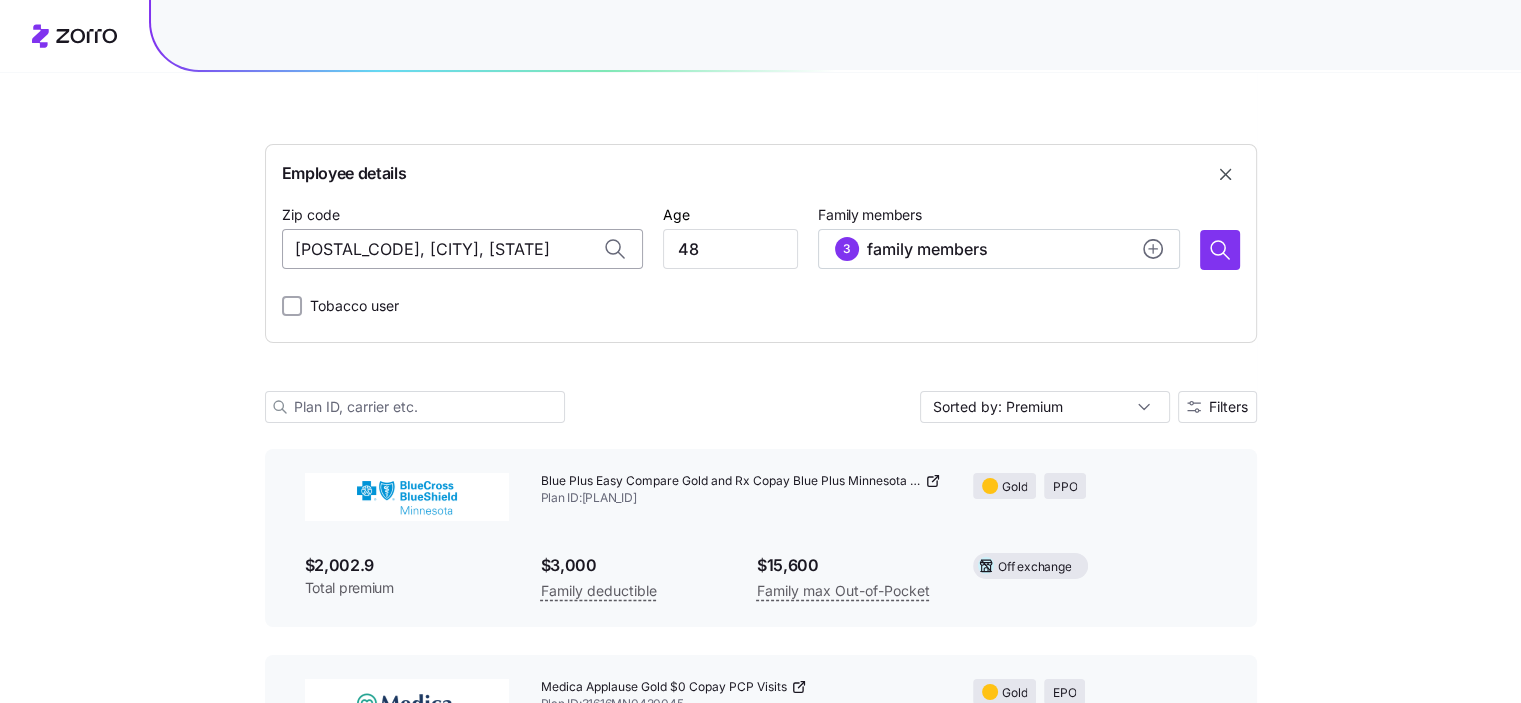 paste on "[PLAN_ID]" 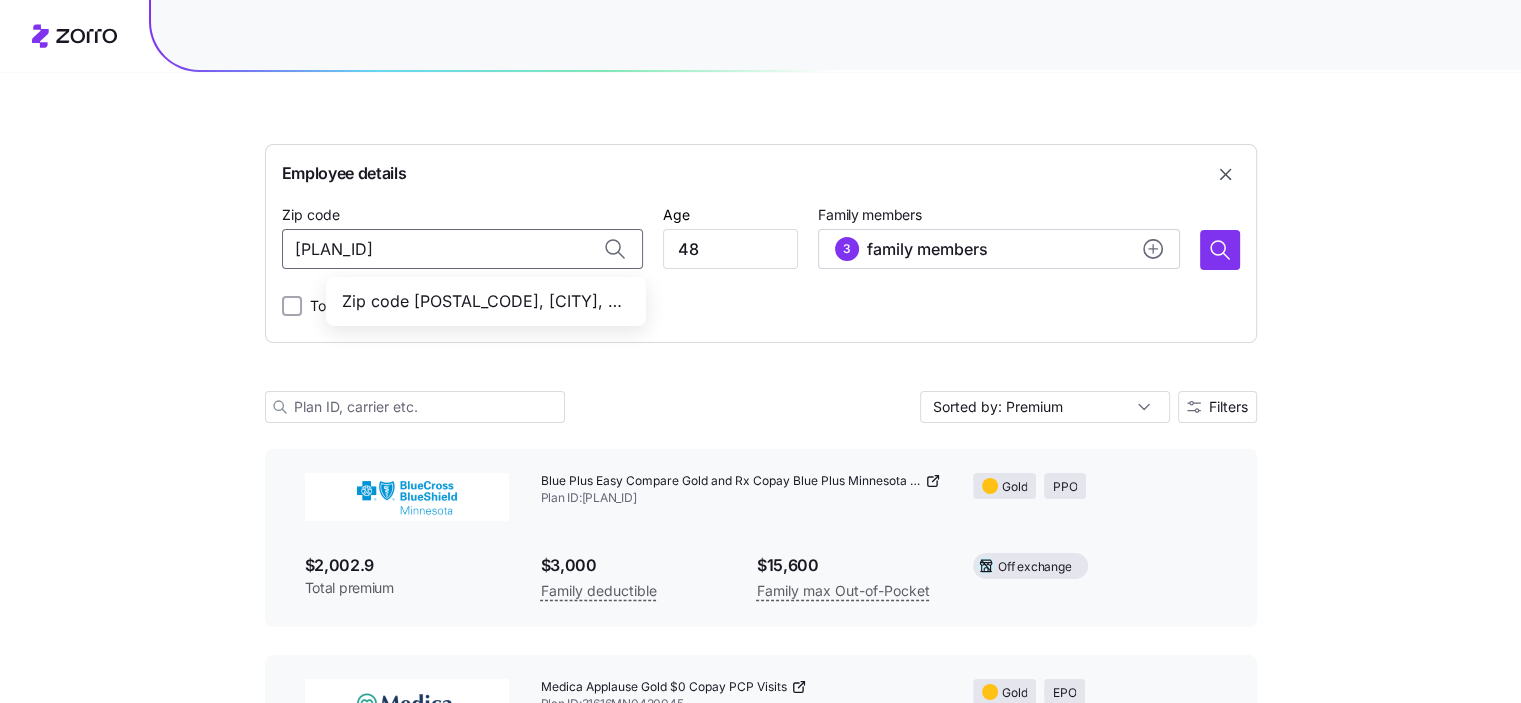 click on "Zip code [POSTAL_CODE], [CITY], [STATE]" at bounding box center (482, 301) 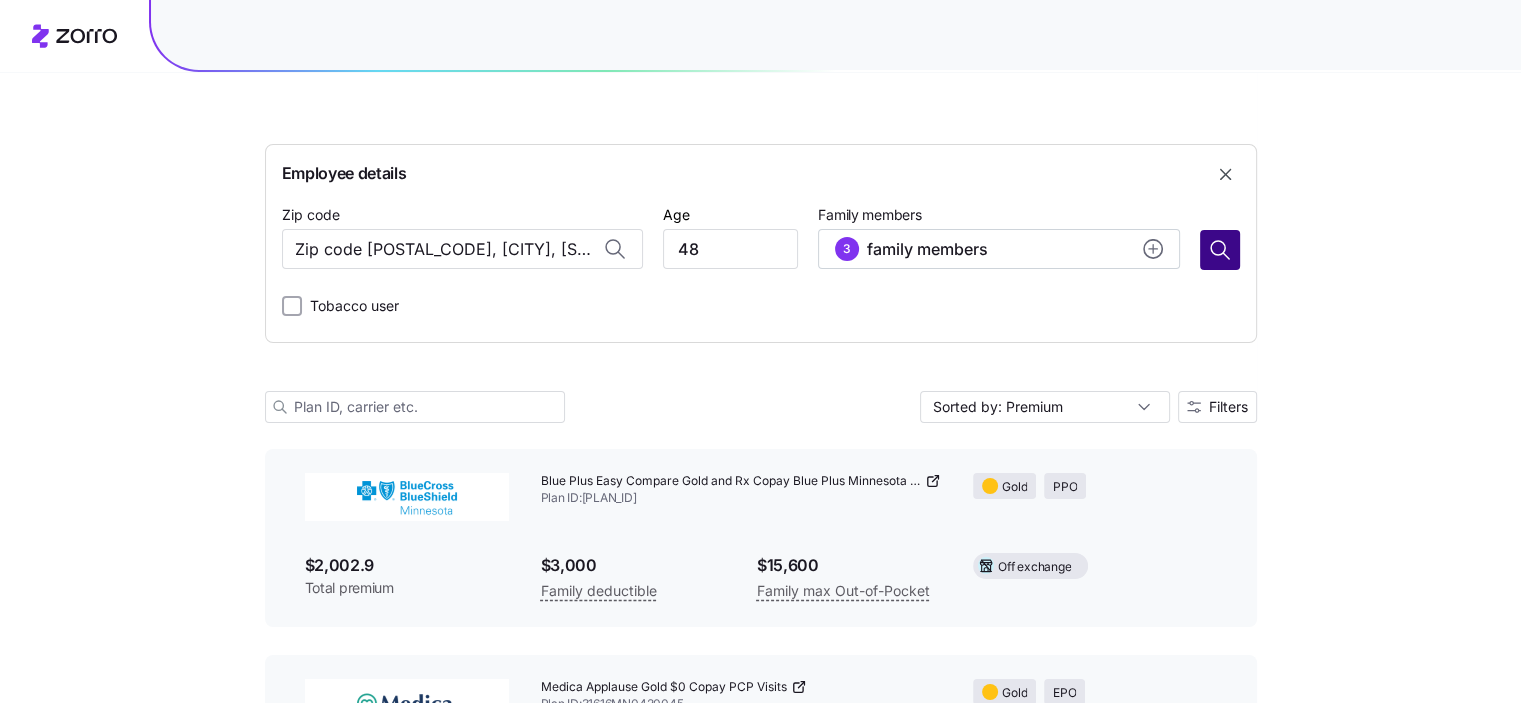 type on "Zip code [POSTAL_CODE], [CITY], [STATE]" 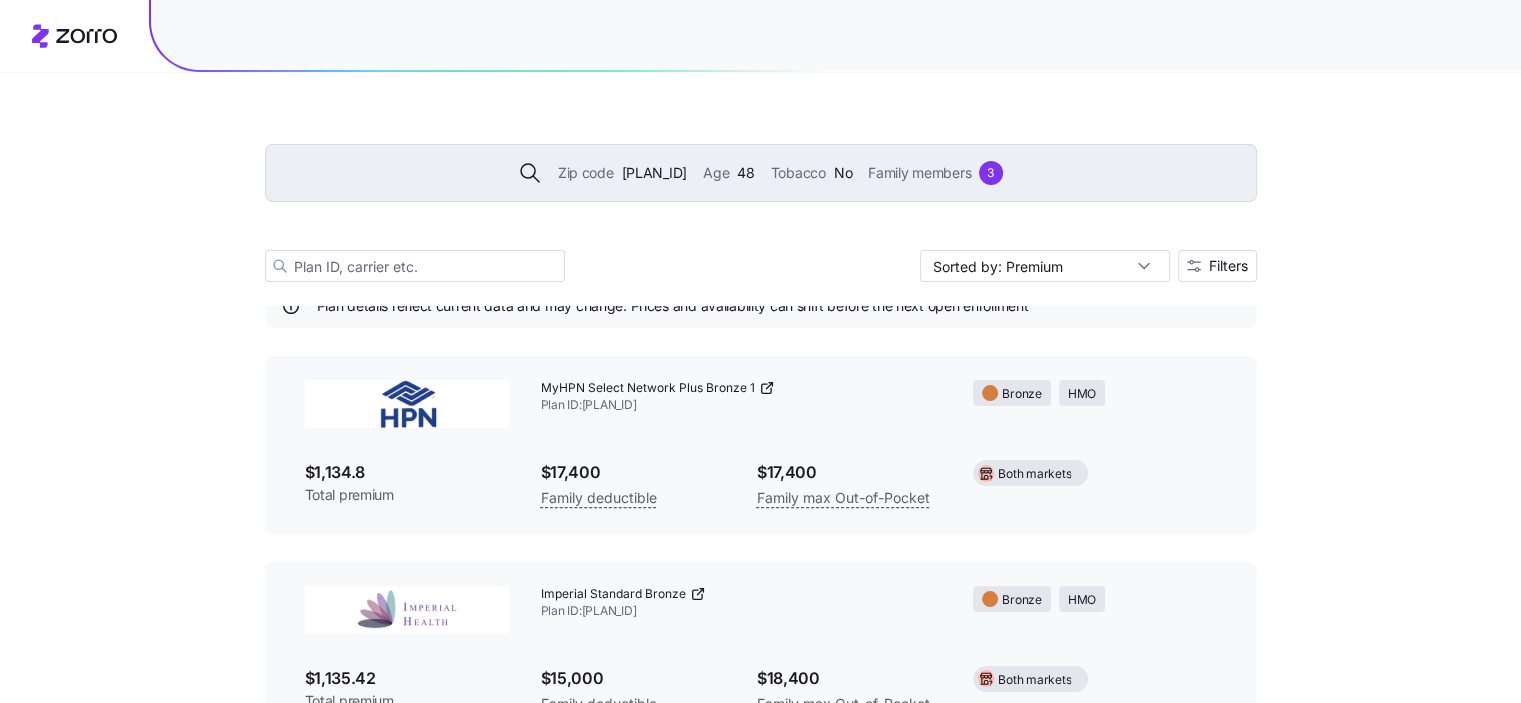 scroll, scrollTop: 6980, scrollLeft: 0, axis: vertical 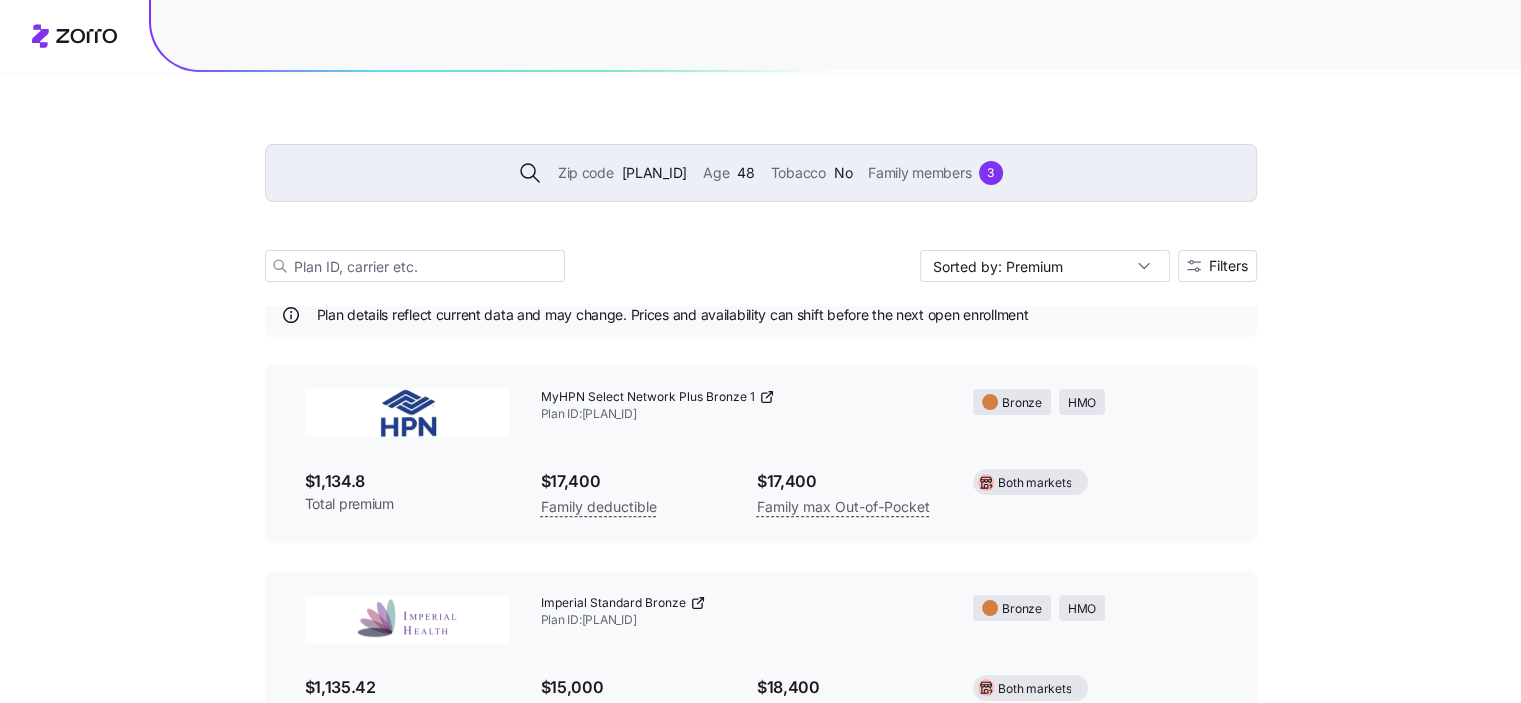 click on "[PLAN_NAME] Plan ID: [PLAN_ID]" at bounding box center [741, 406] 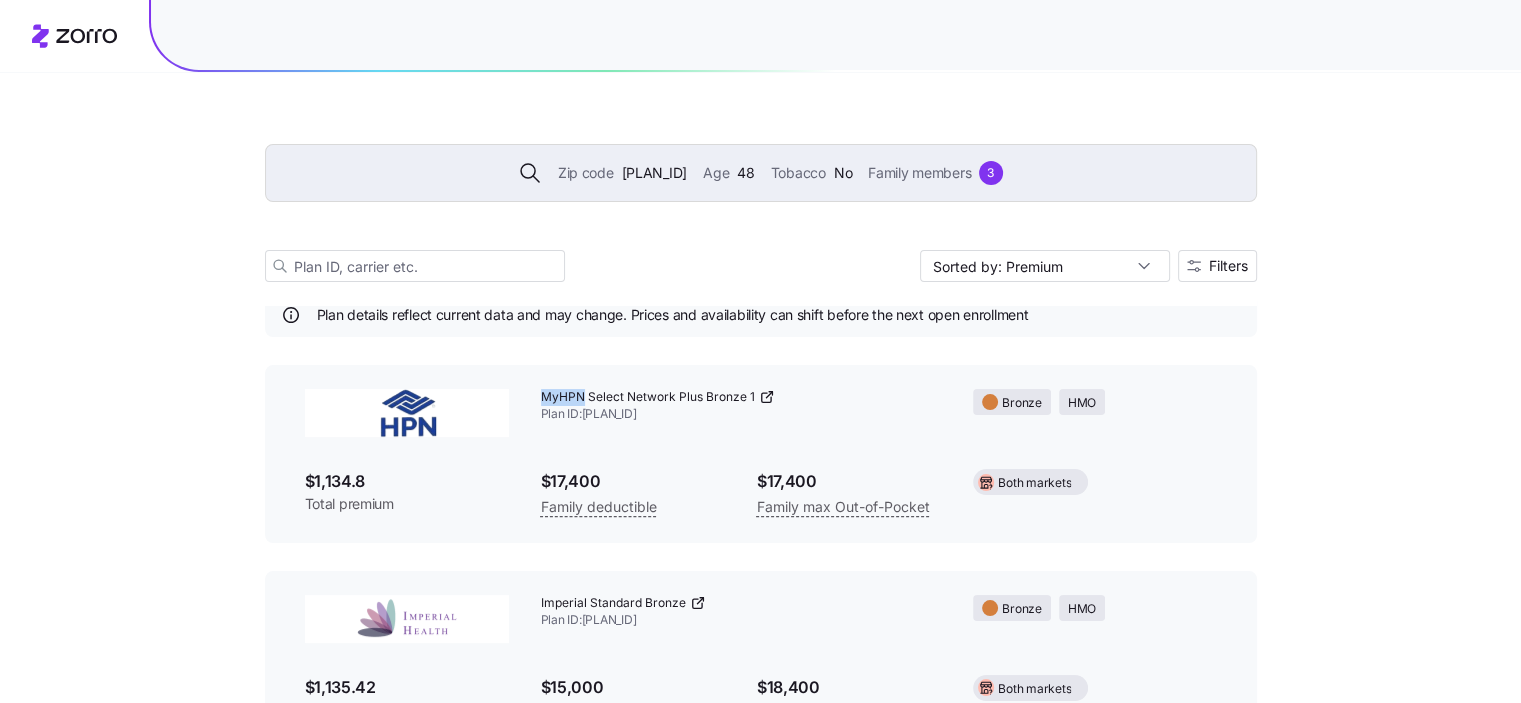 click on "[PLAN_NAME] Plan ID: [PLAN_ID]" at bounding box center (741, 406) 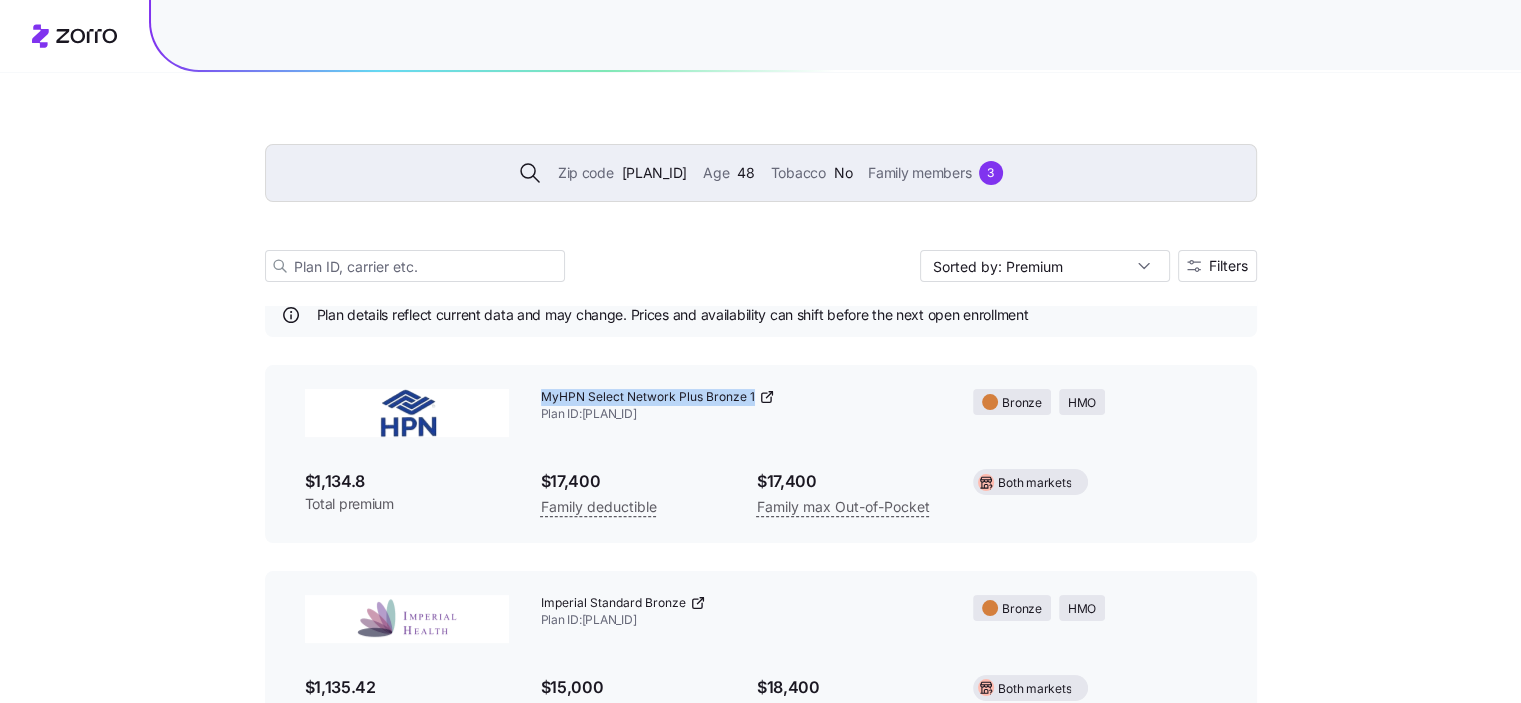 click on "[PLAN_NAME] Plan ID: [PLAN_ID]" at bounding box center [741, 406] 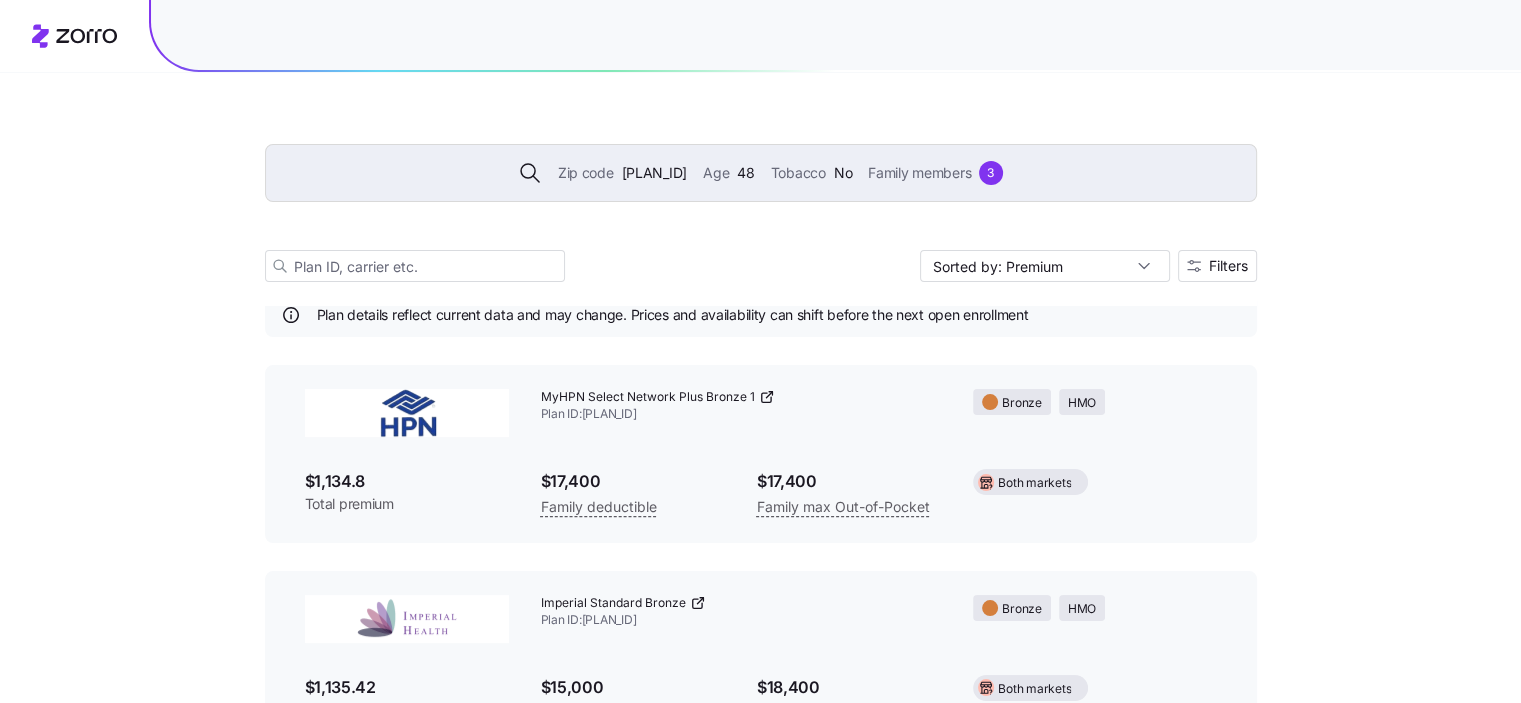 click on "$1,134.8" at bounding box center [407, 481] 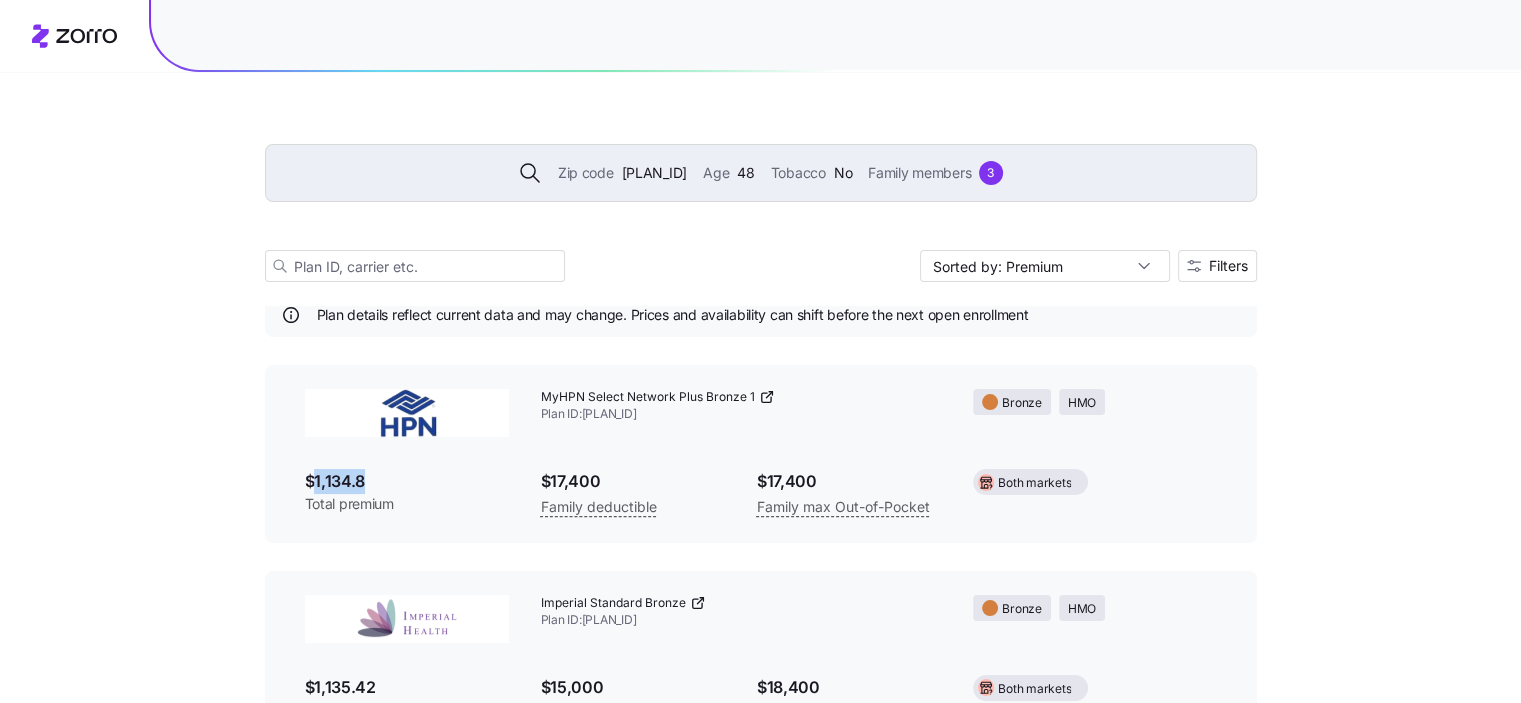 click on "$1,134.8" at bounding box center (407, 481) 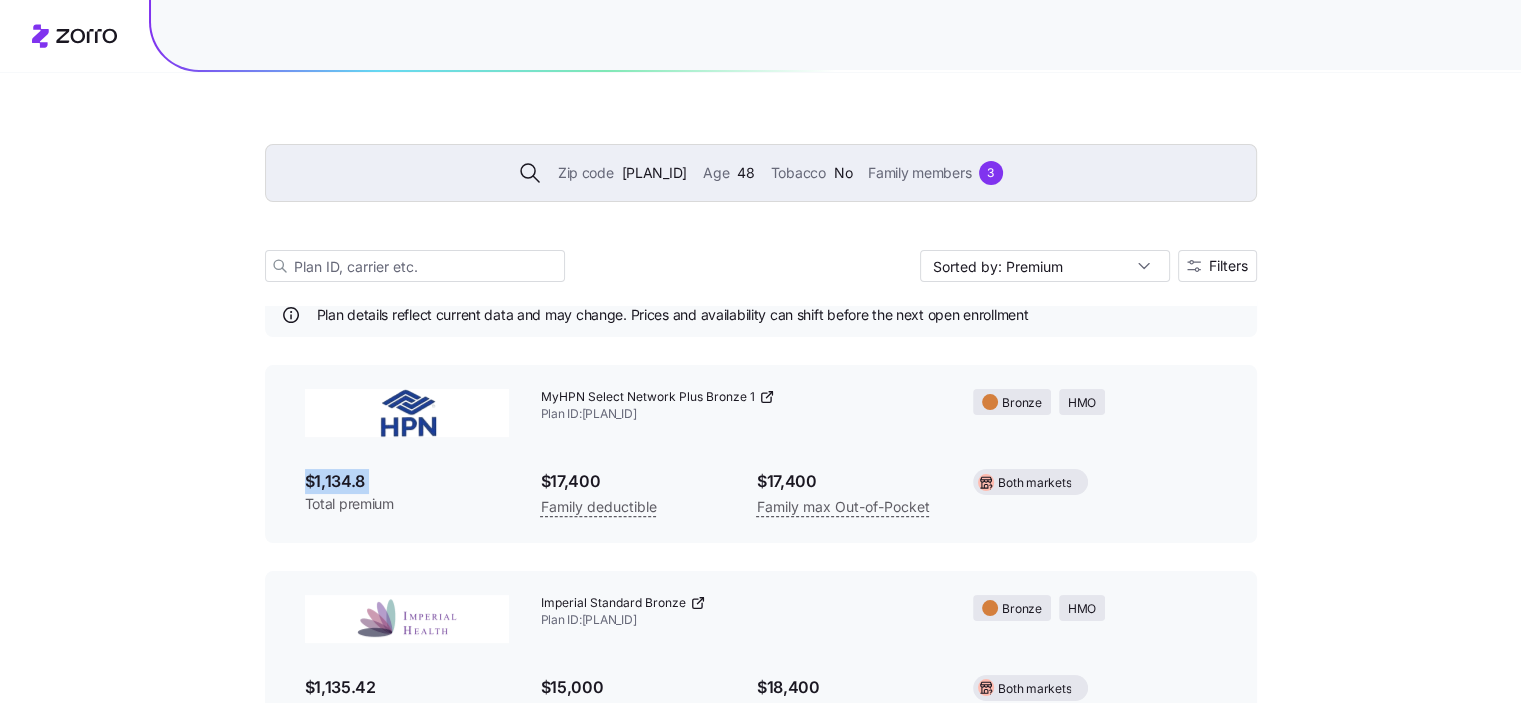 click on "$1,134.8" at bounding box center [407, 481] 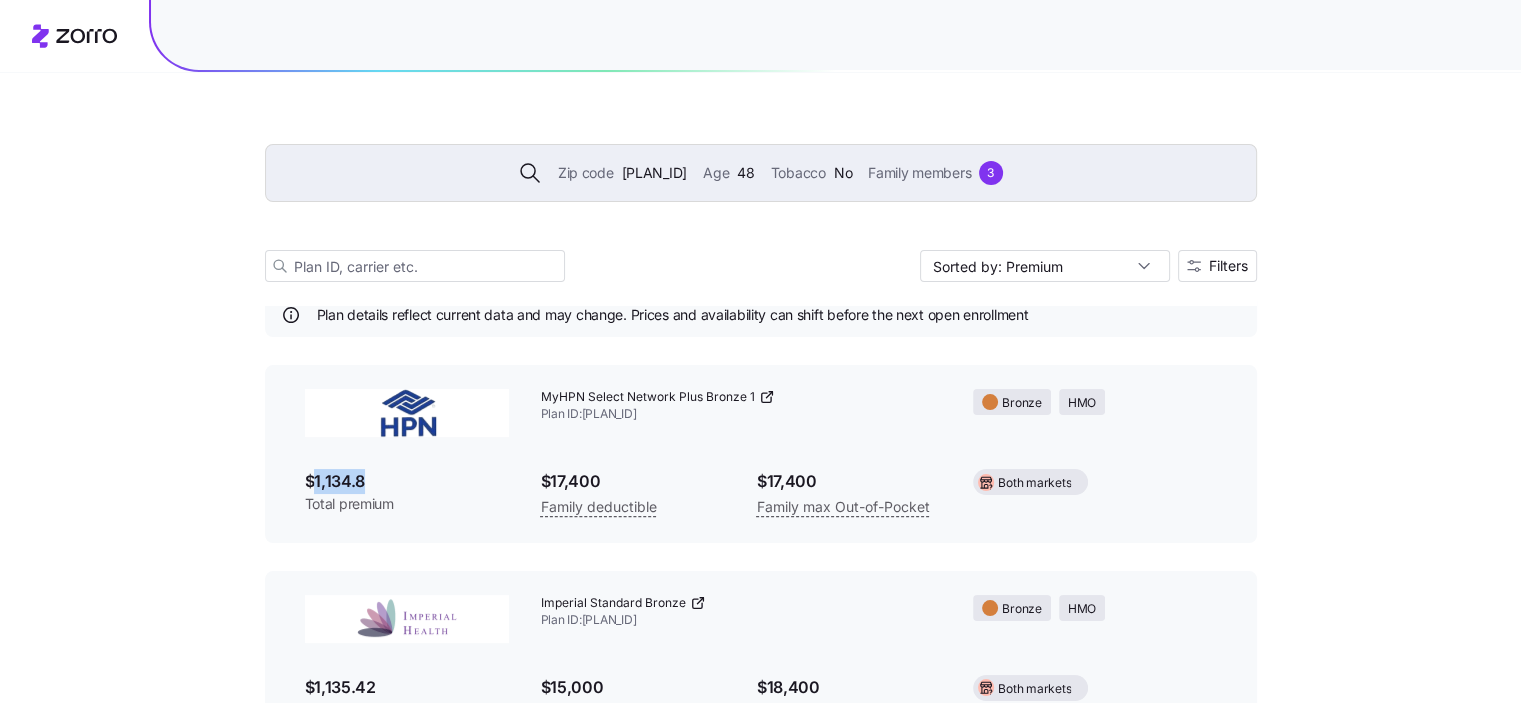 click on "$1,134.8" at bounding box center [407, 481] 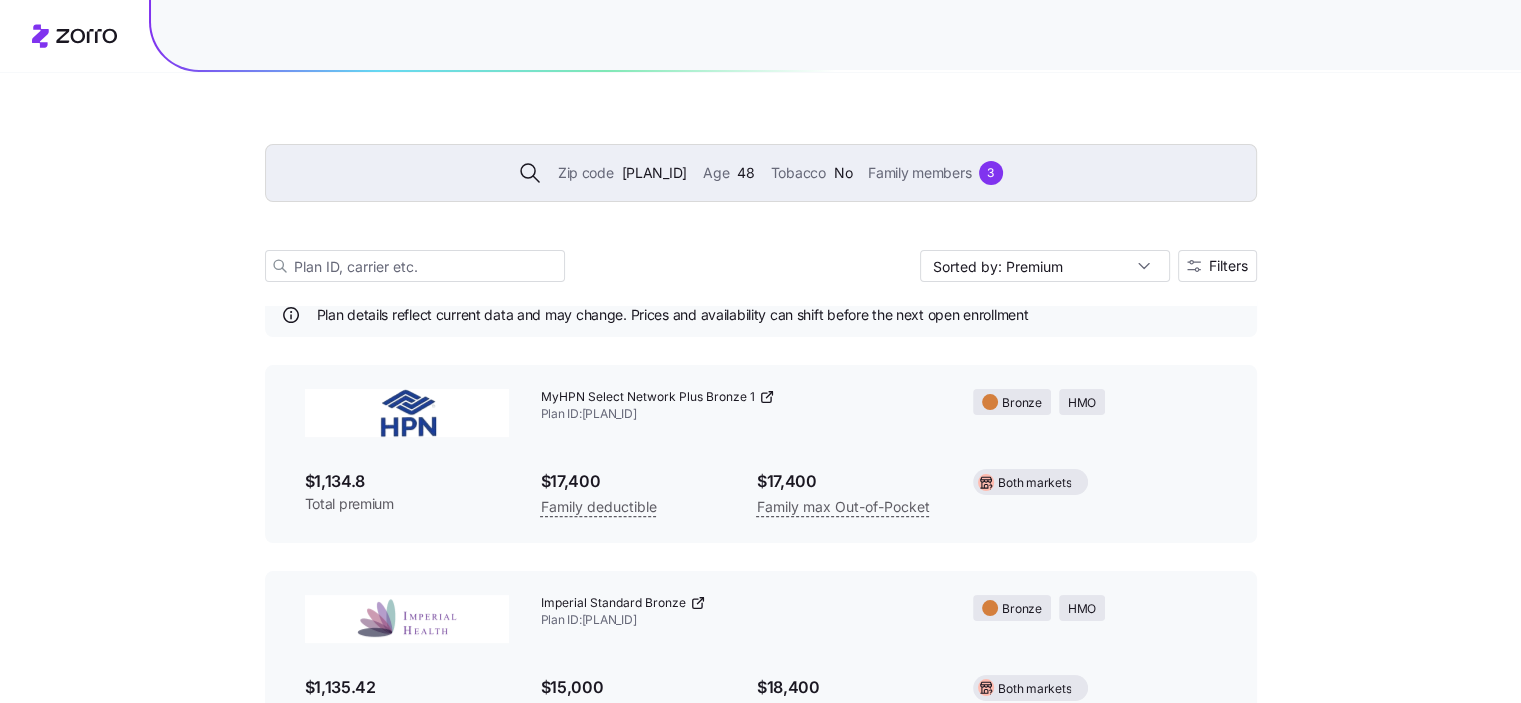 click on "MyHPN Select Network Plus Bronze 1 Plan ID:  [PLAN_ID] Bronze HMO [PRICE] Total premium [PRICE] Family deductible [PRICE] Family max Out-of-Pocket Both markets" at bounding box center [761, 454] 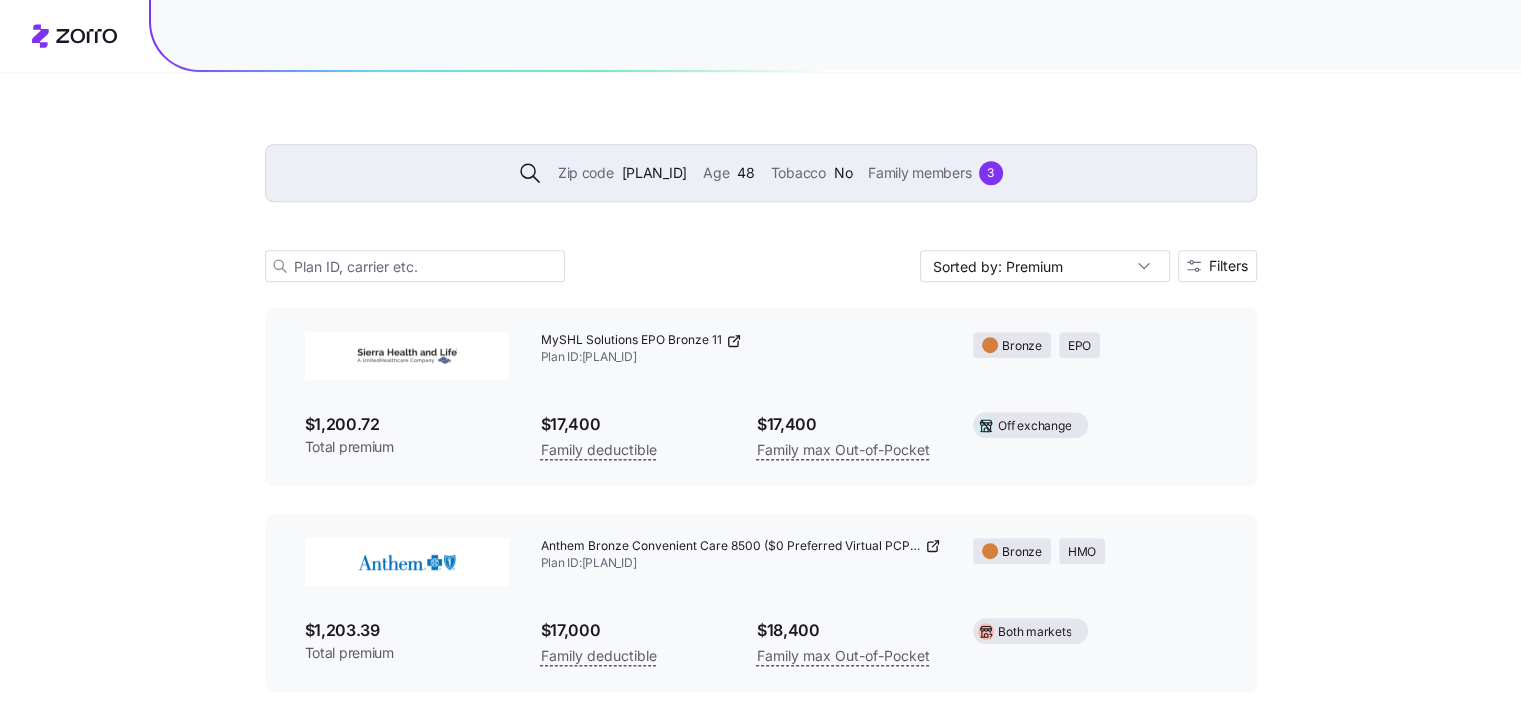 scroll, scrollTop: 906, scrollLeft: 0, axis: vertical 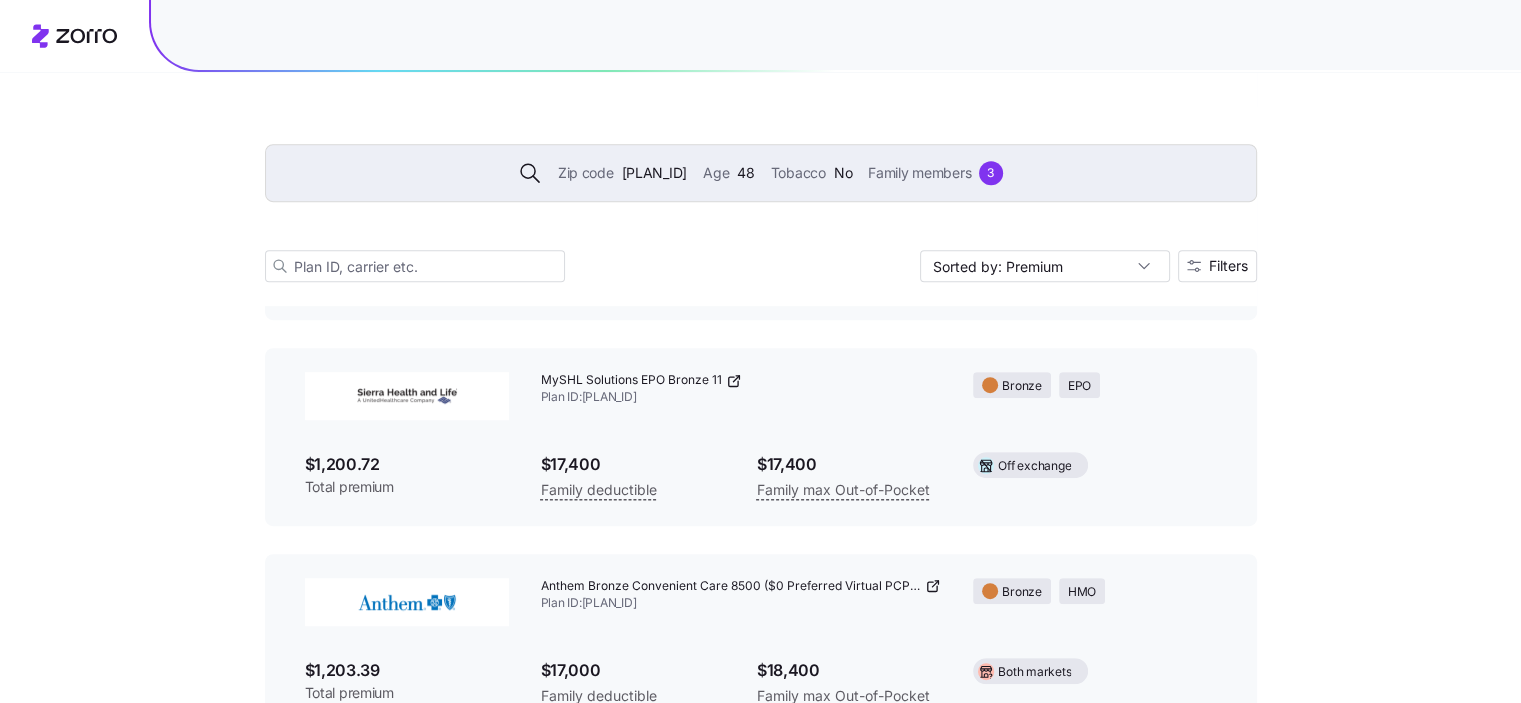 click on "MySHL Solutions EPO Bronze 11 Plan ID:  [PLAN_ID]" at bounding box center [741, 389] 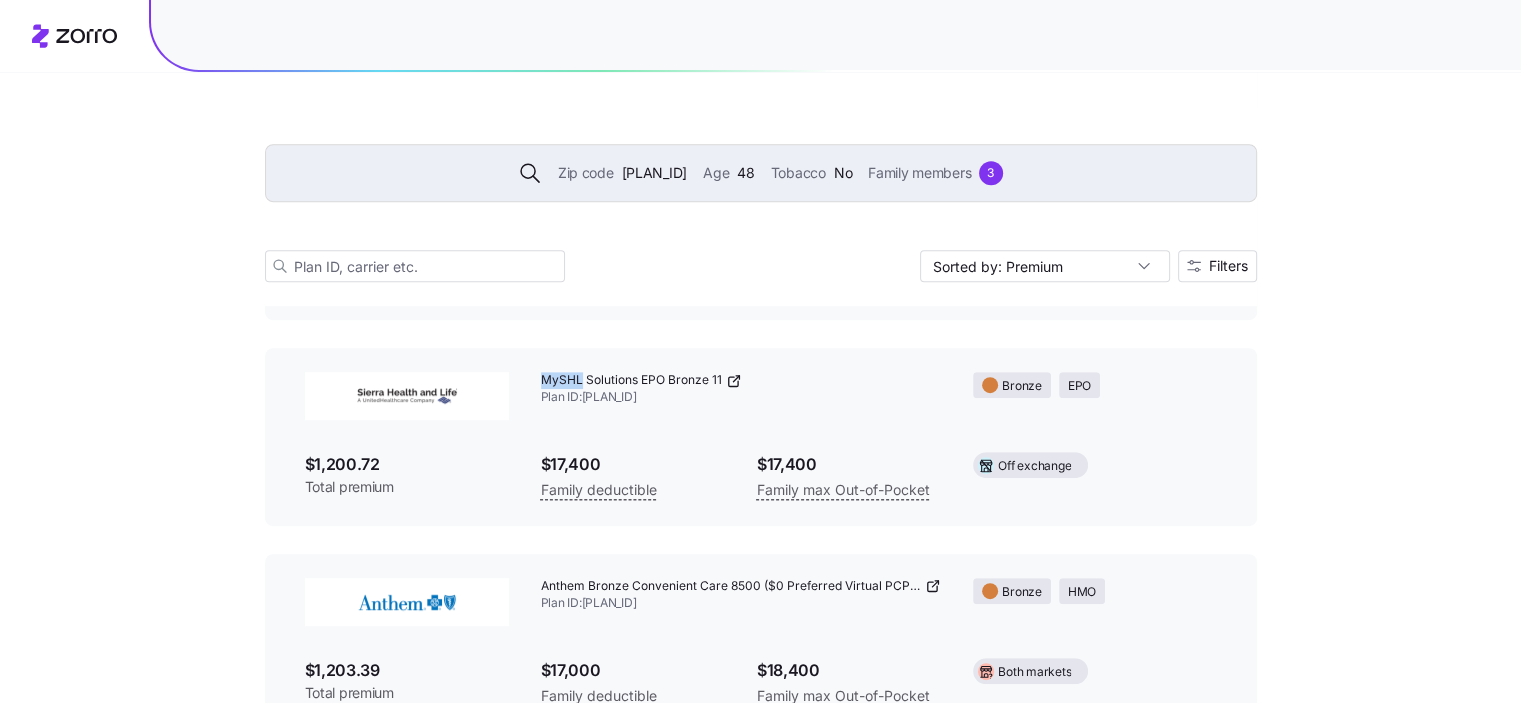 click on "MySHL Solutions EPO Bronze 11 Plan ID:  [PLAN_ID]" at bounding box center (741, 389) 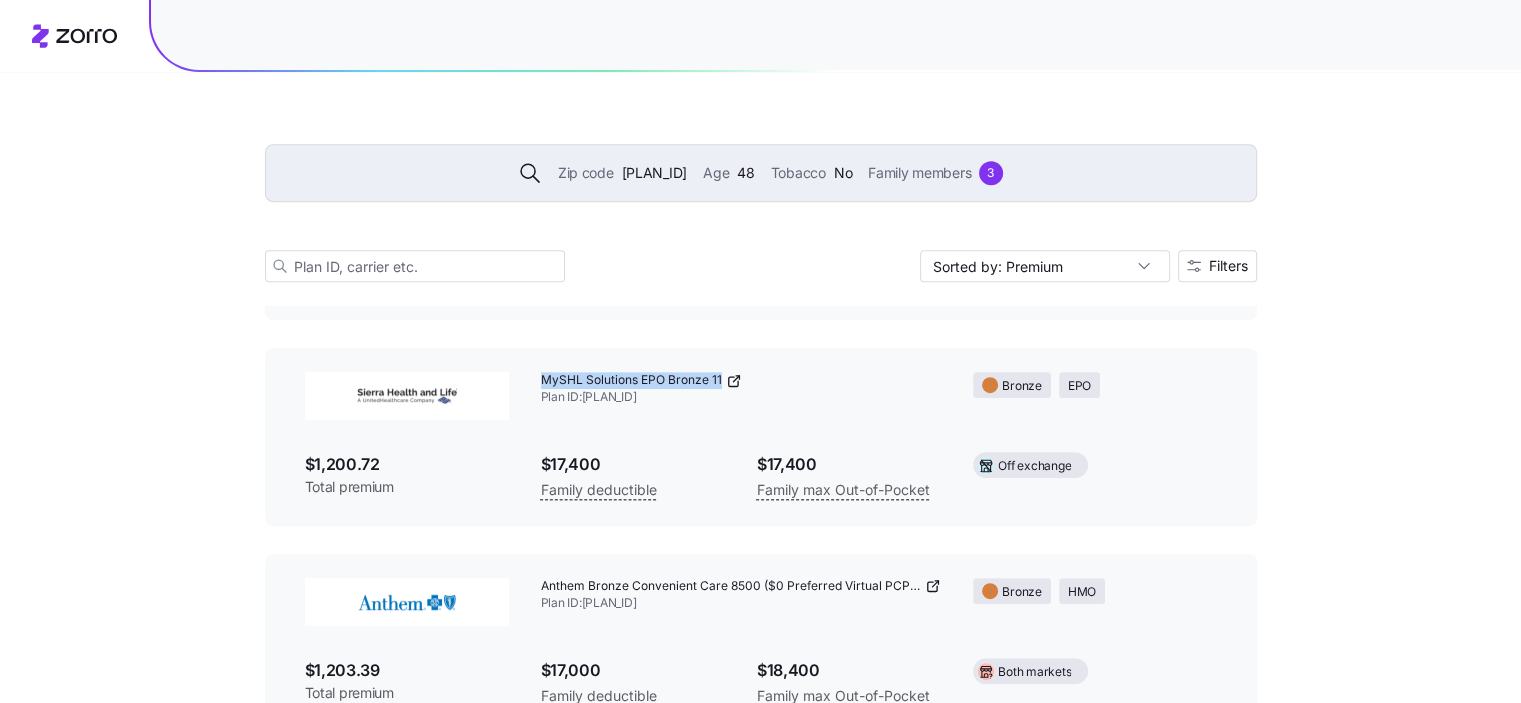 click on "MySHL Solutions EPO Bronze 11 Plan ID:  [PLAN_ID]" at bounding box center (741, 389) 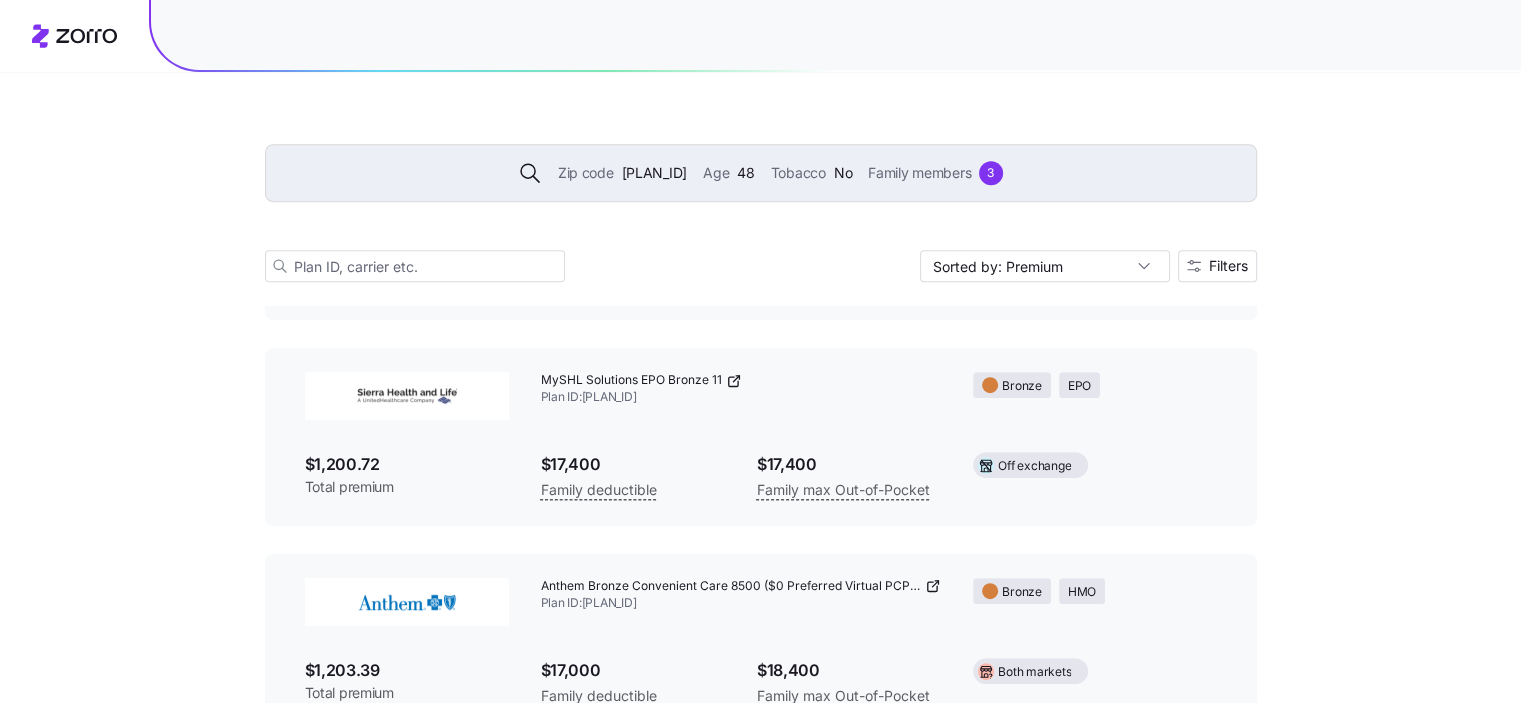 click on "$1,200.72" at bounding box center [407, 464] 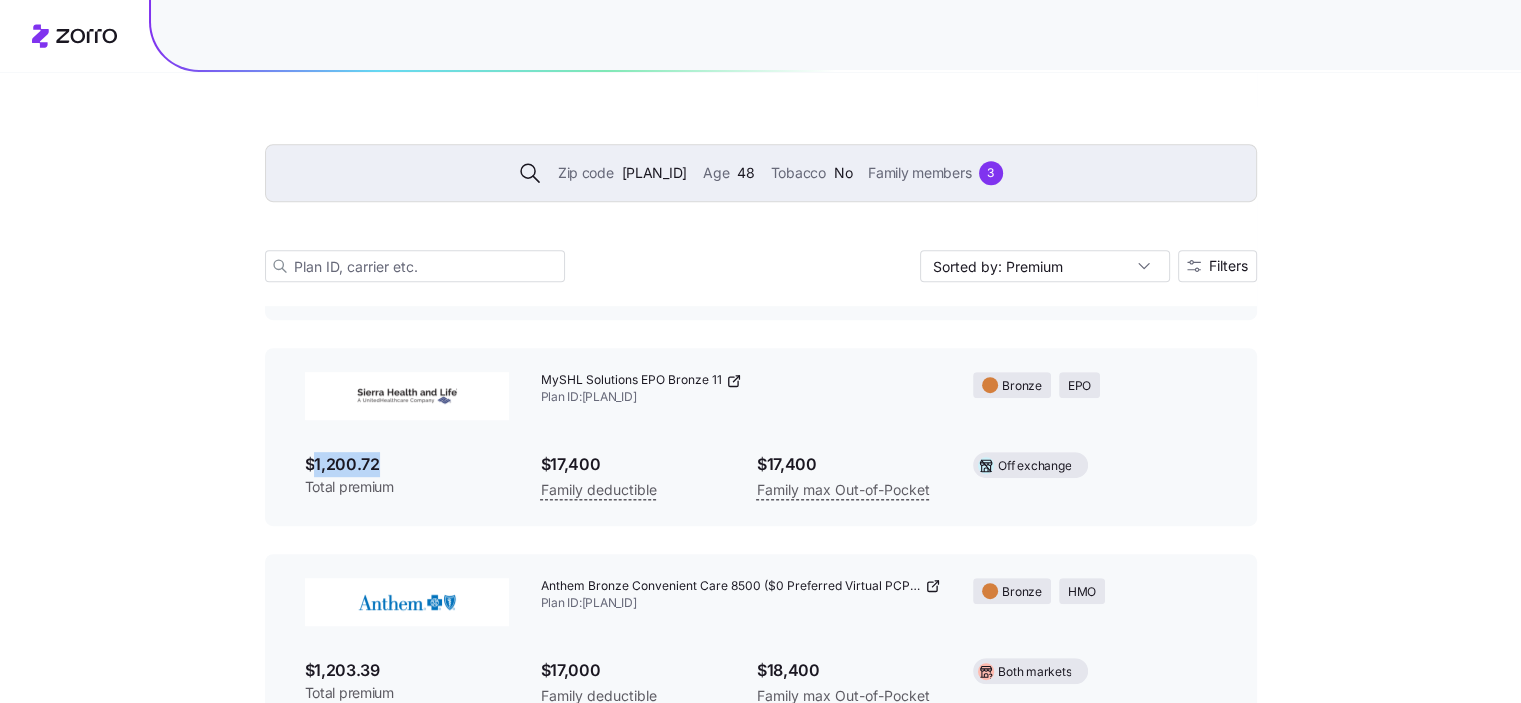click on "$1,200.72" at bounding box center (407, 464) 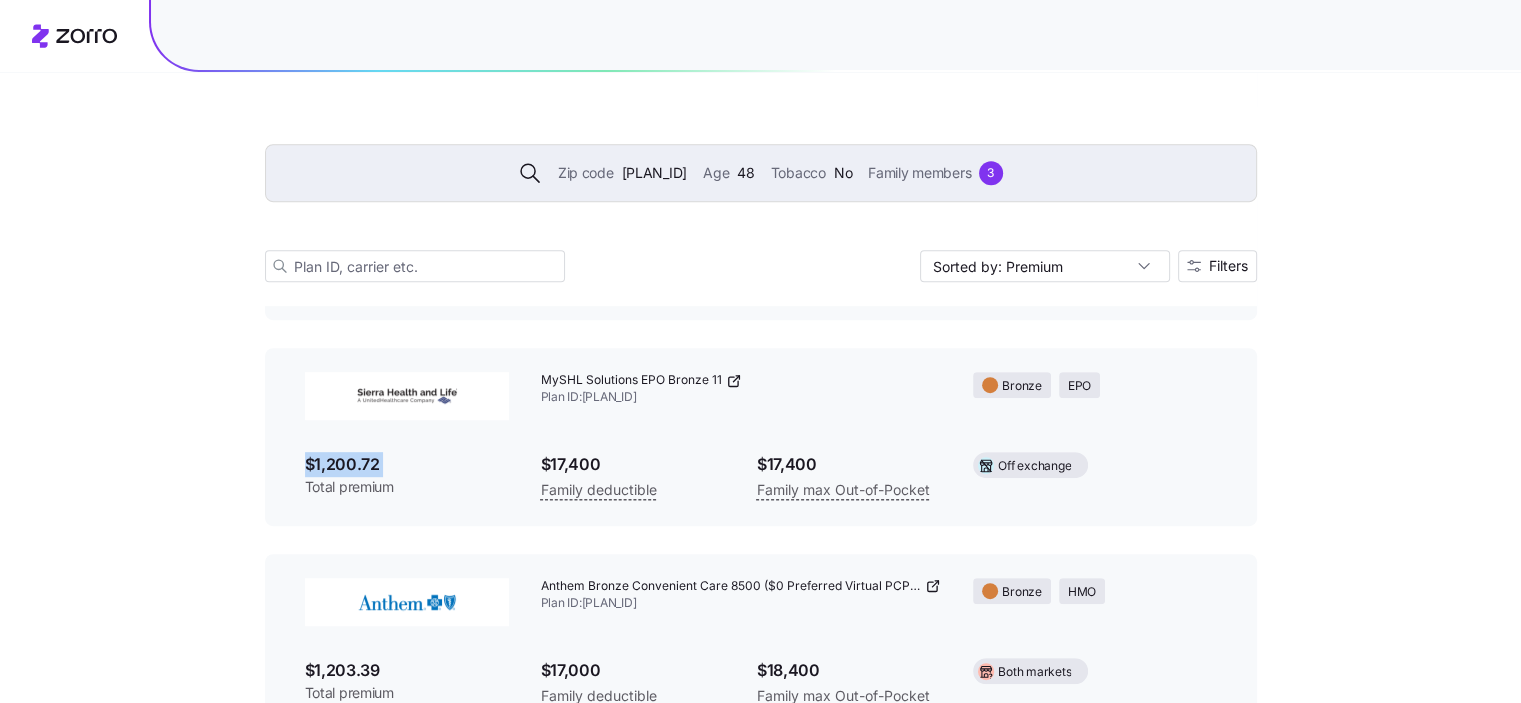 click on "$1,200.72" at bounding box center (407, 464) 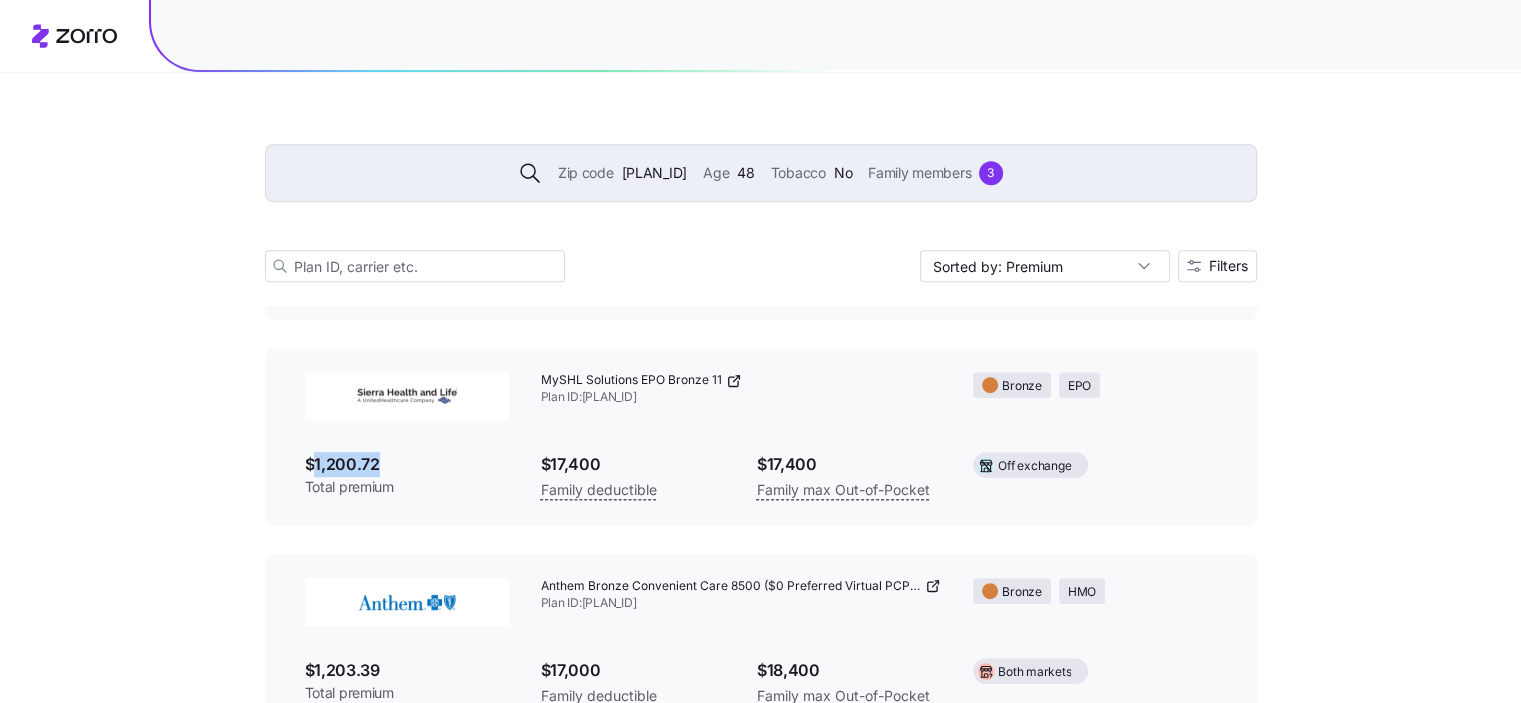drag, startPoint x: 400, startPoint y: 465, endPoint x: 311, endPoint y: 459, distance: 89.20202 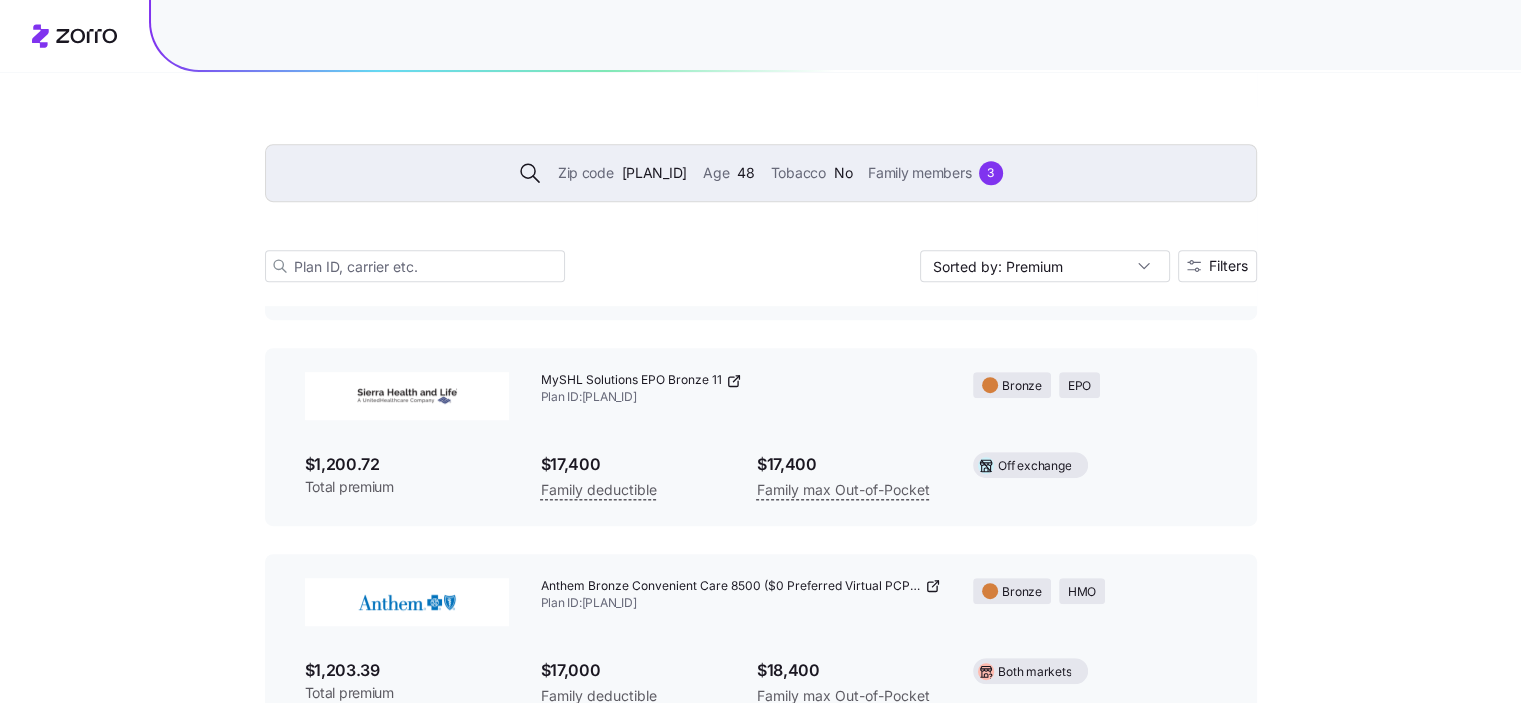 click on "MyHPN Select Network Plus Bronze 1 Plan ID:  [PLAN_ID] Bronze HMO $[PRICE] Total premium $[PRICE] Family deductible $[PRICE] Family max Out-of-Pocket Both markets Imperial Standard Bronze Plan ID:  [PLAN_ID] Bronze HMO $[PRICE] Total premium $[PRICE] Family deductible $[PRICE] Family max Out-of-Pocket Both markets MyHPN Solutions Plus HMO Bronze 3 Plan ID:  [PLAN_ID] Bronze HMO $[PRICE] Total premium $[PRICE] Family deductible $[PRICE] Family max Out-of-Pocket Off exchange Virtual HPN Plan ID:  [PLAN_ID] Bronze HMO $[PRICE] Total premium $[PRICE] Family deductible $[PRICE] Family max Out-of-Pocket Both markets MySHL Solutions EPO Bronze 11 Plan ID:  [PLAN_ID] Bronze EPO $[PRICE] Total premium $[PRICE] Family deductible $[PRICE] Family max Out-of-Pocket Off exchange Anthem Bronze Convenient Care 8500 ($0 Preferred Virtual PCP $0 Select Drugs + Incentives) Plan ID:  [PLAN_ID] Bronze HMO $[PRICE] Total premium $[PRICE] Family deductible $[PRICE] Family max Out-of-Pocket Both markets Bronze" at bounding box center (761, 10932) 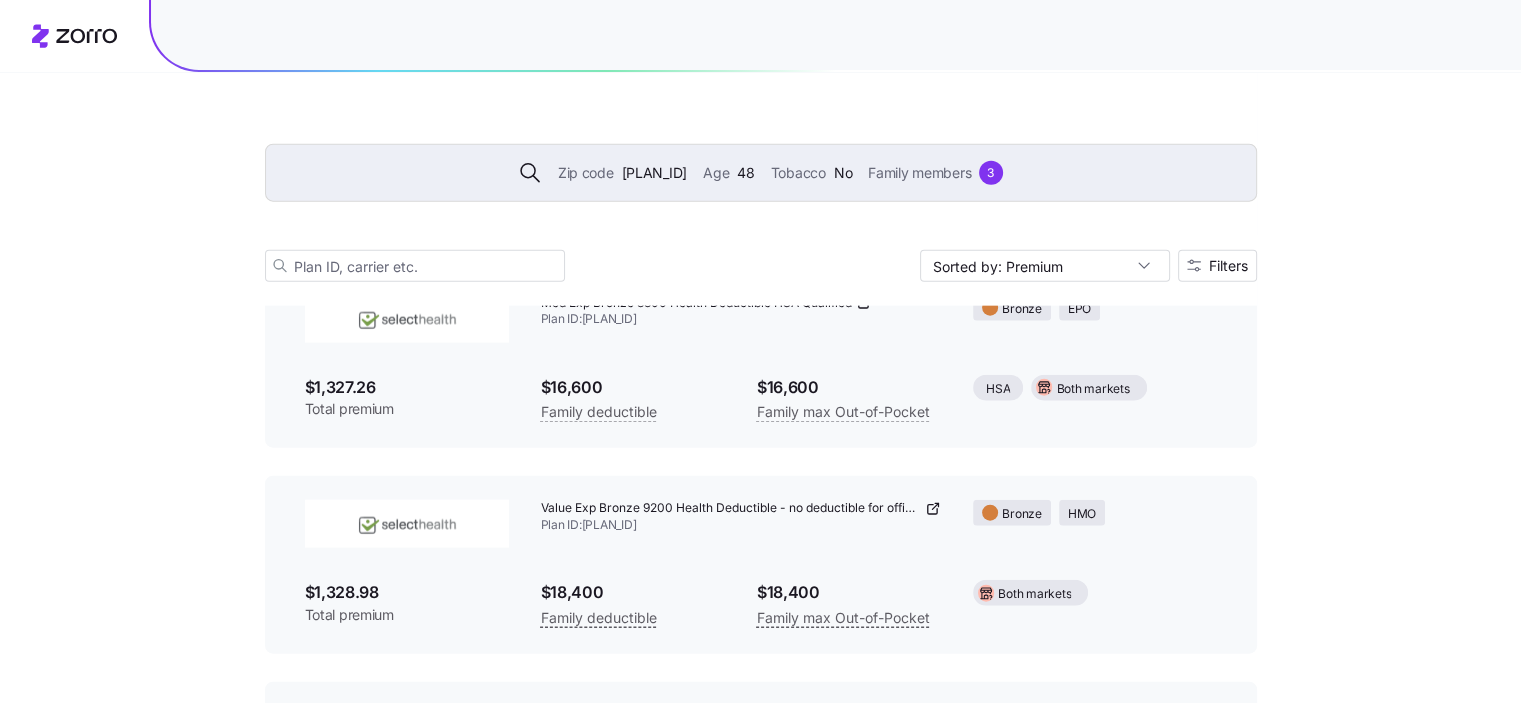 scroll, scrollTop: 4746, scrollLeft: 0, axis: vertical 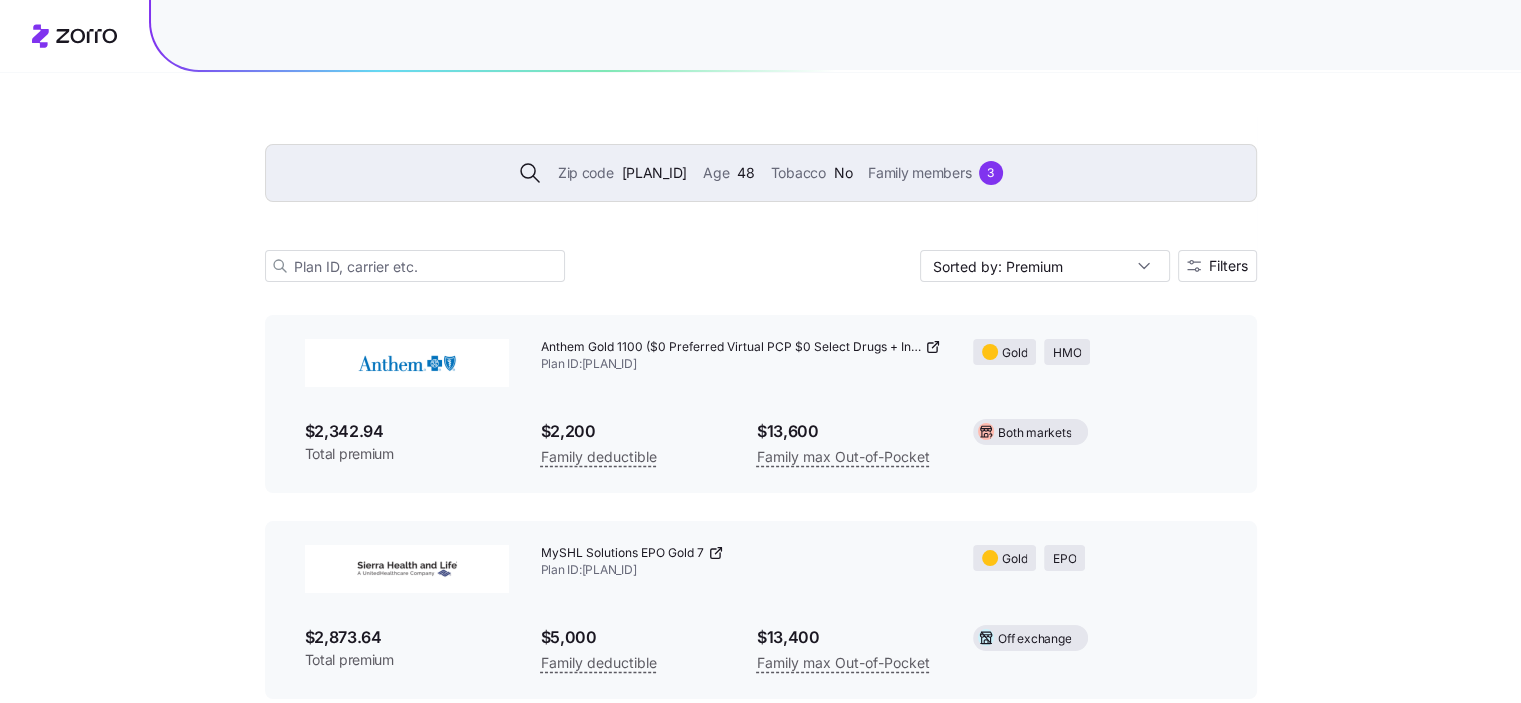 click on "MySHL Solutions EPO Gold 7 Plan ID:  [PLAN_ID]" at bounding box center [741, 562] 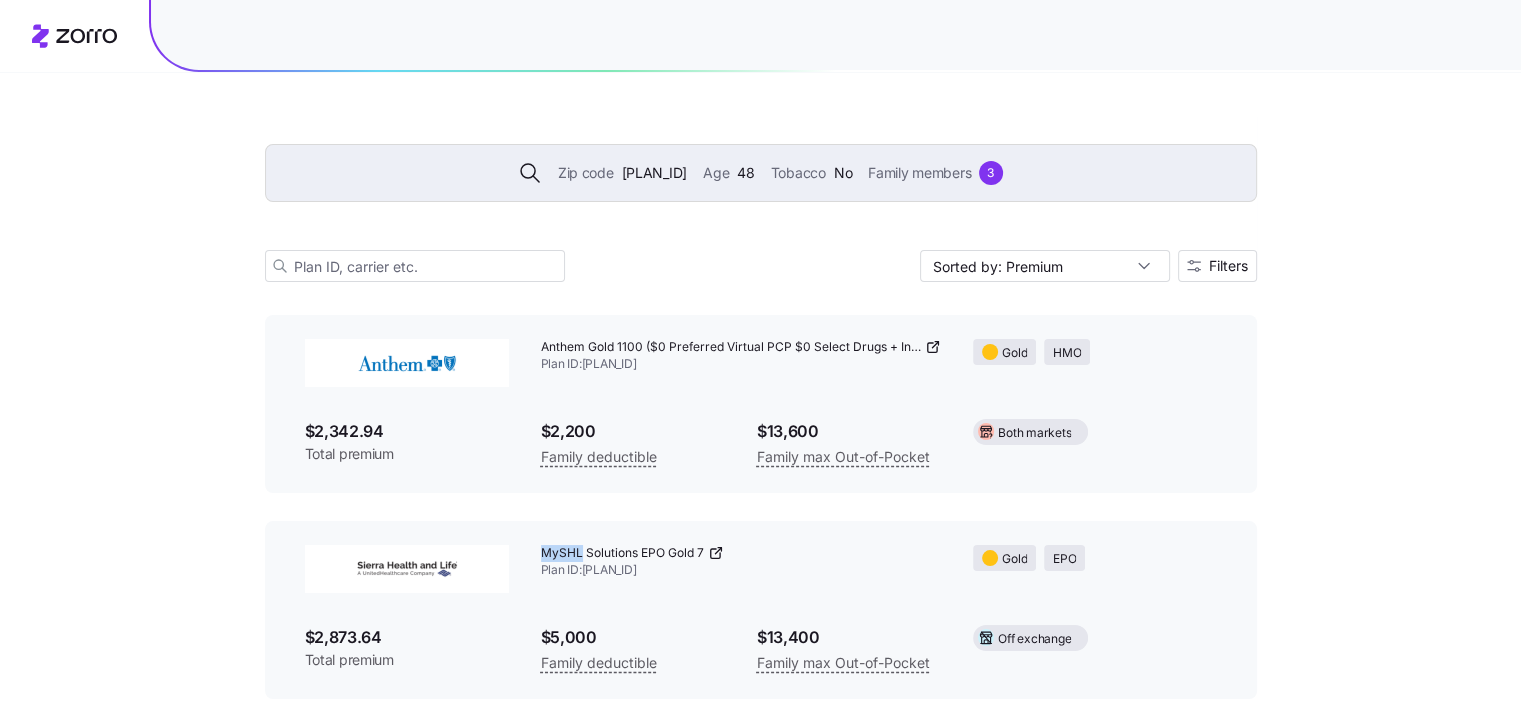 click on "MySHL Solutions EPO Gold 7 Plan ID:  [PLAN_ID]" at bounding box center (741, 562) 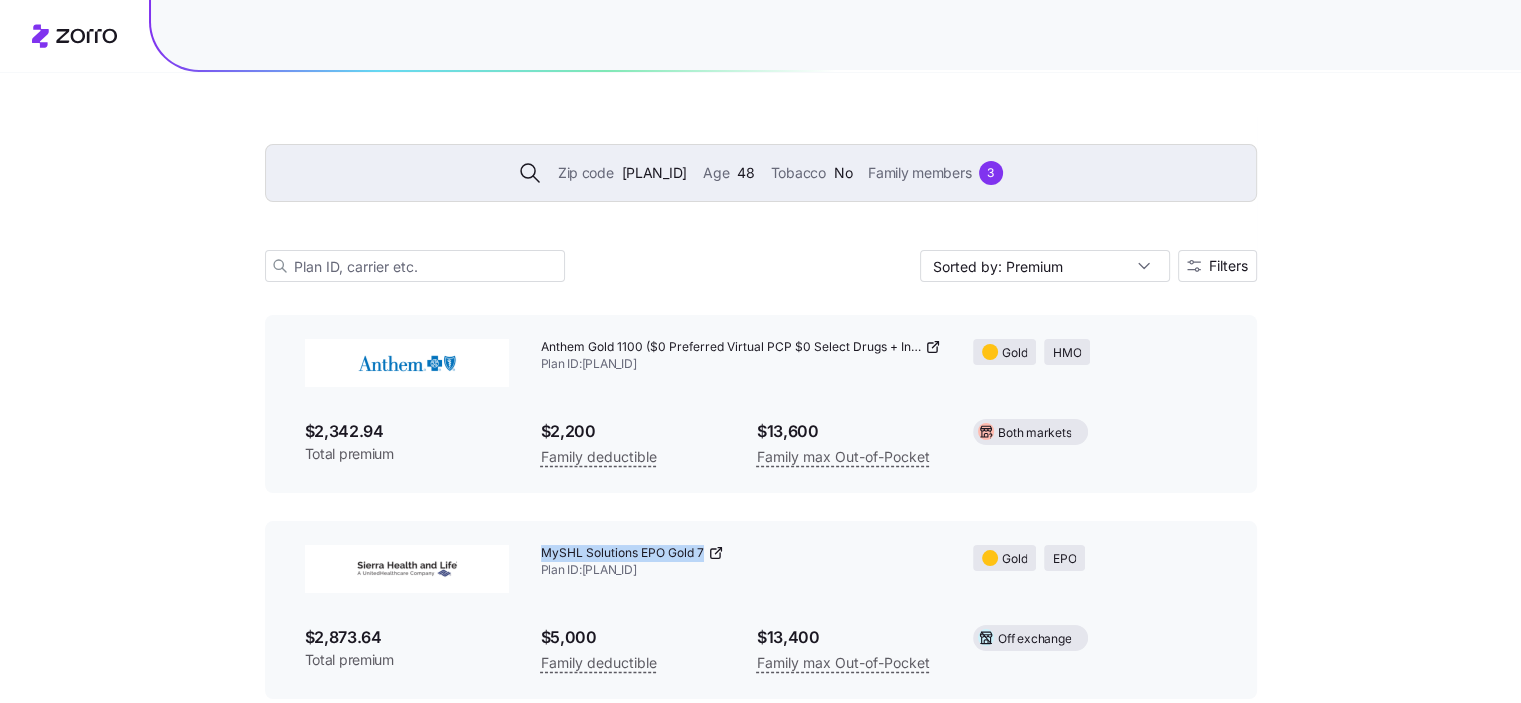 click on "MySHL Solutions EPO Gold 7 Plan ID:  [PLAN_ID]" at bounding box center [741, 562] 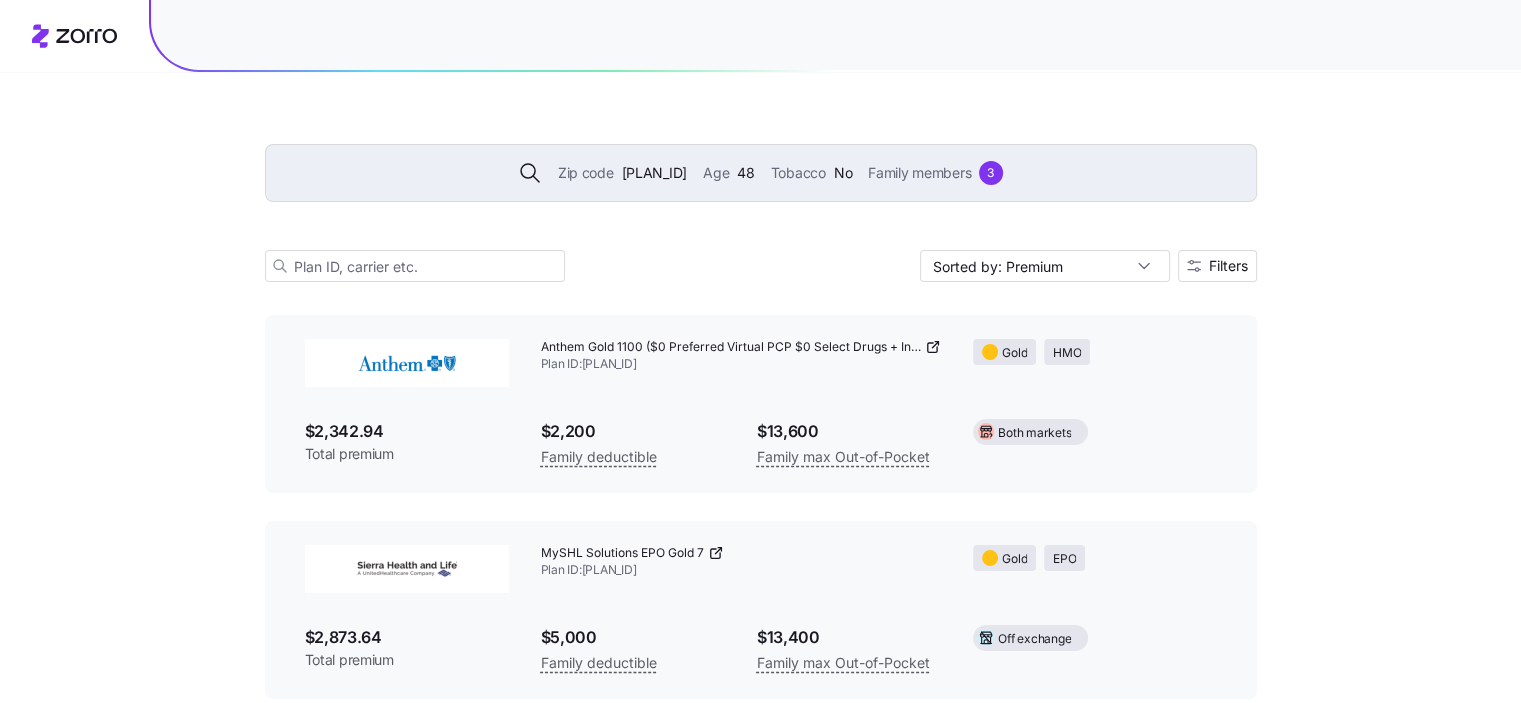click on "$2,873.64" at bounding box center [407, 637] 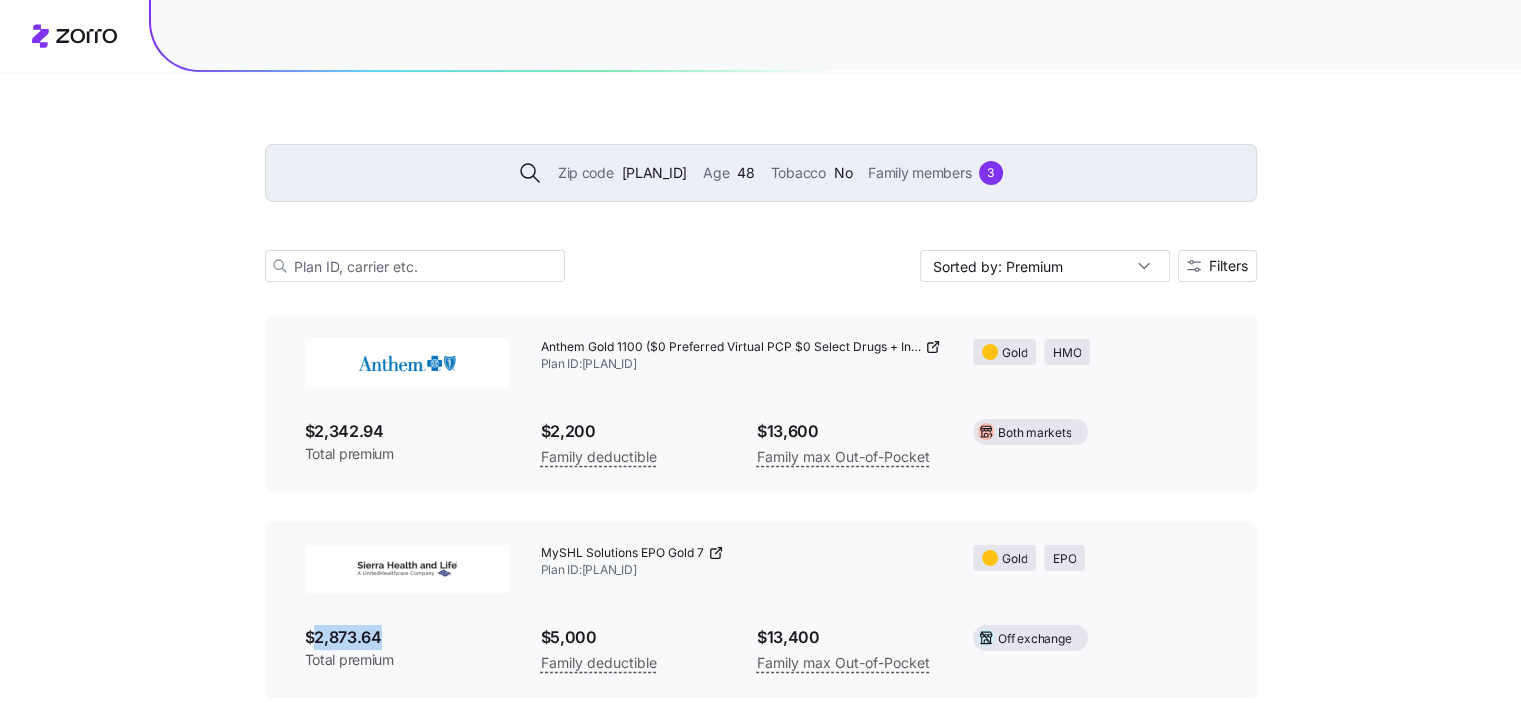 click on "$2,873.64" at bounding box center (407, 637) 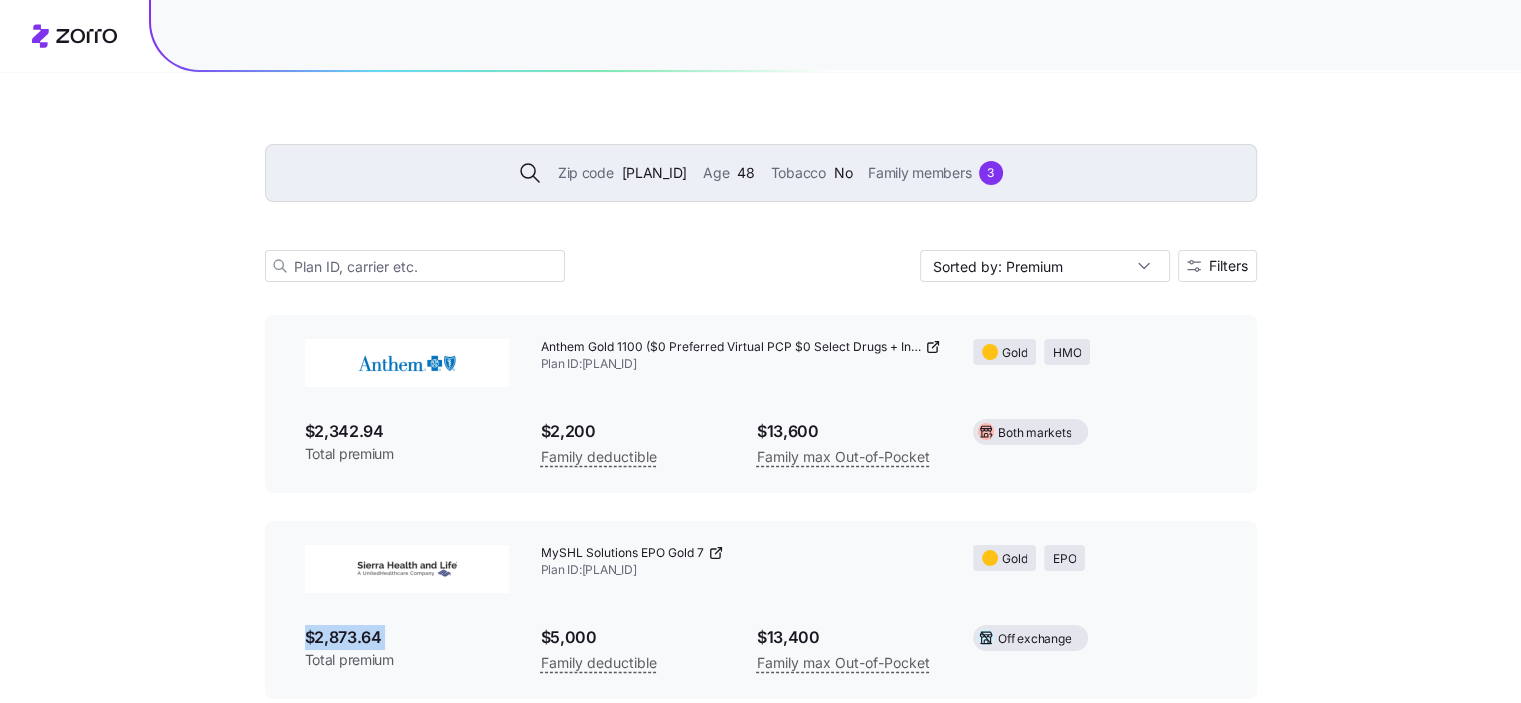click on "$2,873.64" at bounding box center (407, 637) 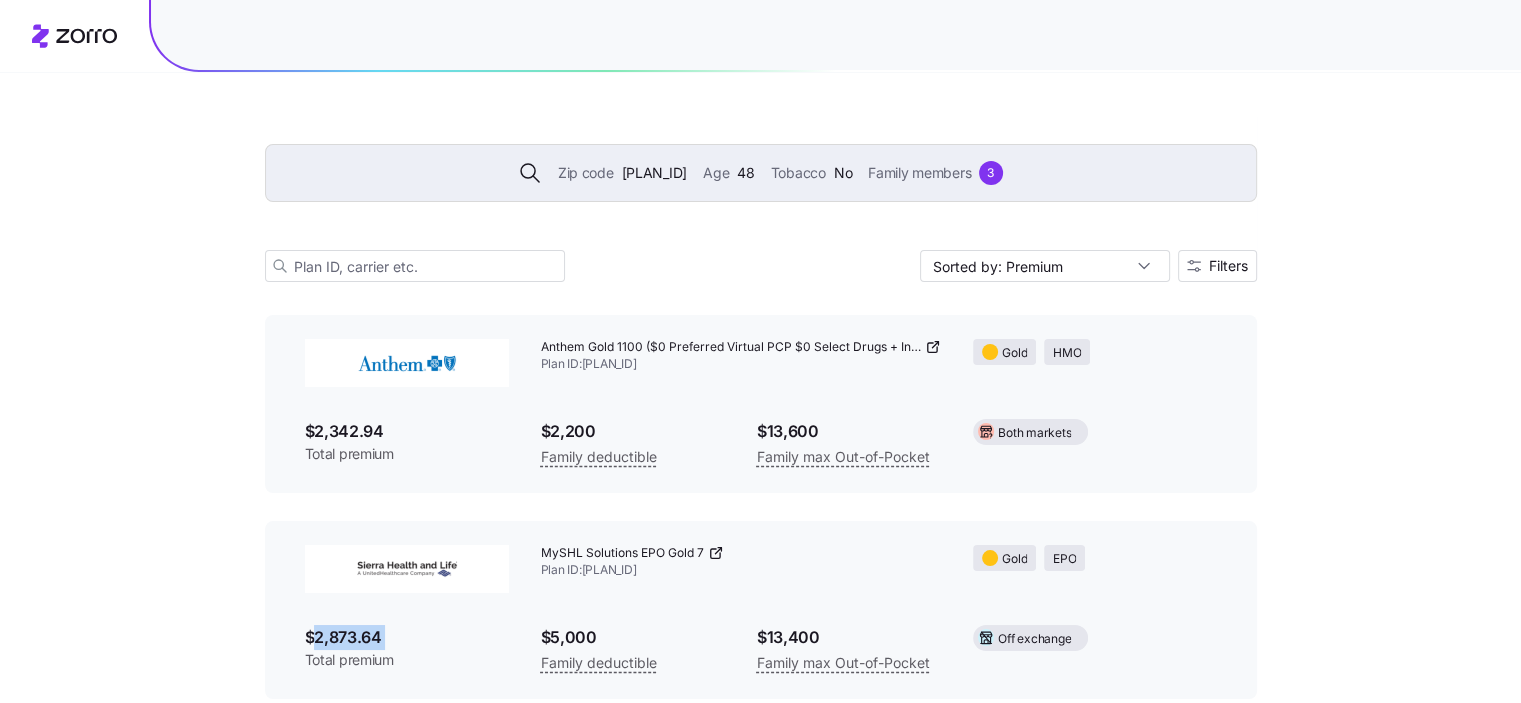 drag, startPoint x: 395, startPoint y: 617, endPoint x: 324, endPoint y: 617, distance: 71 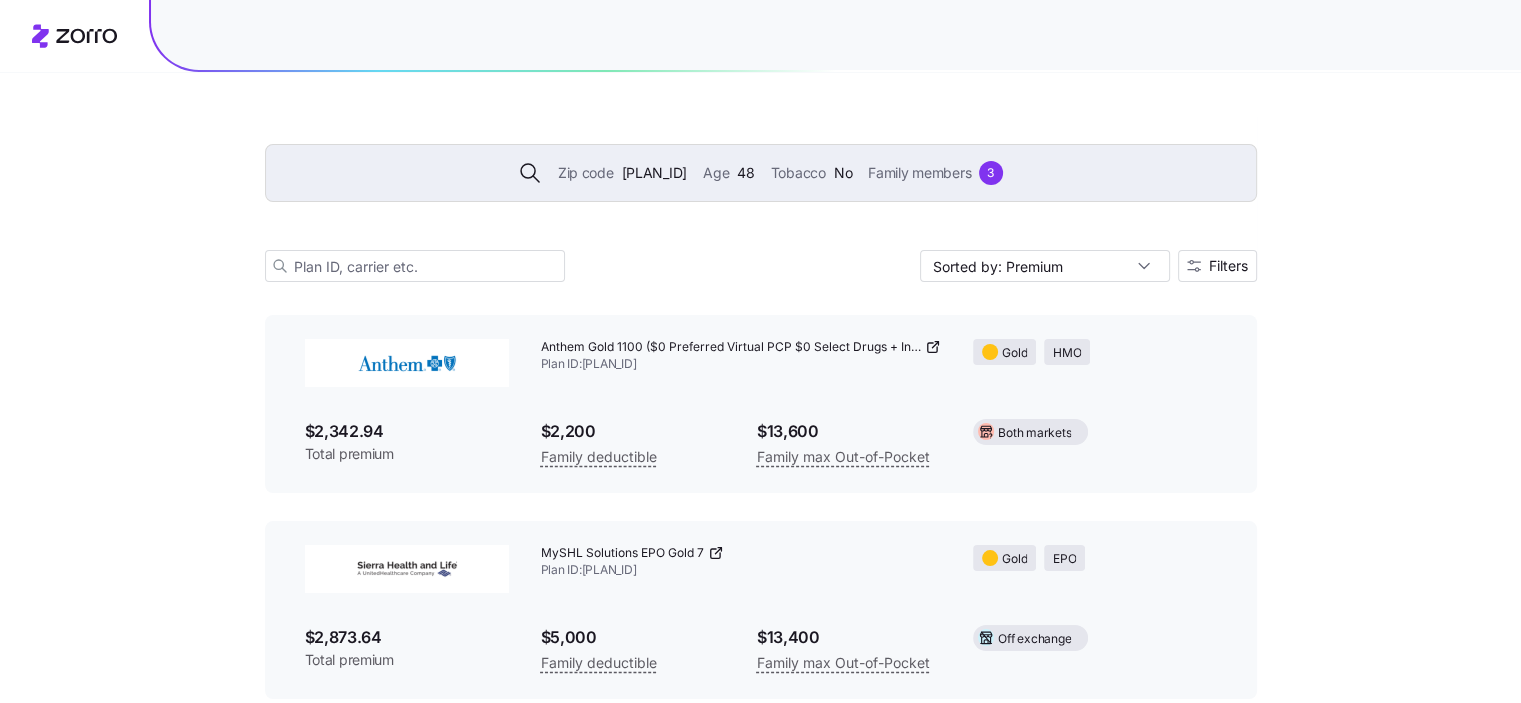 click on "$2,342.94" at bounding box center [407, 431] 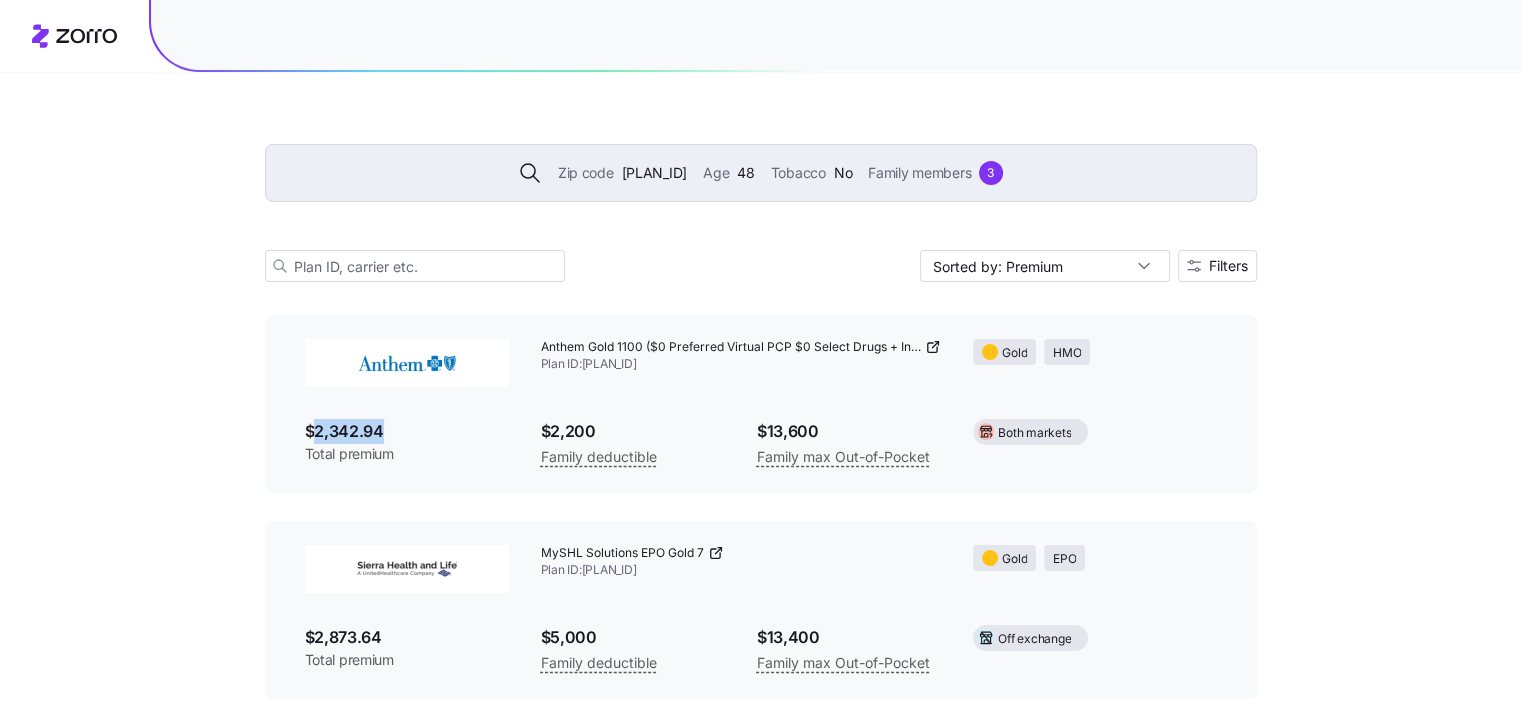drag, startPoint x: 392, startPoint y: 409, endPoint x: 318, endPoint y: 406, distance: 74.06078 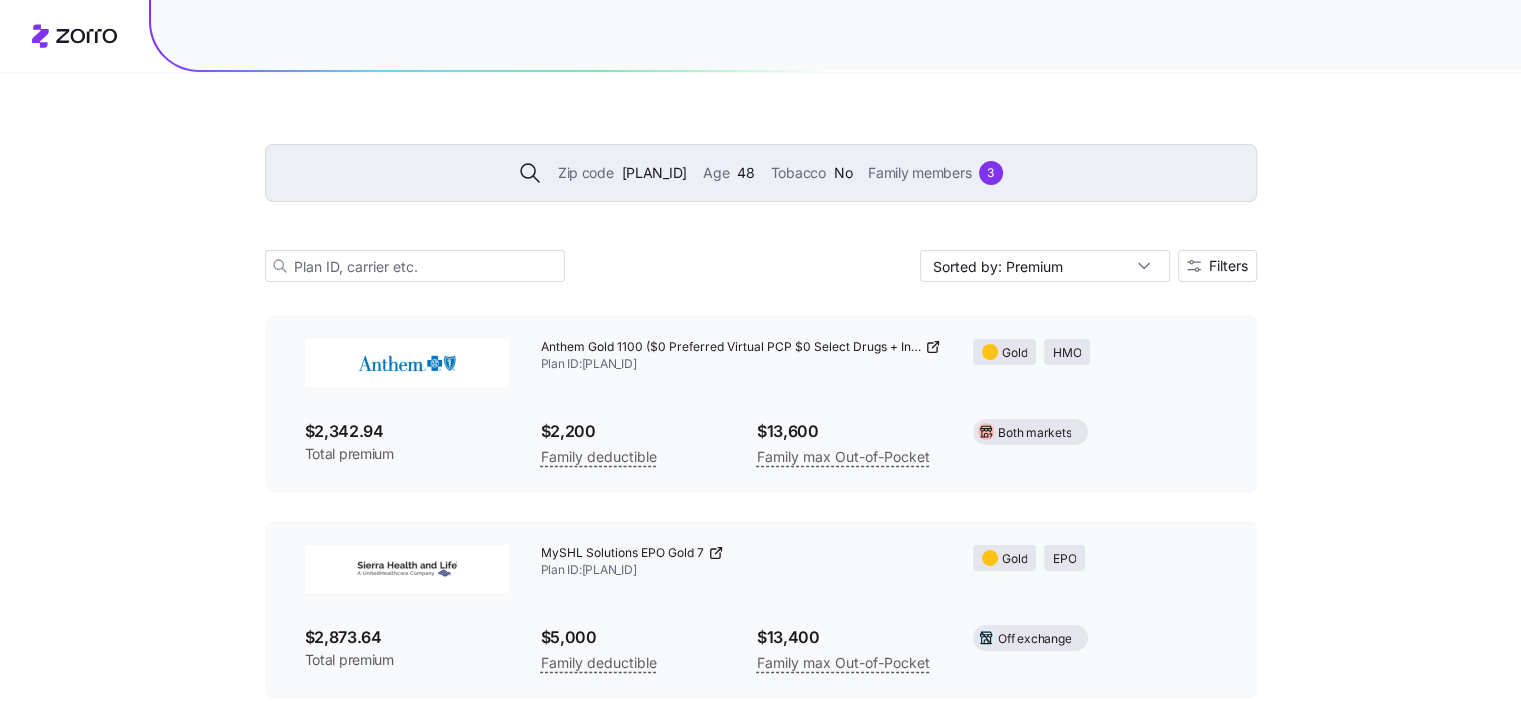 click on "[PLAN_ID]" at bounding box center (741, 356) 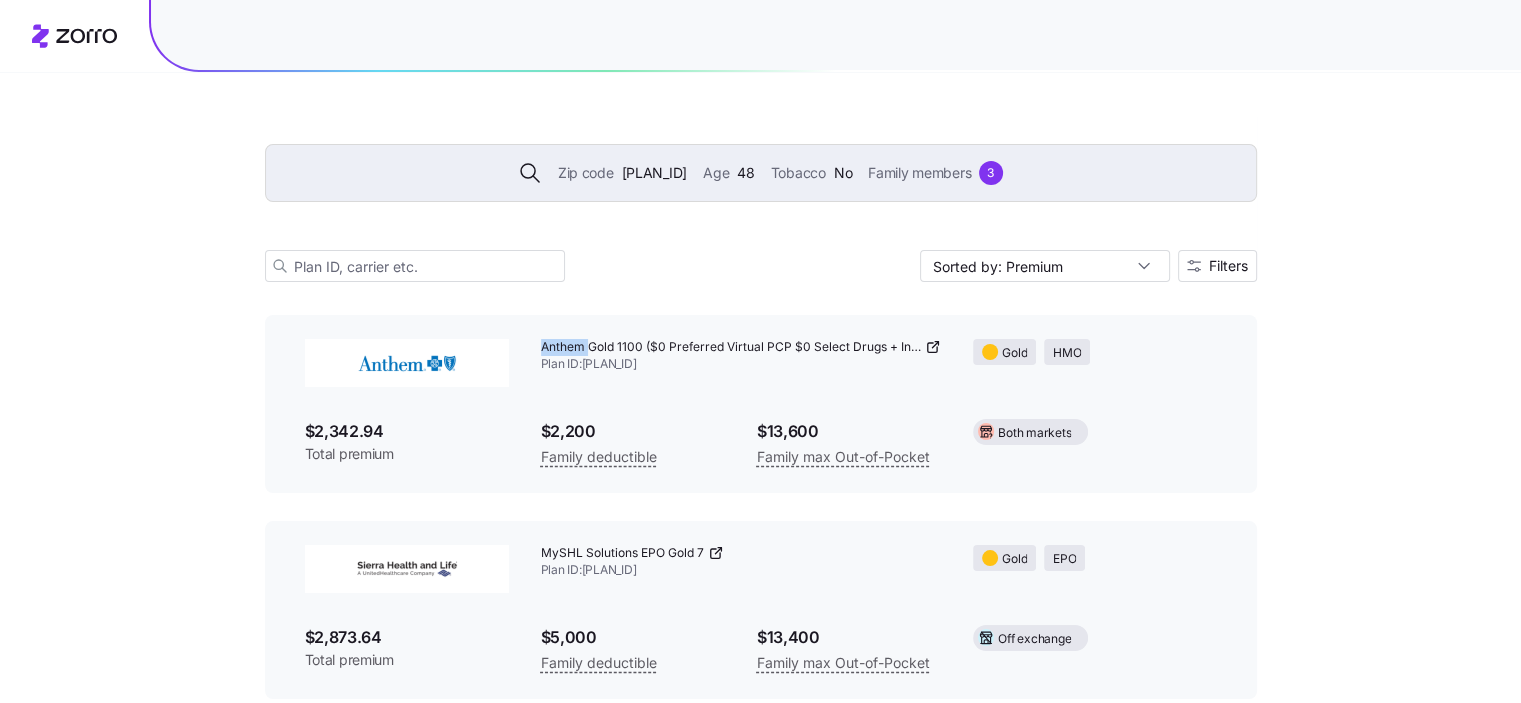 click on "[PLAN_ID]" at bounding box center [741, 356] 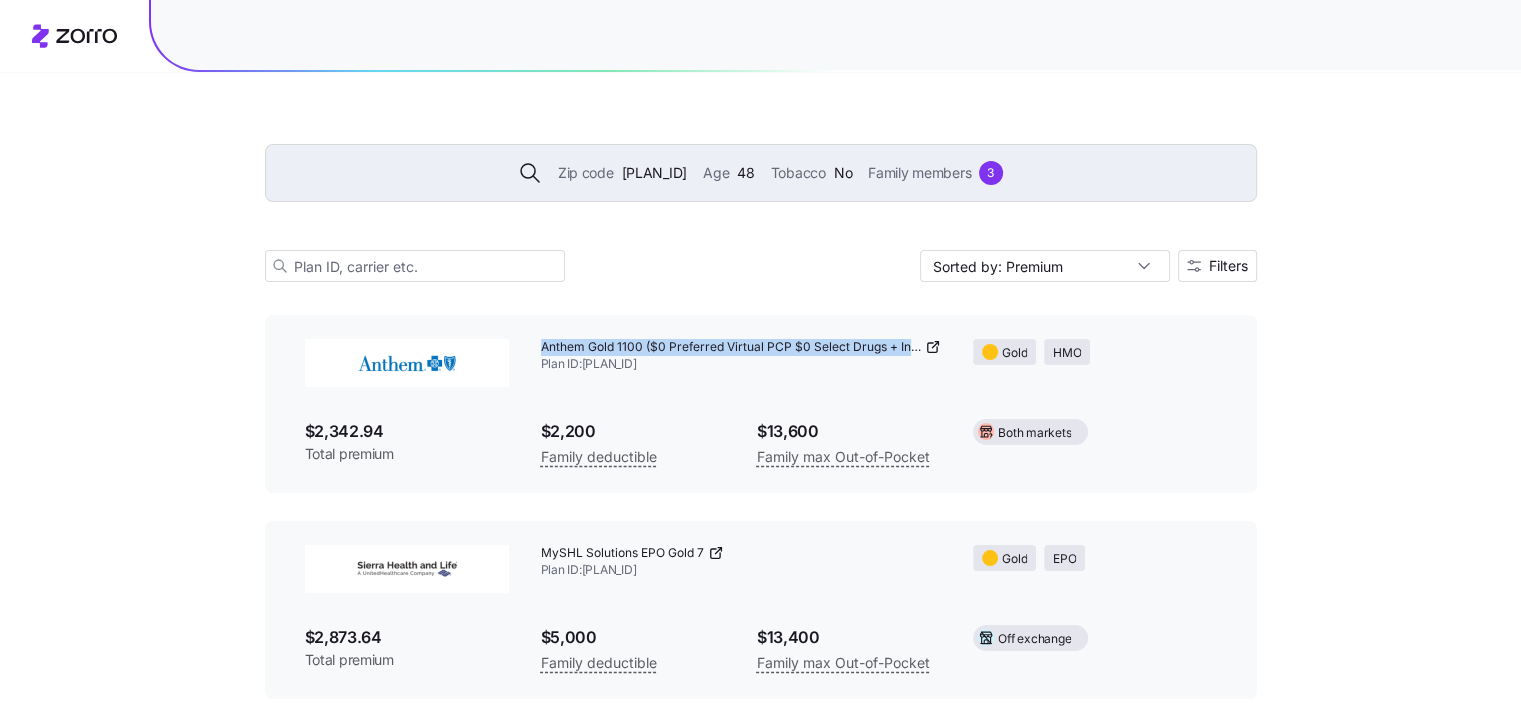 click on "[PLAN_ID]" at bounding box center (741, 356) 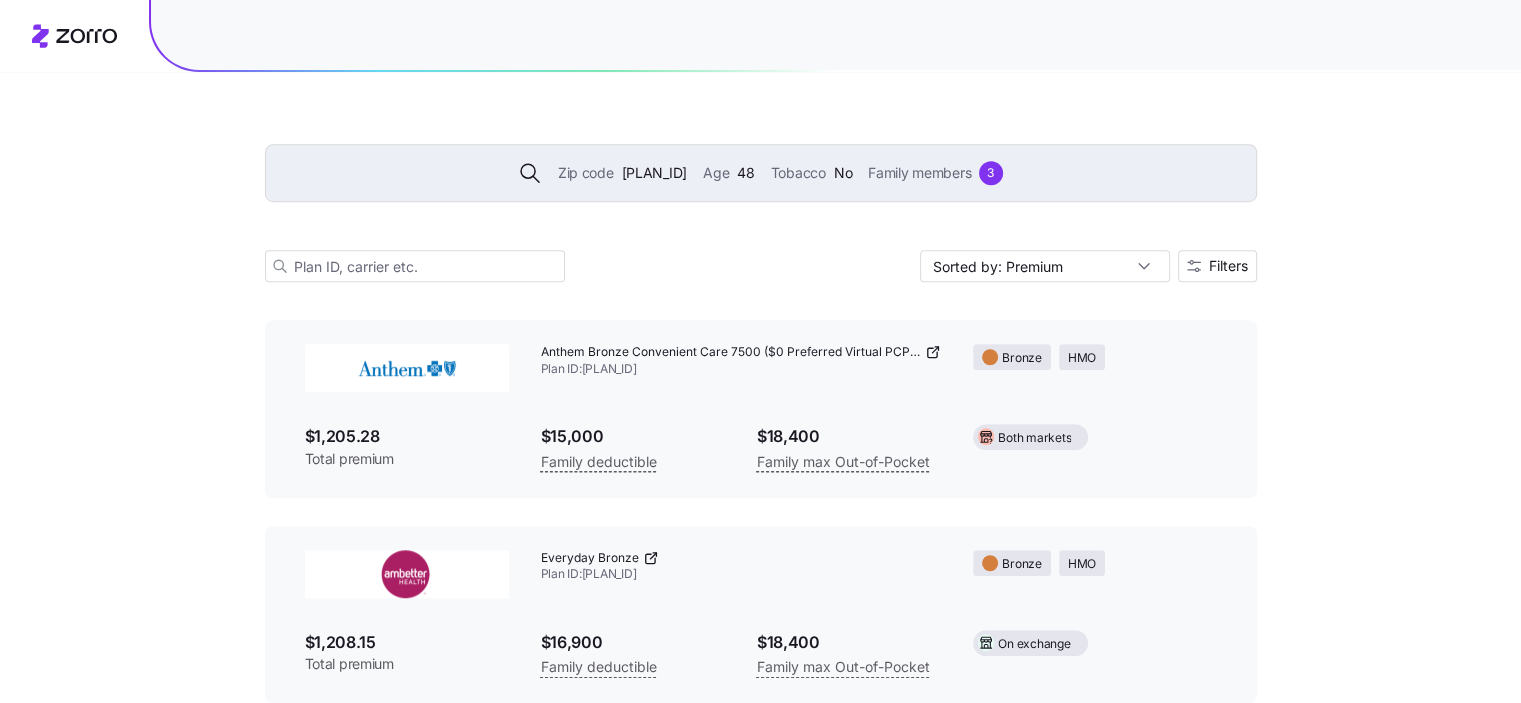 scroll, scrollTop: 0, scrollLeft: 0, axis: both 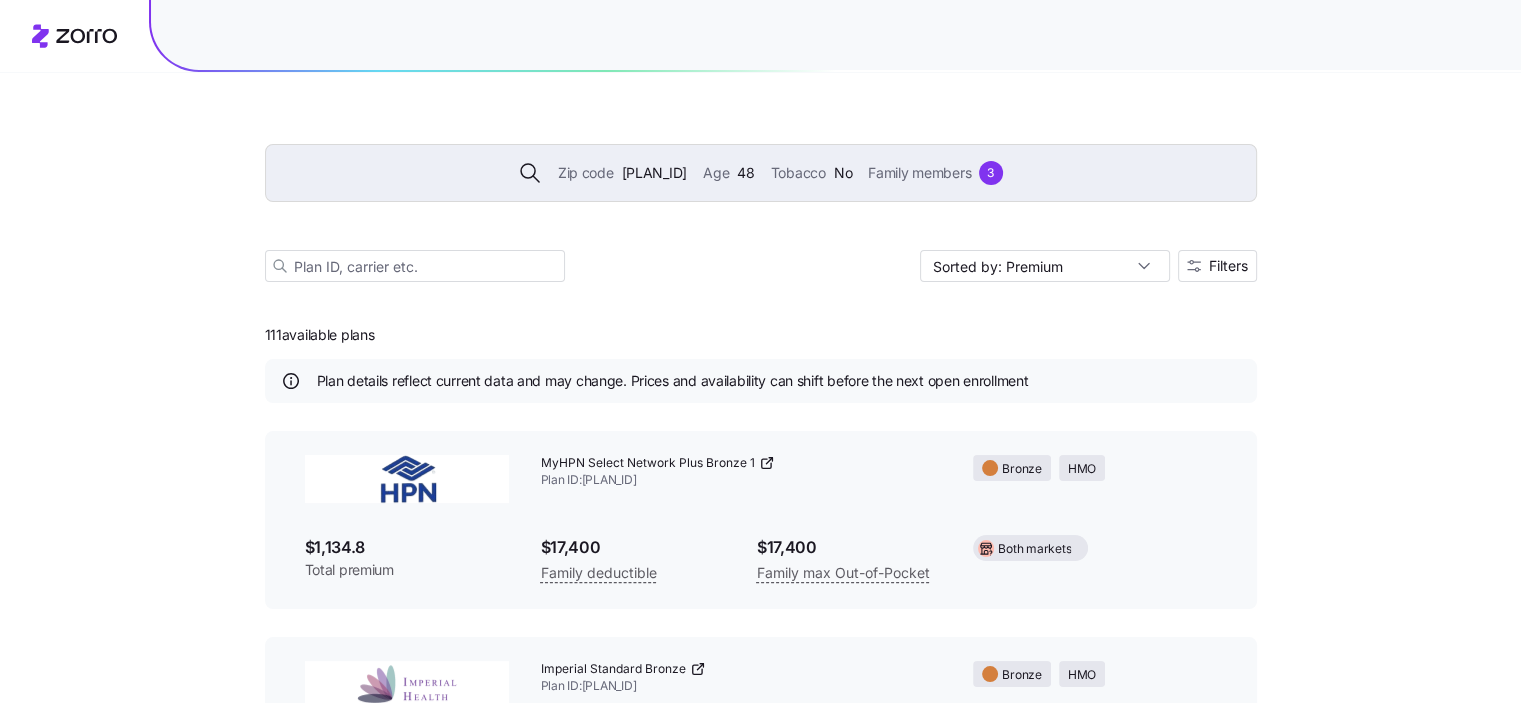 click on "Zip code [POSTAL_CODE] Age [AGE] Tobacco No Family members [NUMBER]" at bounding box center (761, 173) 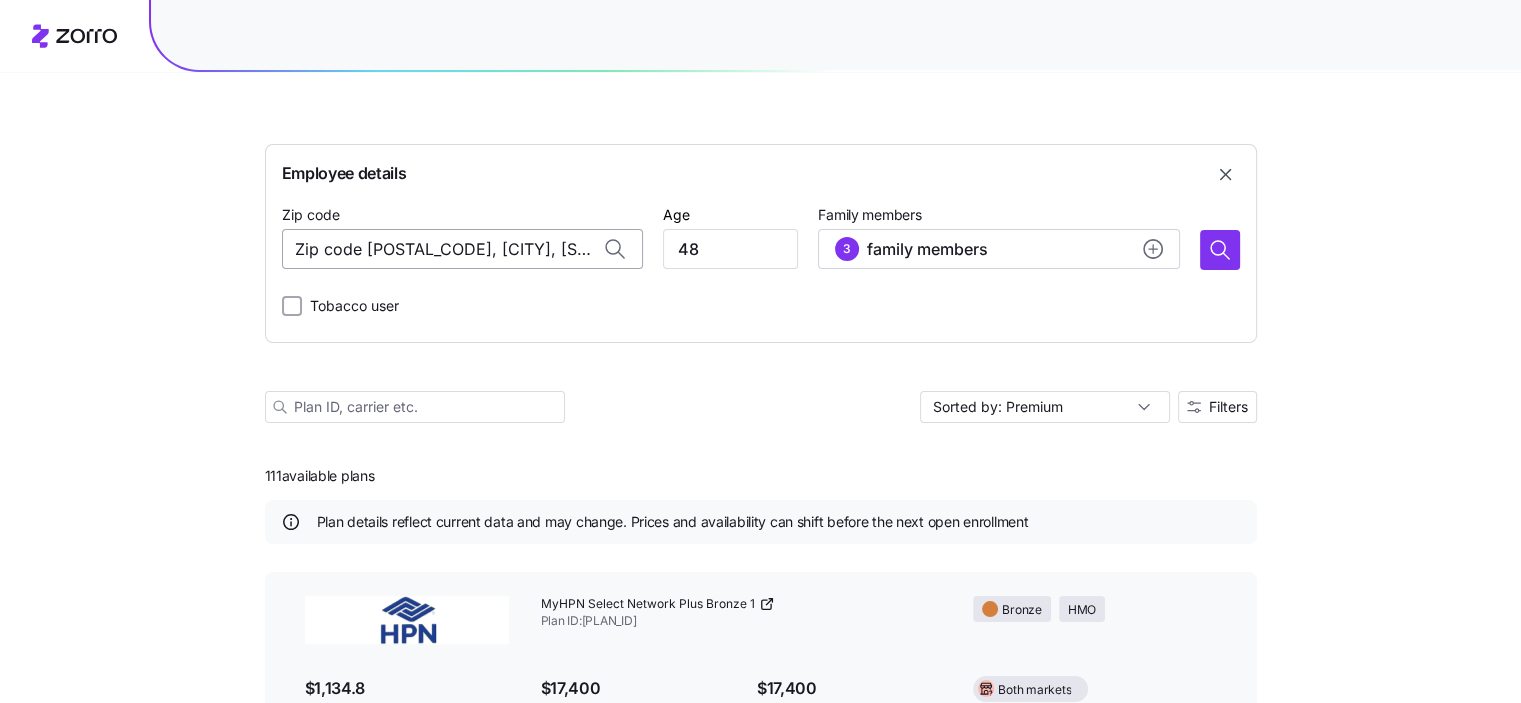 click on "Zip code [POSTAL_CODE], [CITY], [STATE]" at bounding box center (462, 249) 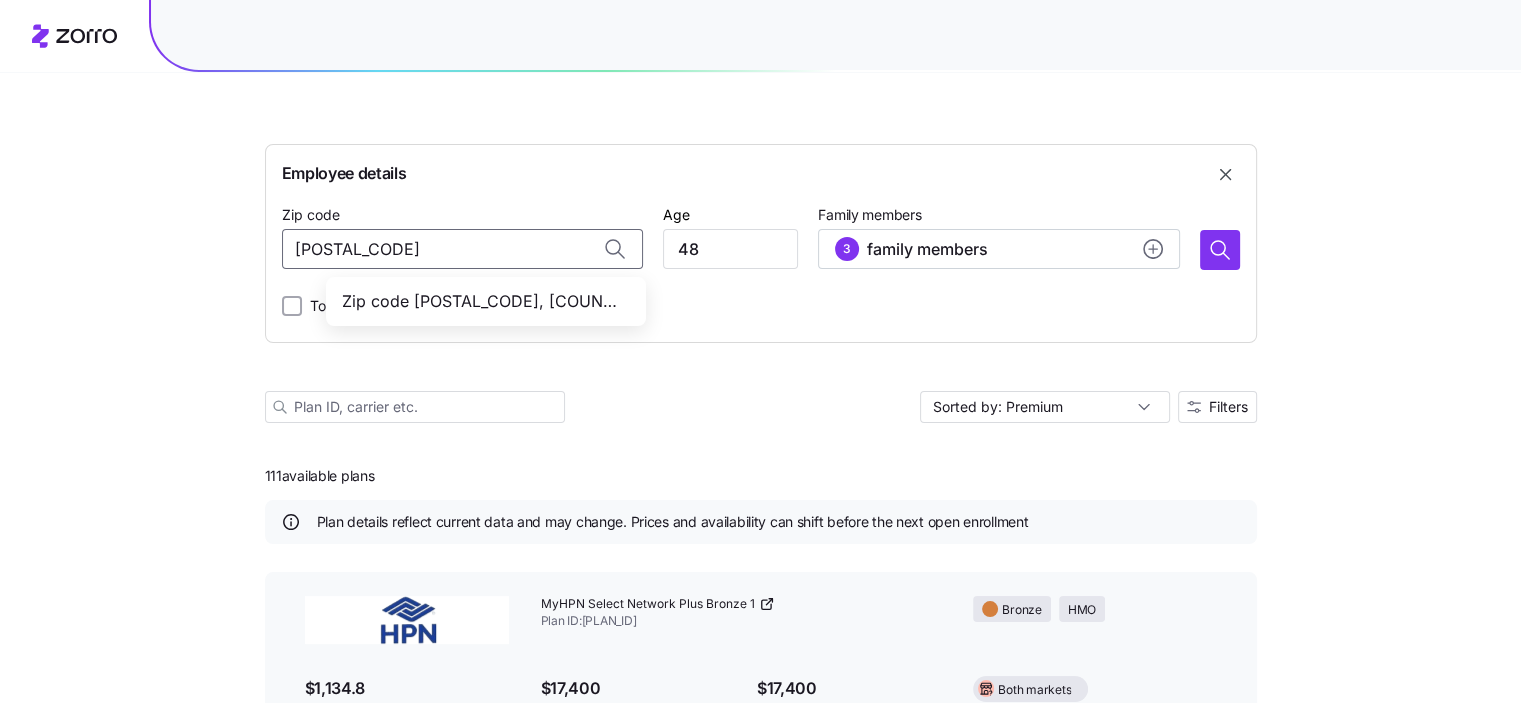 click on "Zip code [POSTAL_CODE], [COUNTY], [STATE]" at bounding box center (482, 301) 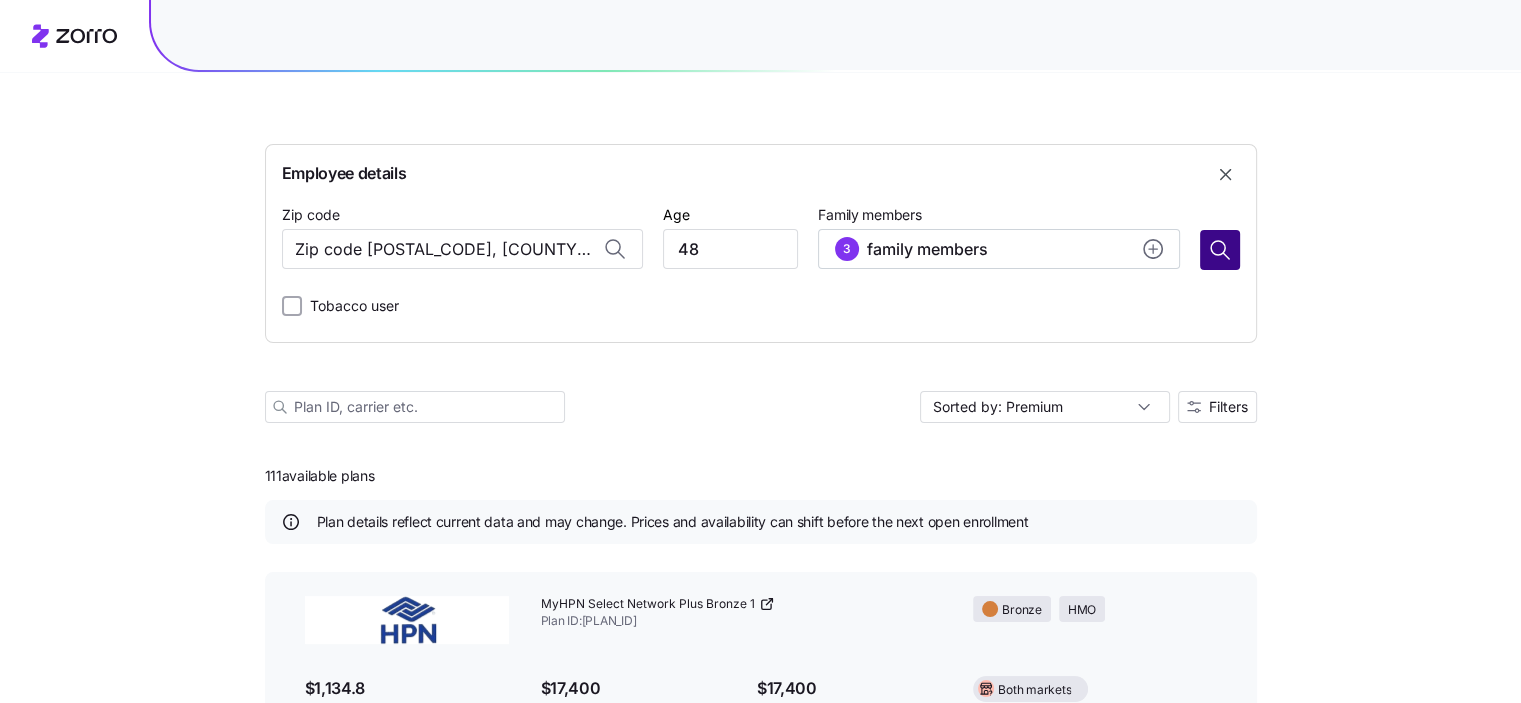 type on "Zip code [POSTAL_CODE], [COUNTY], [STATE]" 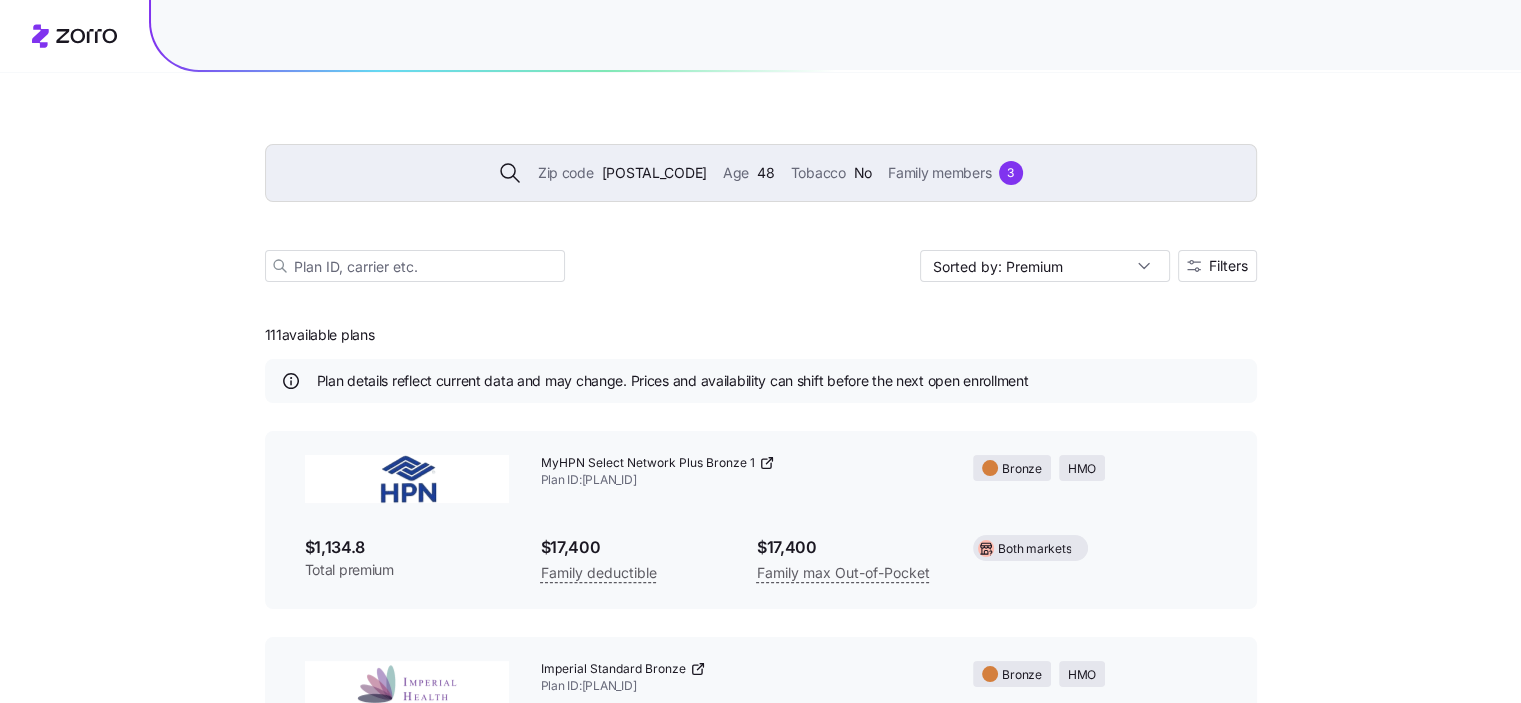 click on "[PLAN_NAME] Plan ID: [PLAN_ID]" at bounding box center [741, 472] 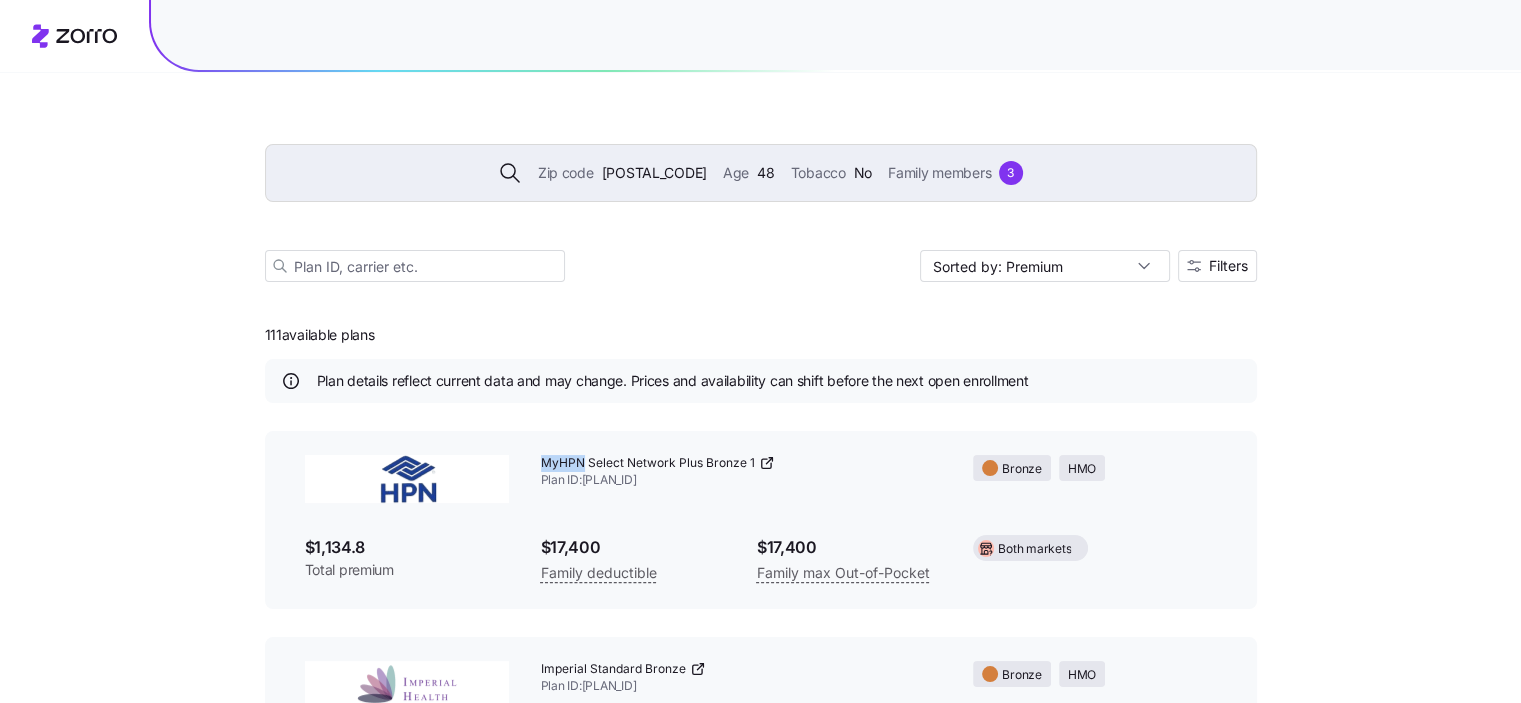 click on "[PLAN_NAME] Plan ID: [PLAN_ID]" at bounding box center (741, 472) 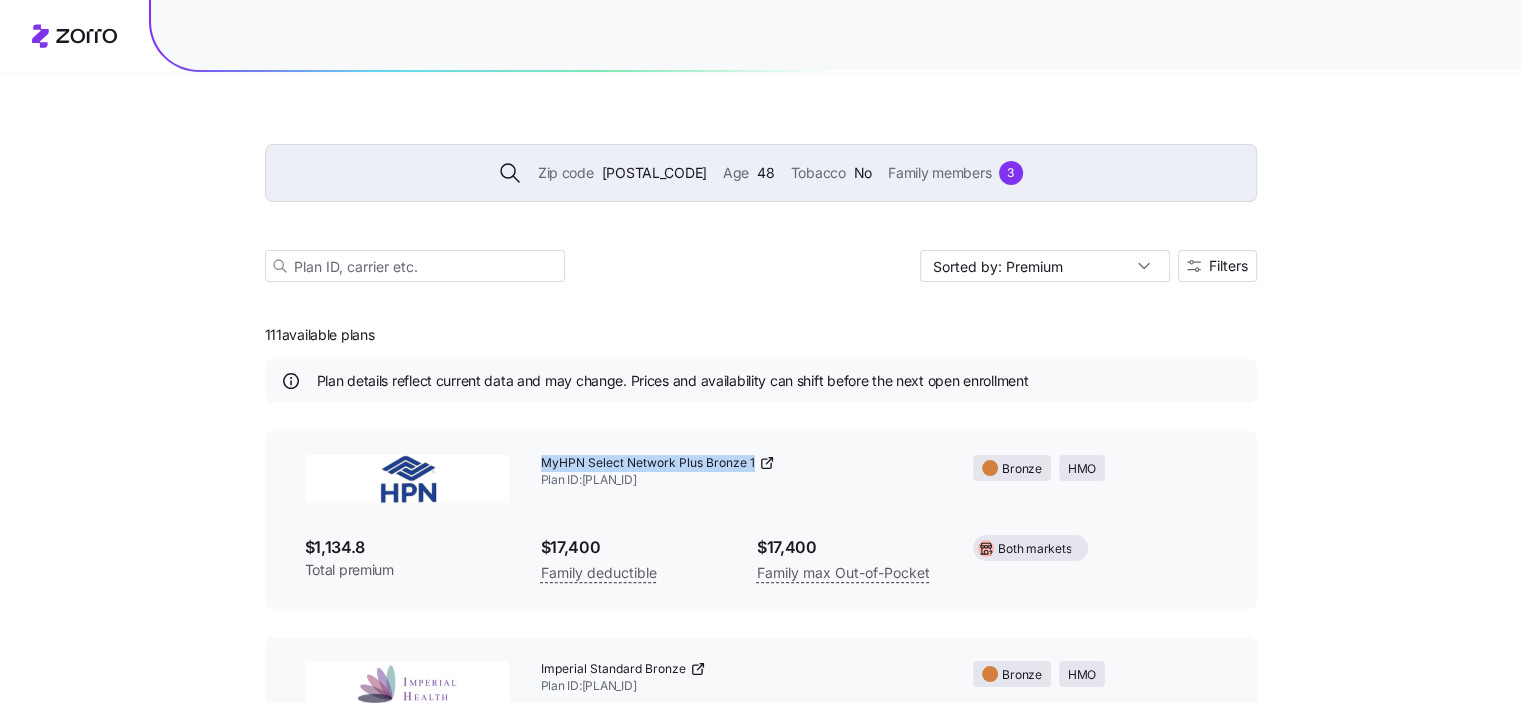 click on "[PLAN_NAME] Plan ID: [PLAN_ID]" at bounding box center (741, 472) 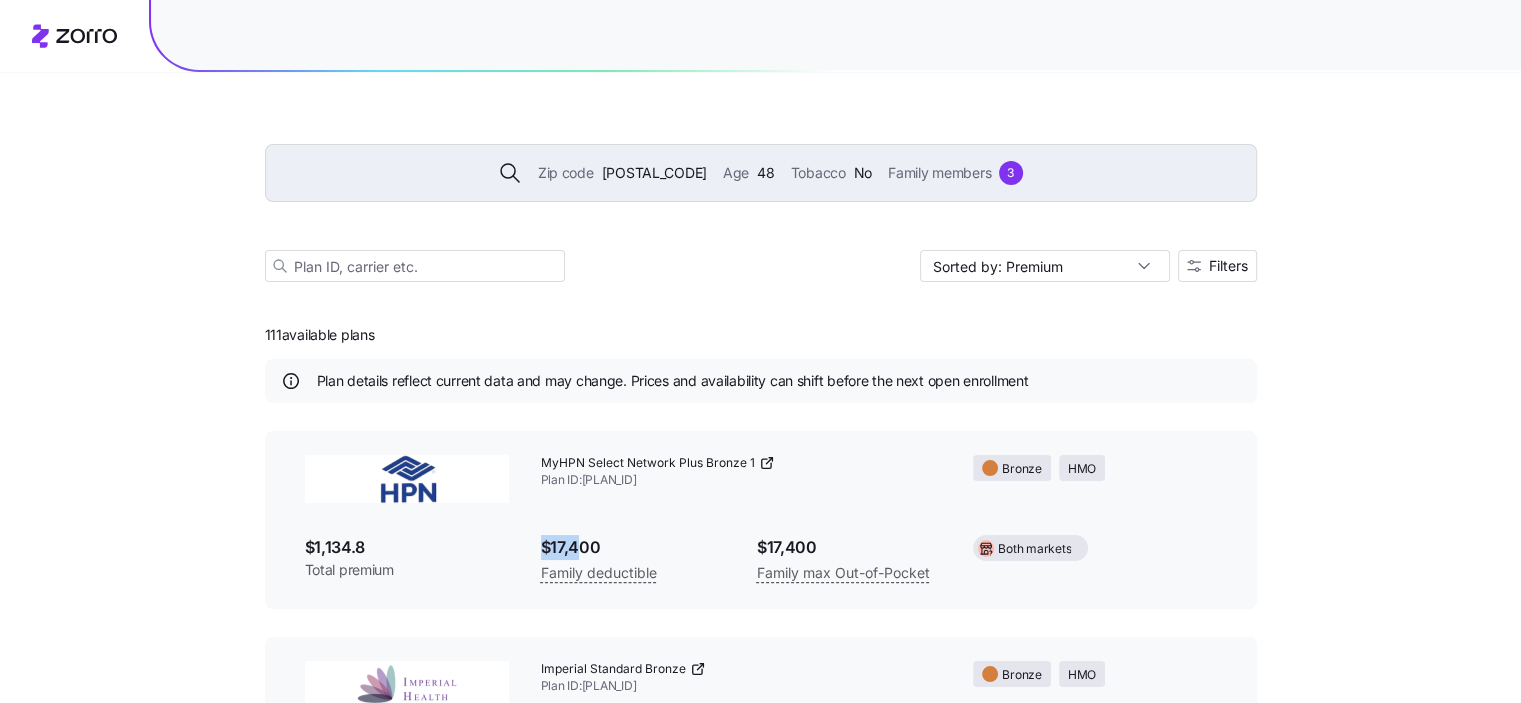 drag, startPoint x: 544, startPoint y: 548, endPoint x: 584, endPoint y: 544, distance: 40.1995 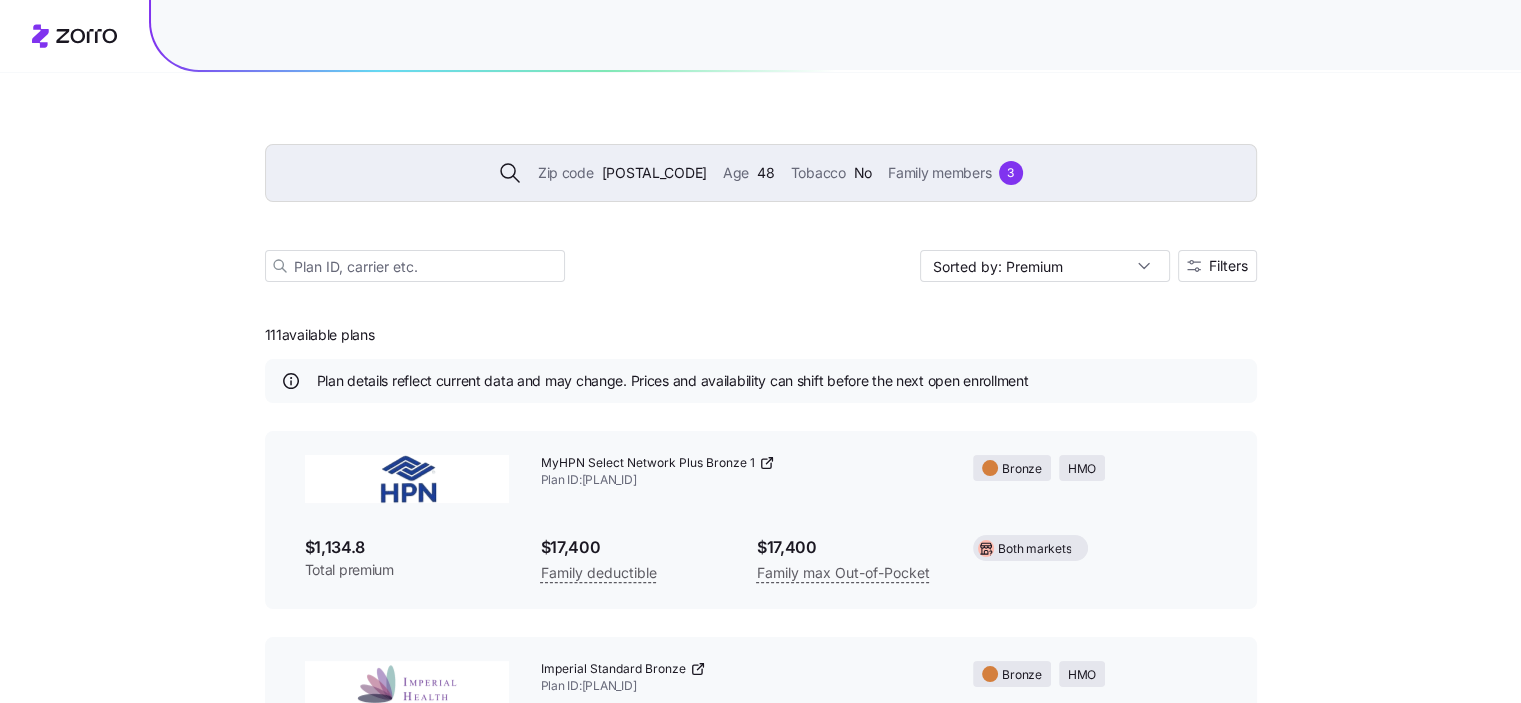 click on "$1,134.8" at bounding box center (407, 547) 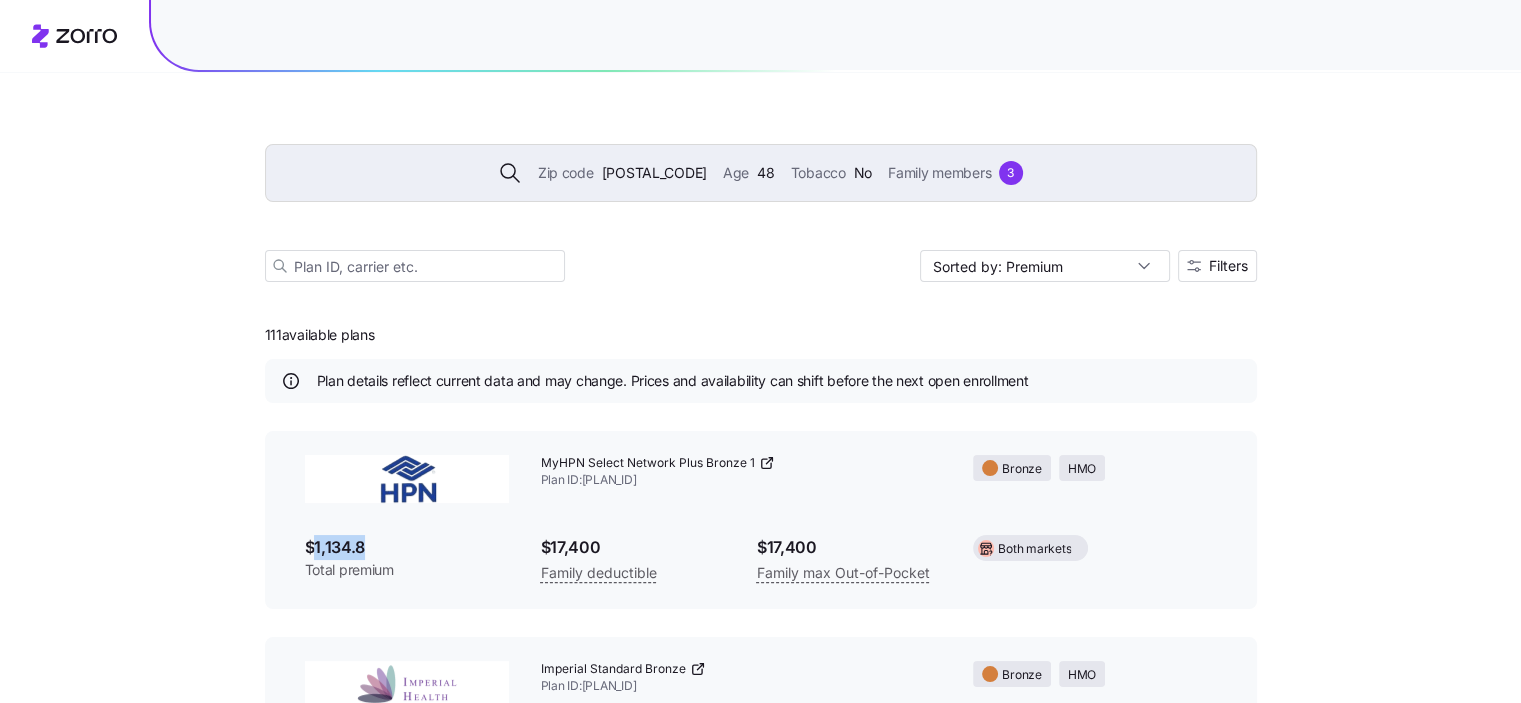 click on "$1,134.8" at bounding box center [407, 547] 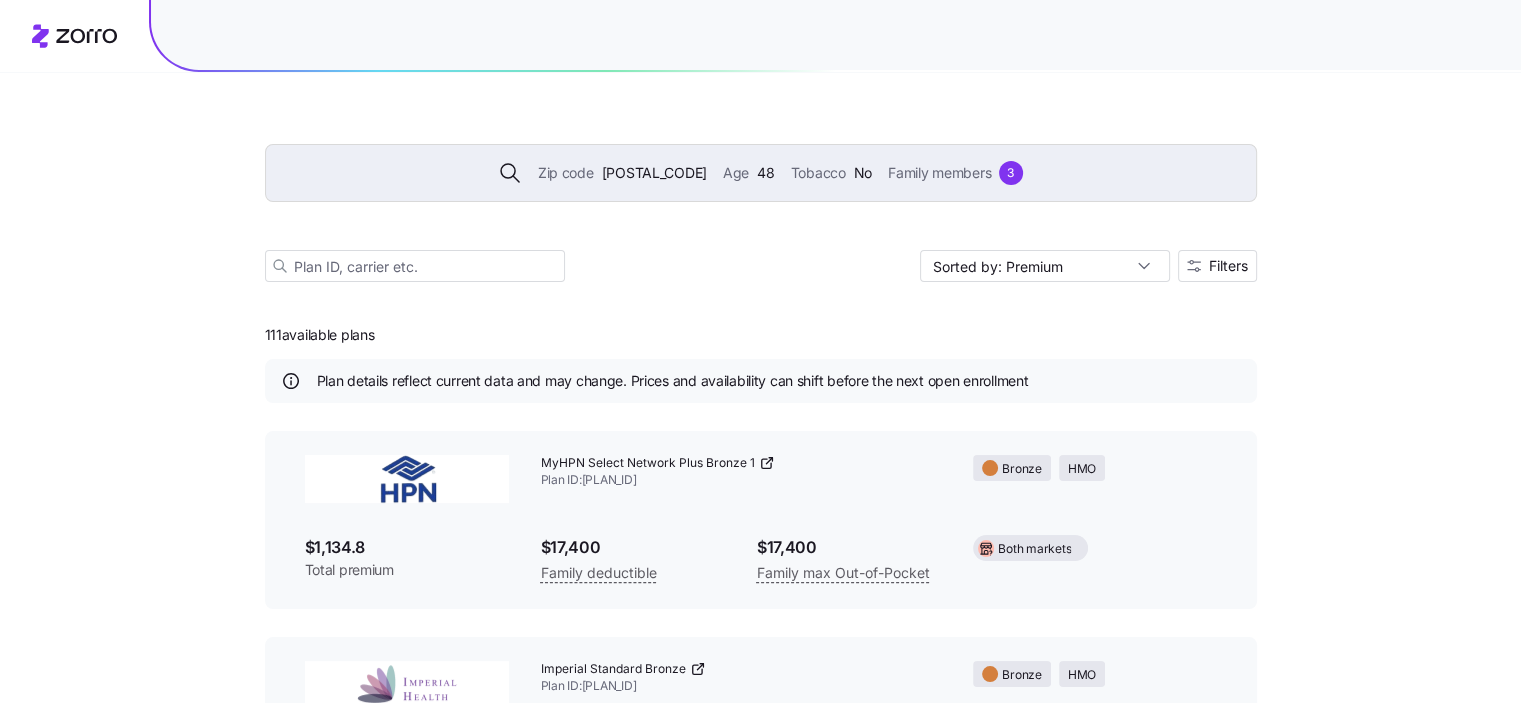 click on "MyHPN Select Network Plus Bronze 1 Plan ID:  [PLAN_ID] Bronze HMO [PRICE] Total premium [PRICE] Family deductible [PRICE] Family max Out-of-Pocket Both markets" at bounding box center [761, 520] 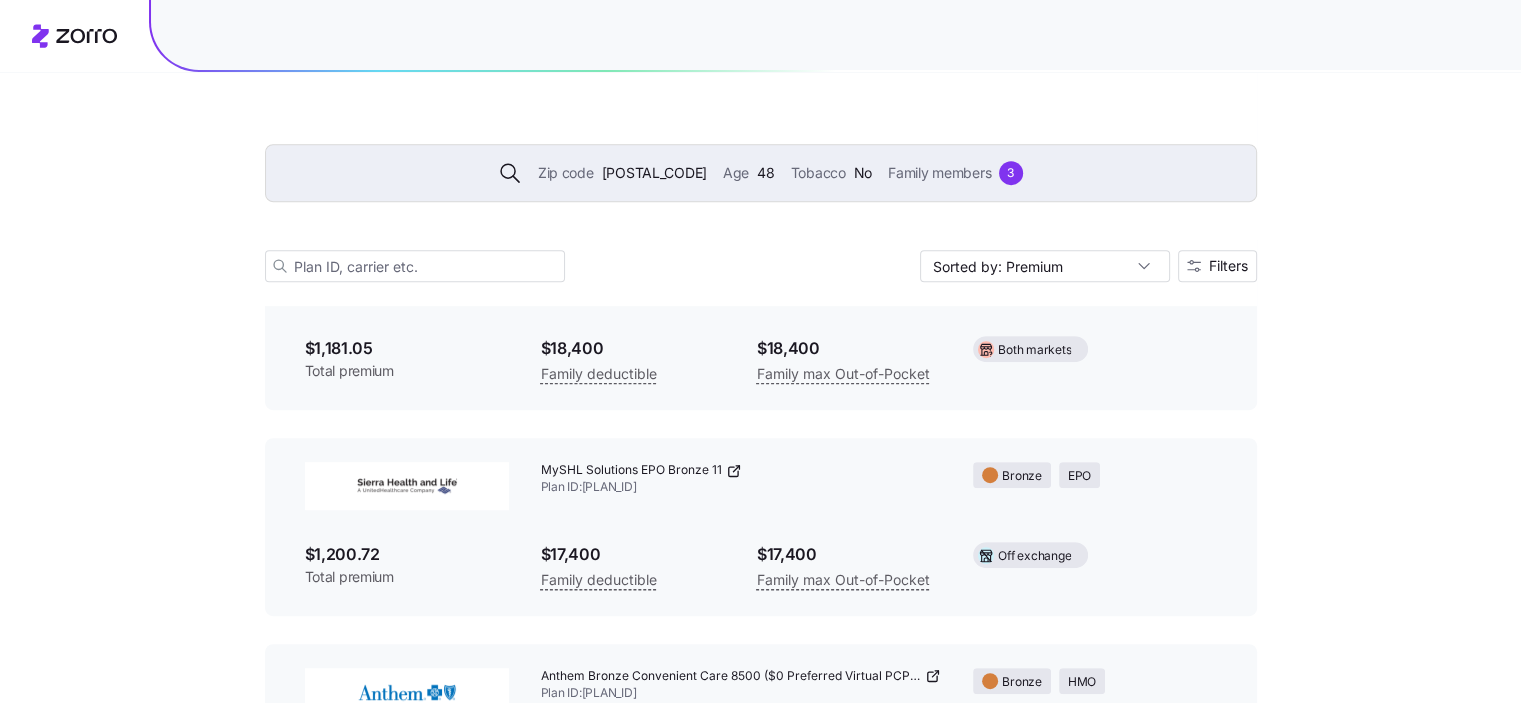 scroll, scrollTop: 840, scrollLeft: 0, axis: vertical 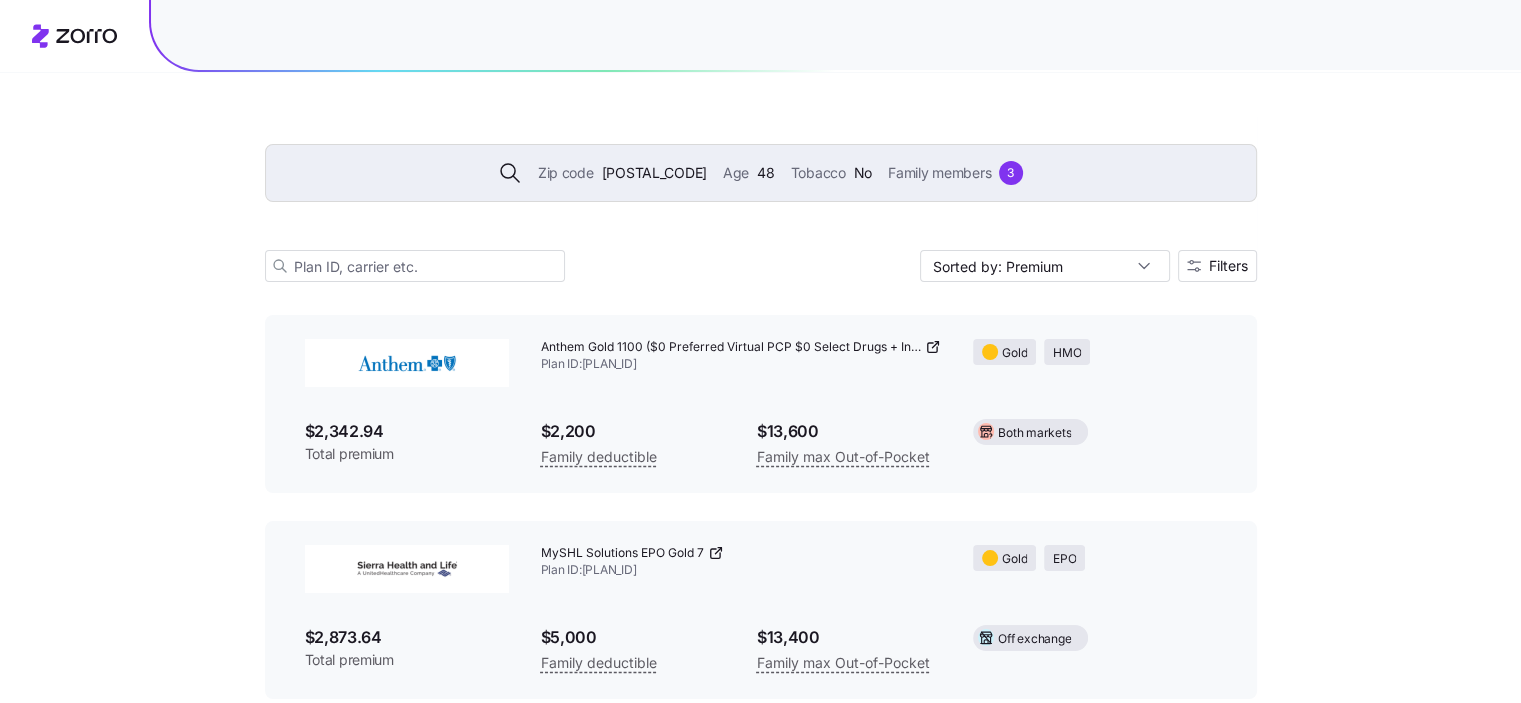 click on "Zip code" at bounding box center [566, 173] 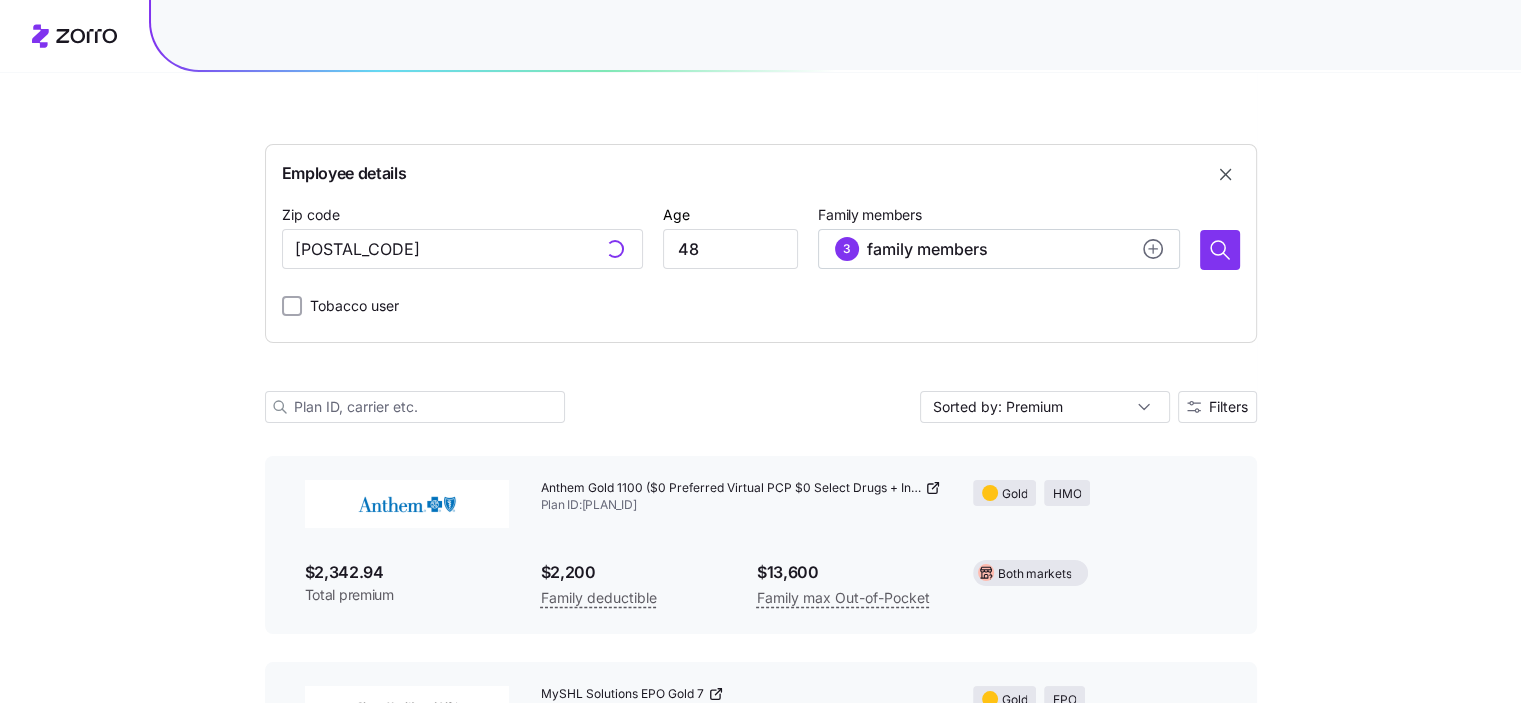 scroll, scrollTop: 22689, scrollLeft: 0, axis: vertical 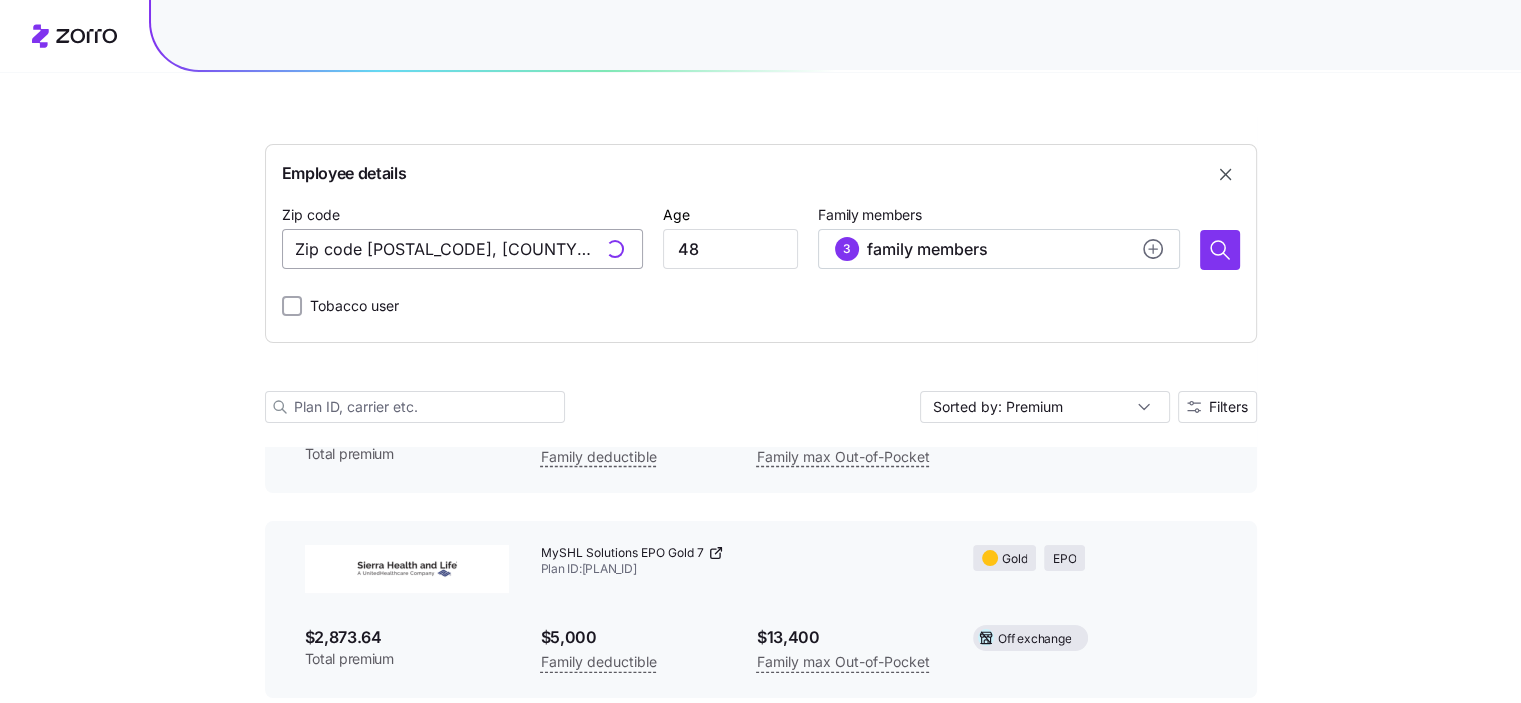 click on "Zip code [POSTAL_CODE], [COUNTY], [STATE]" at bounding box center (462, 249) 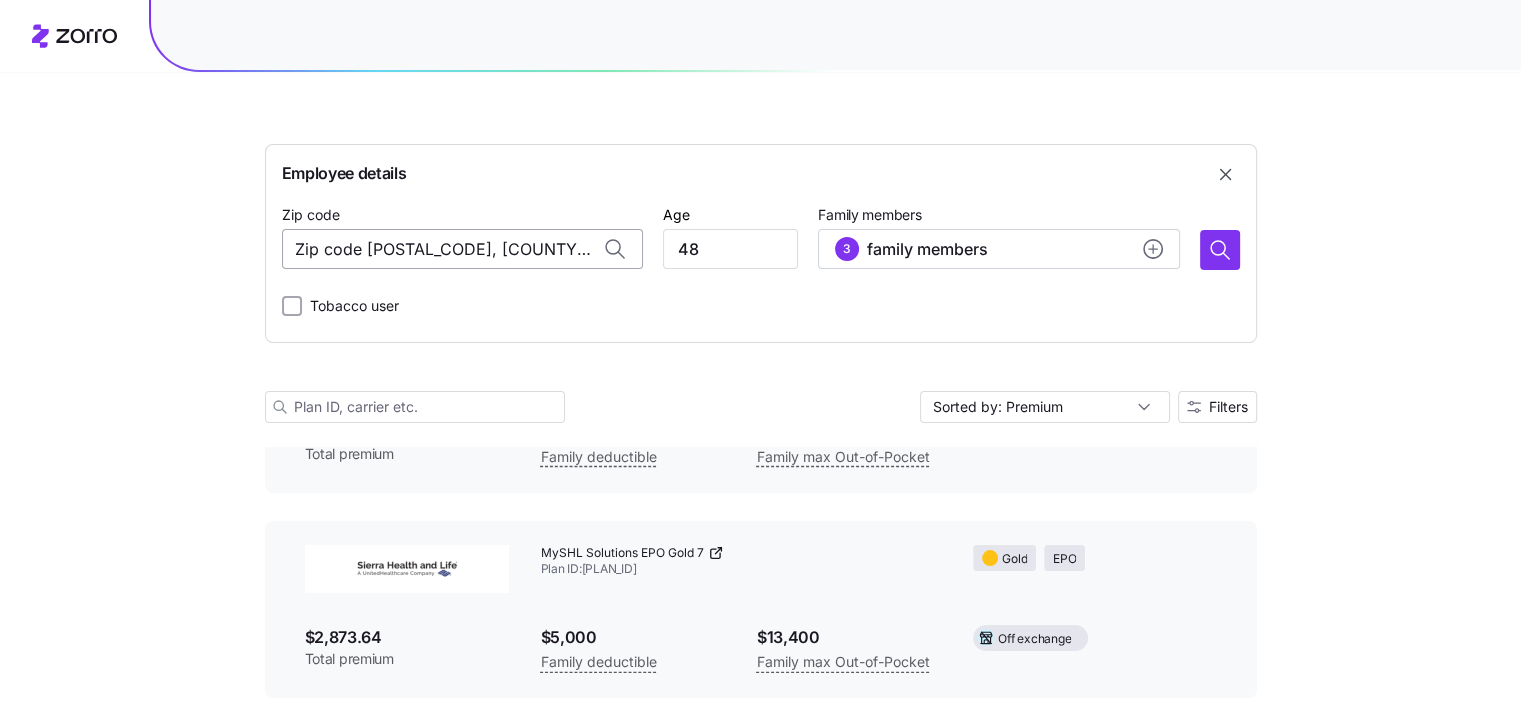 click on "Zip code [POSTAL_CODE], [COUNTY], [STATE]" at bounding box center [462, 249] 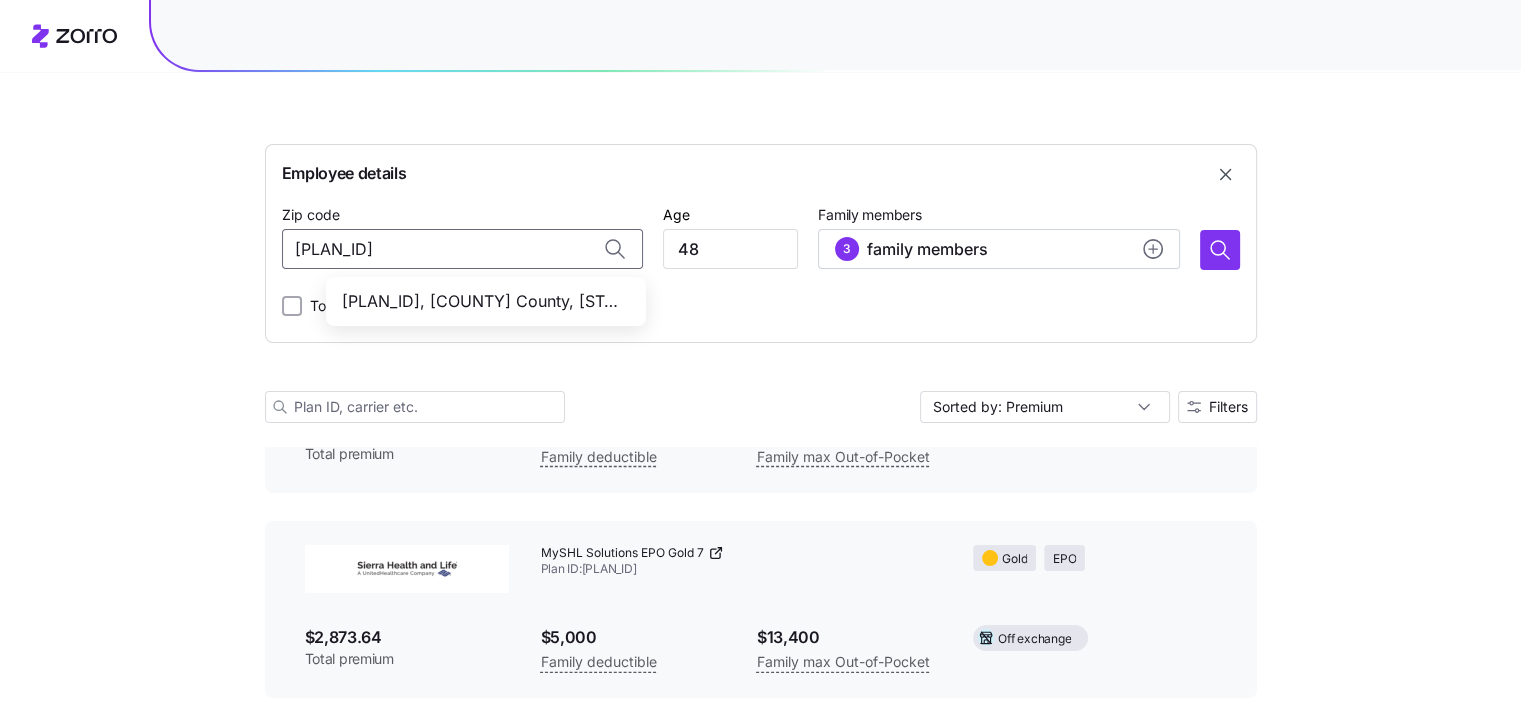 click on "[PLAN_ID], [COUNTY] County, [STATE]" at bounding box center [482, 301] 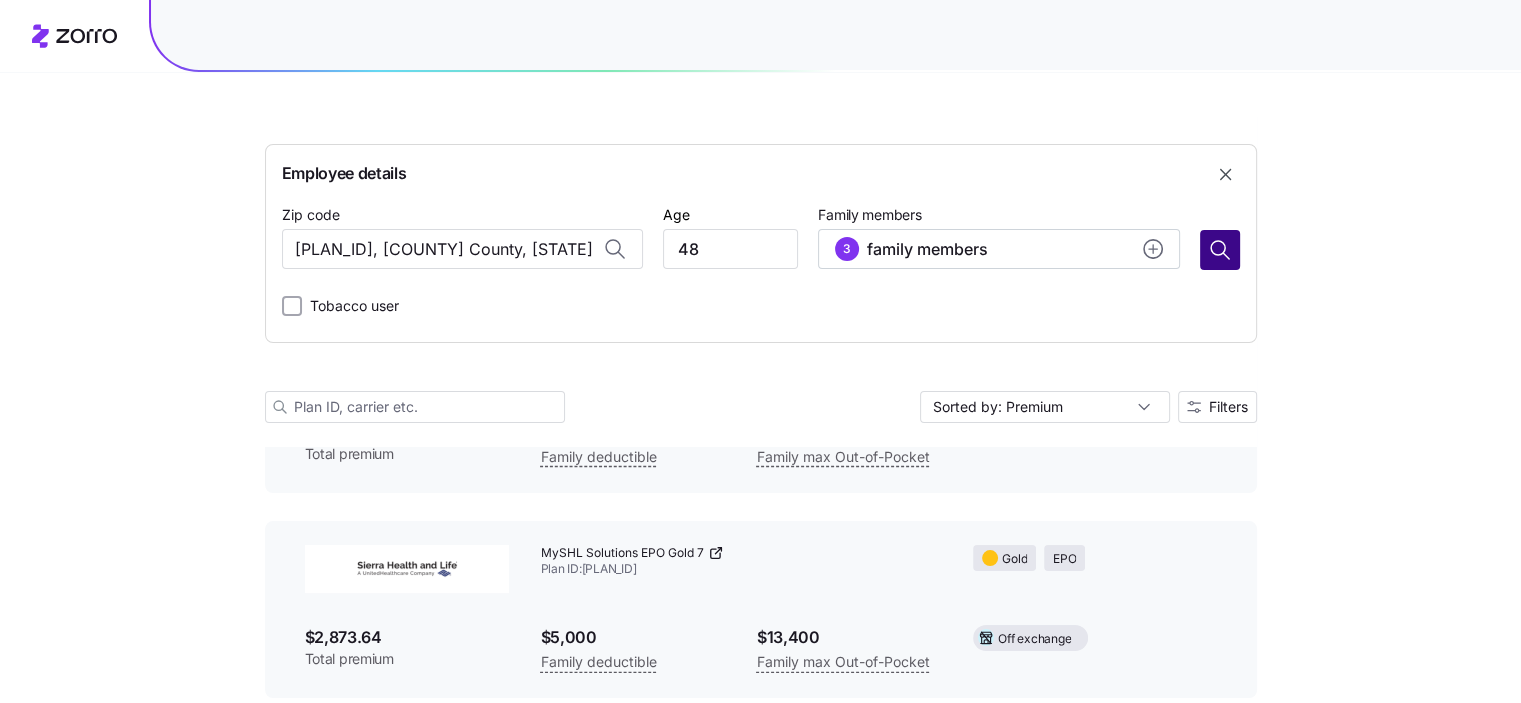 type on "[PLAN_ID], [COUNTY] County, [STATE]" 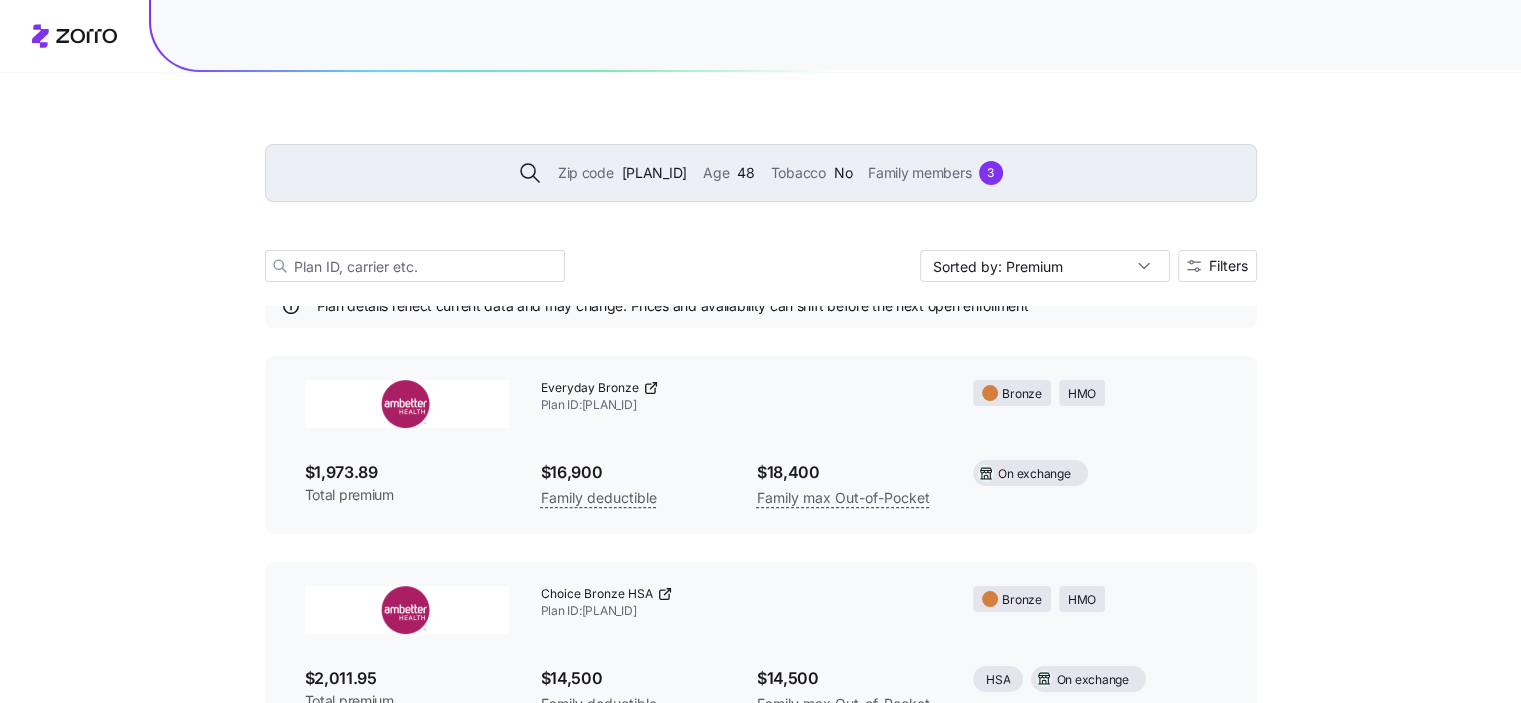 scroll, scrollTop: 6717, scrollLeft: 0, axis: vertical 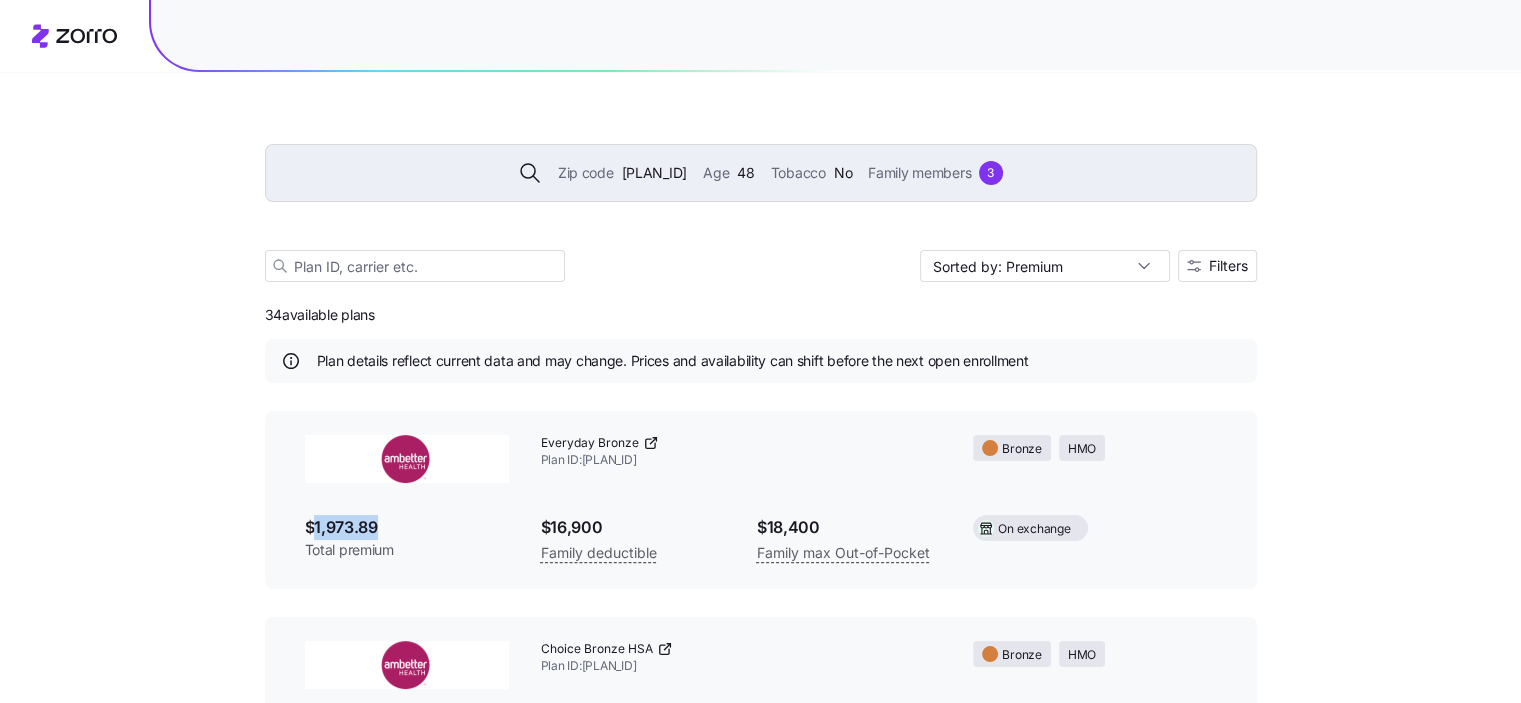 drag, startPoint x: 395, startPoint y: 523, endPoint x: 314, endPoint y: 523, distance: 81 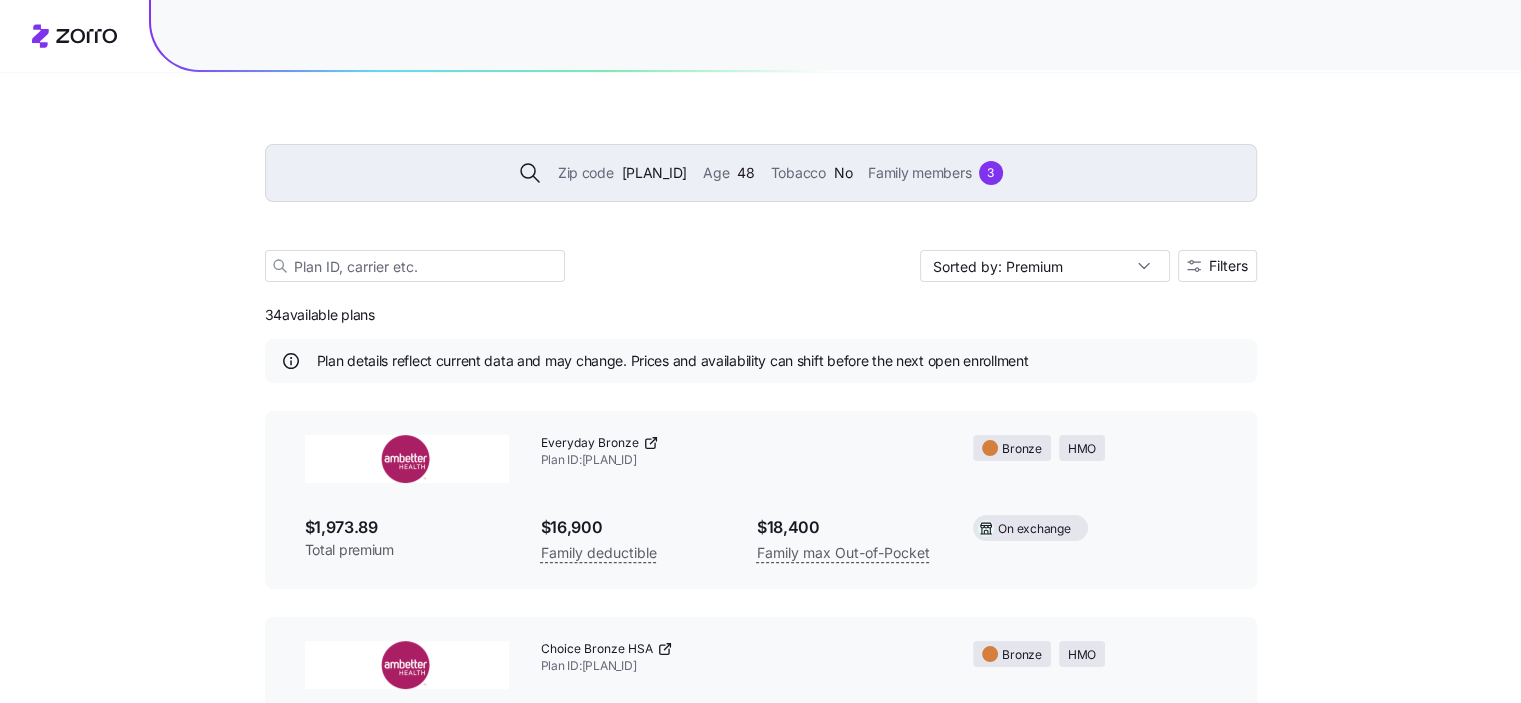 click on "Everyday Bronze Plan ID:  [PLAN_ID]" at bounding box center [741, 452] 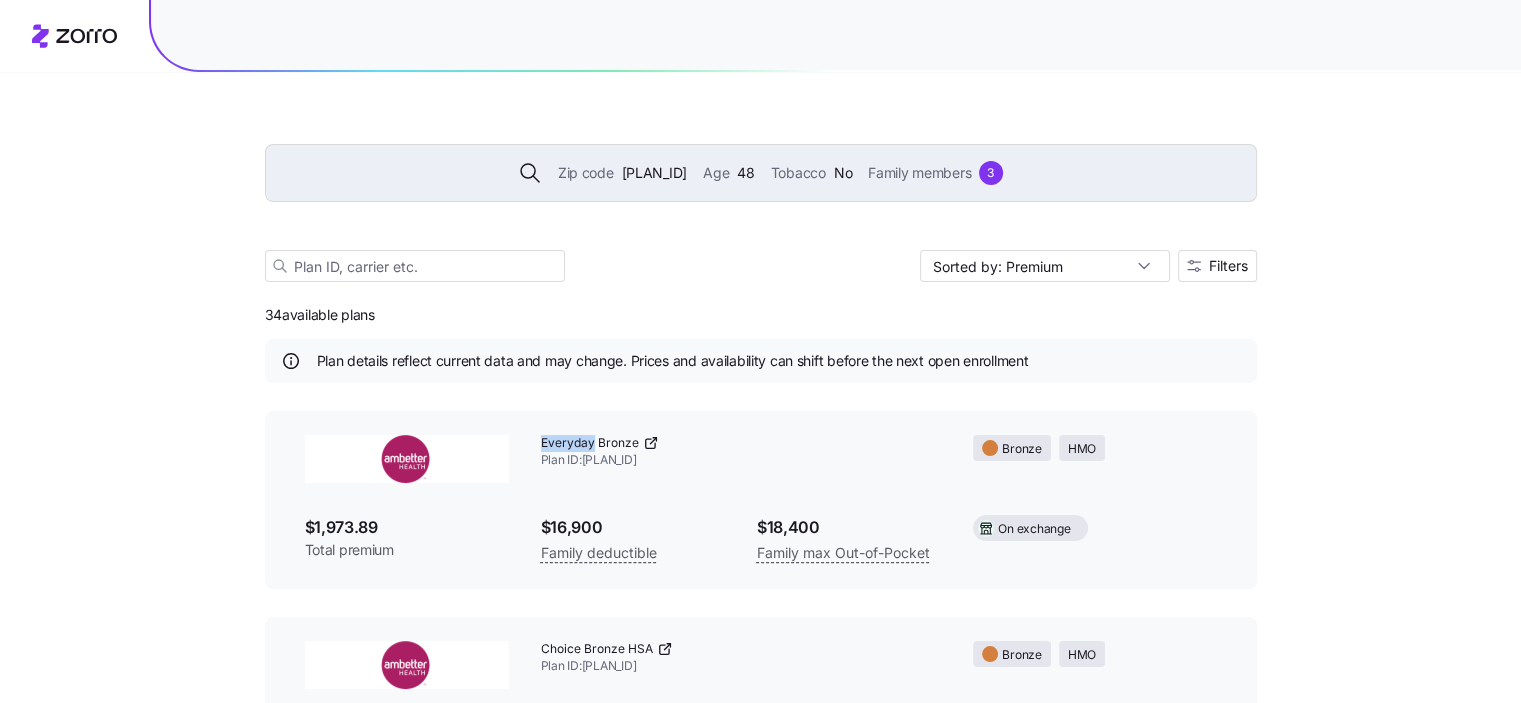 click on "Everyday Bronze Plan ID:  [PLAN_ID]" at bounding box center (741, 452) 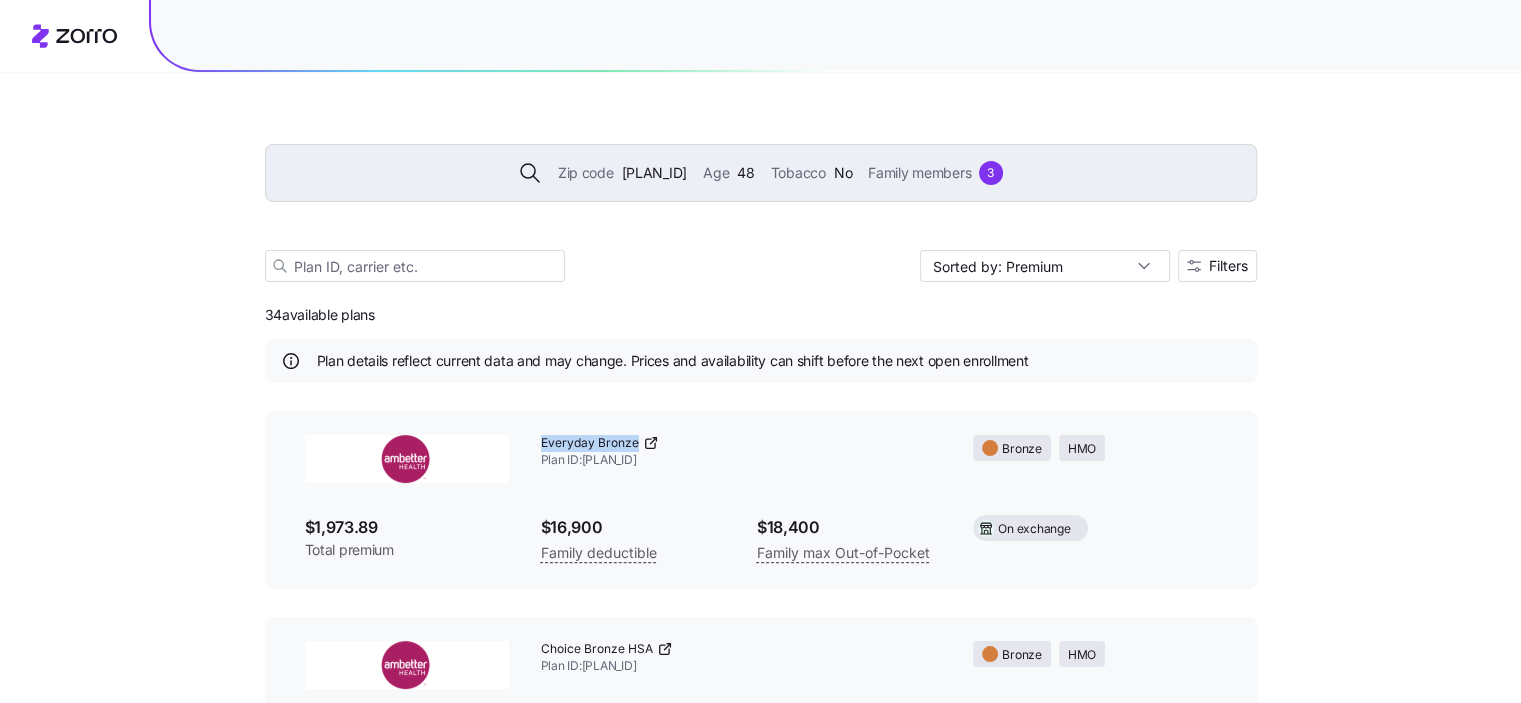 click on "Everyday Bronze Plan ID:  [PLAN_ID]" at bounding box center (741, 452) 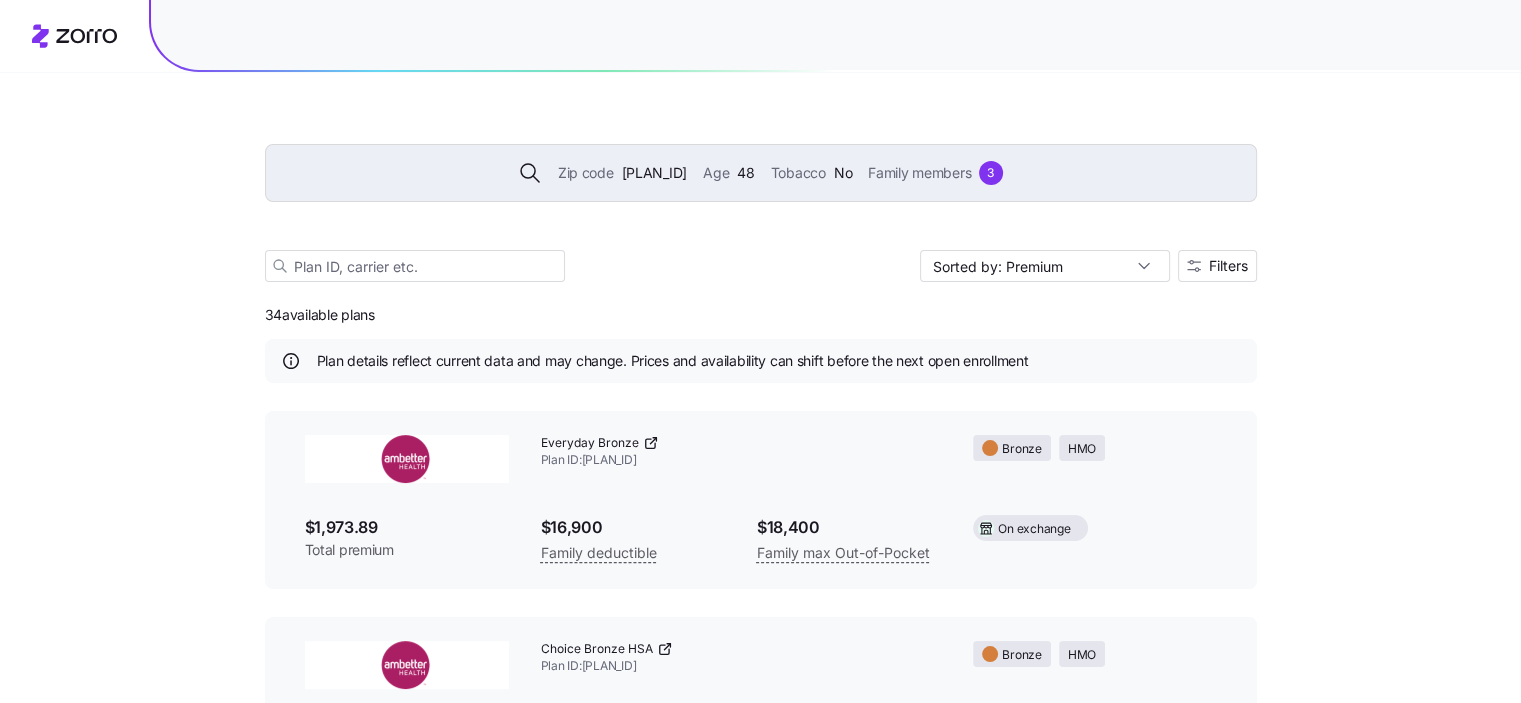 click on "On exchange" at bounding box center [1094, 528] 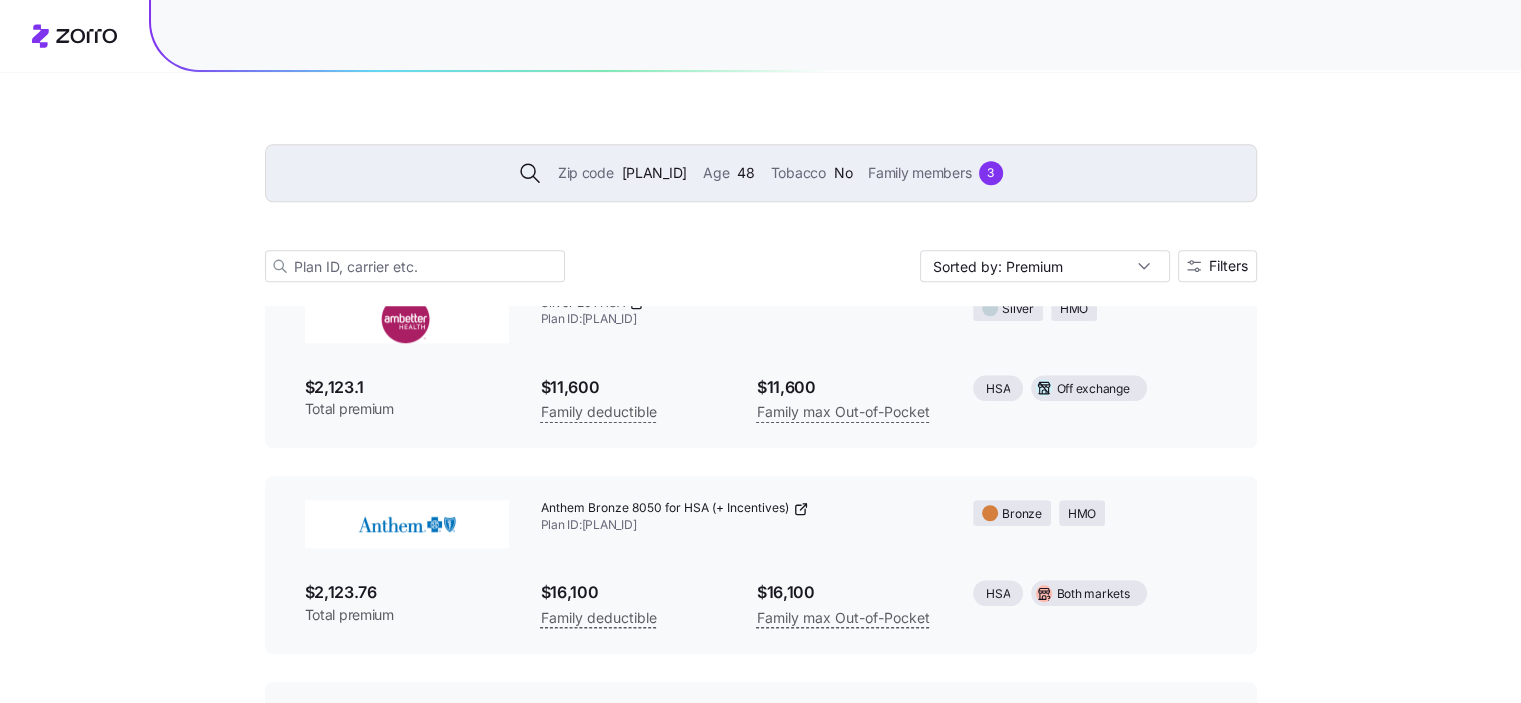 scroll, scrollTop: 1620, scrollLeft: 0, axis: vertical 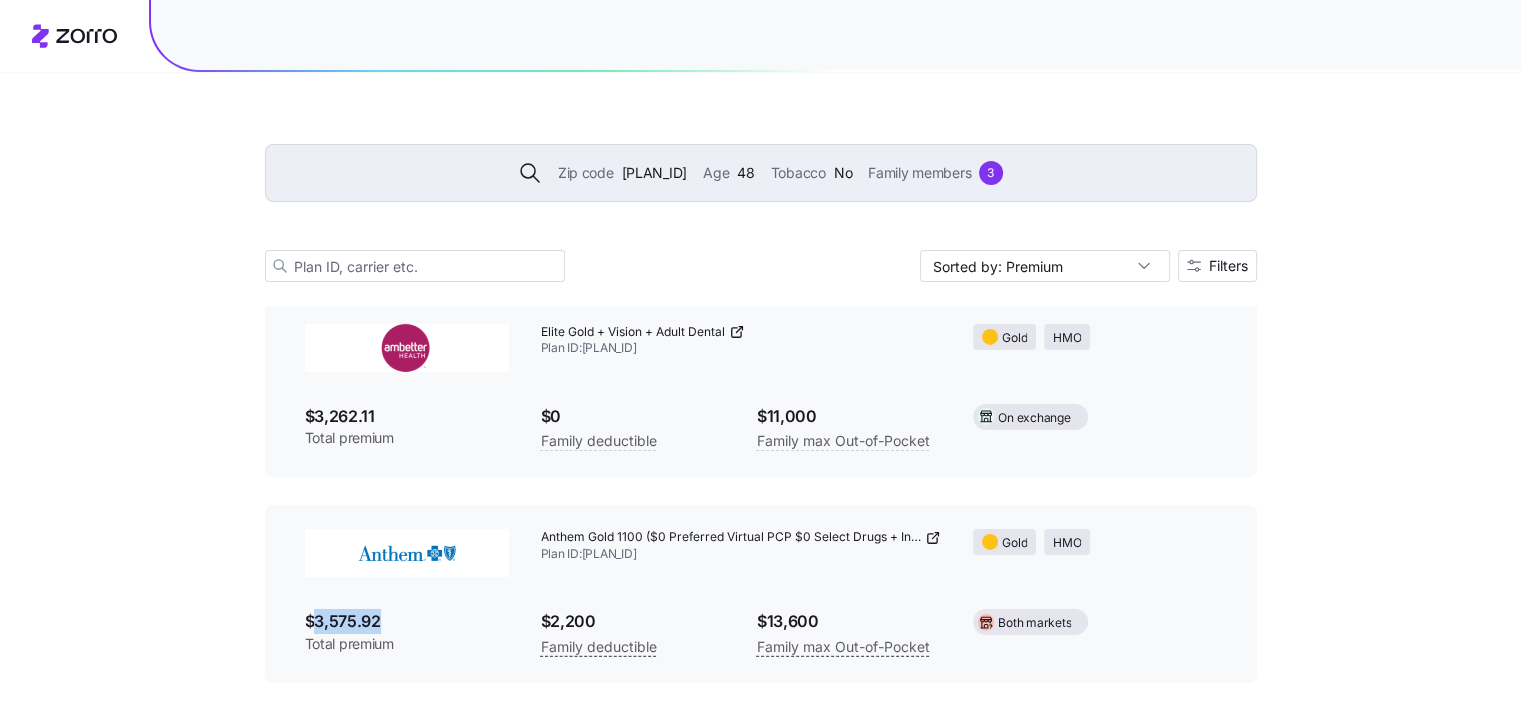 drag, startPoint x: 380, startPoint y: 615, endPoint x: 313, endPoint y: 616, distance: 67.00746 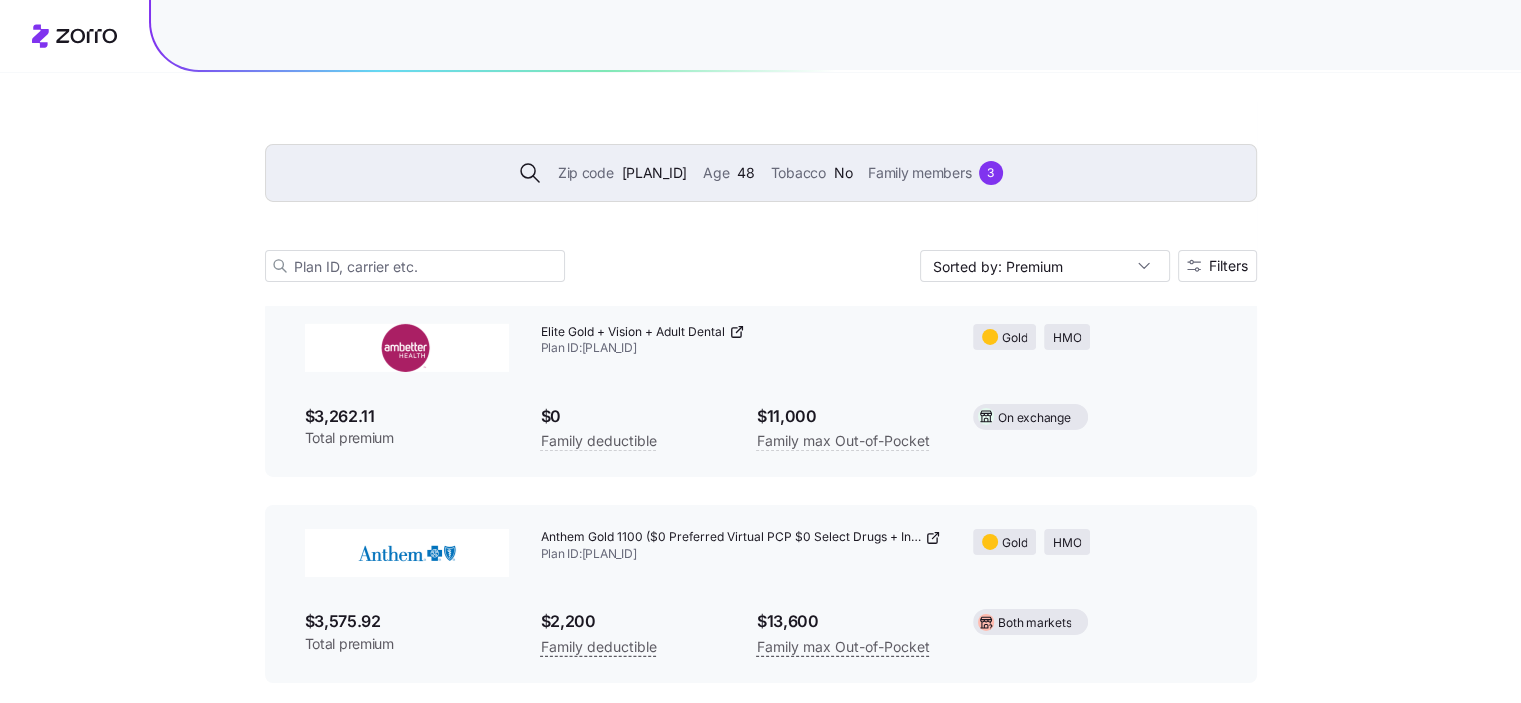 click on "[PLAN_ID]" at bounding box center (741, 546) 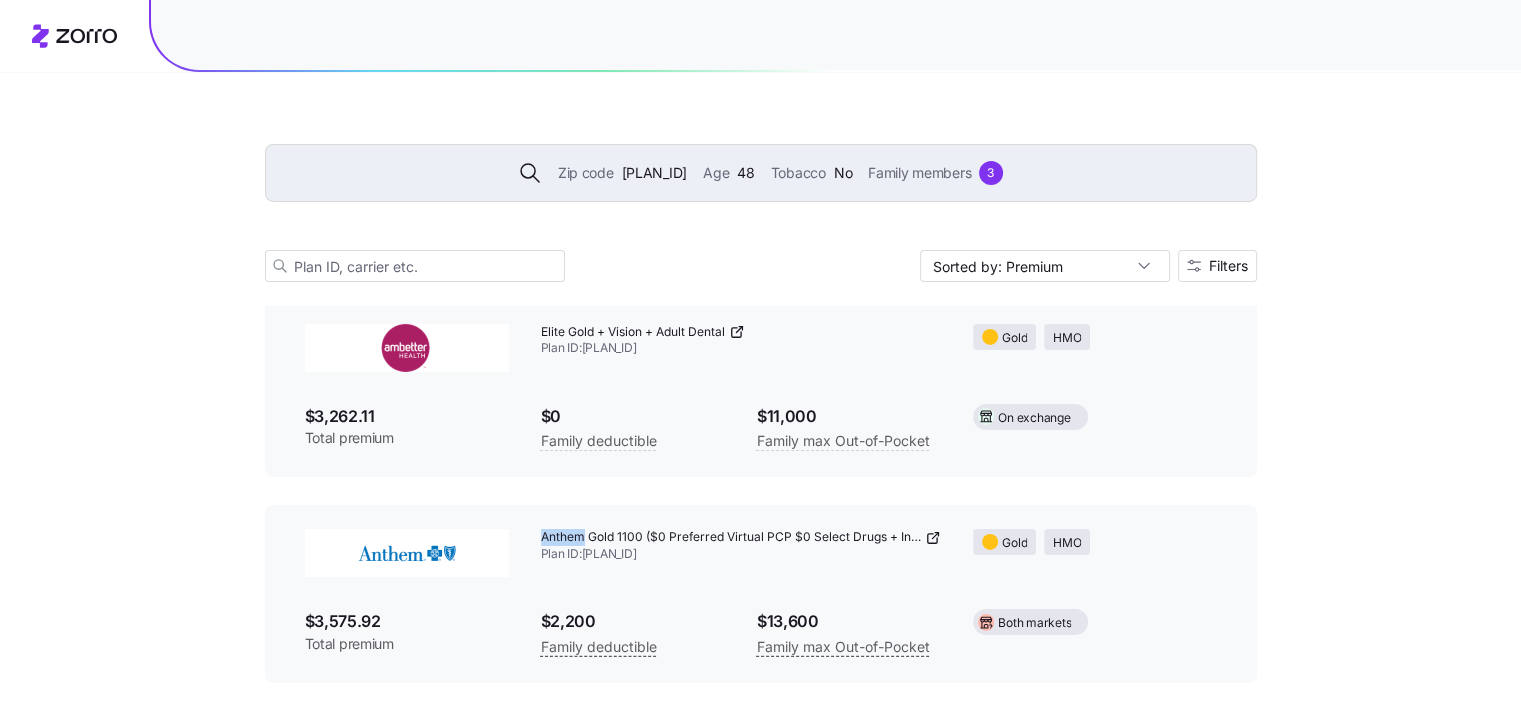 click on "[PLAN_ID]" at bounding box center [741, 546] 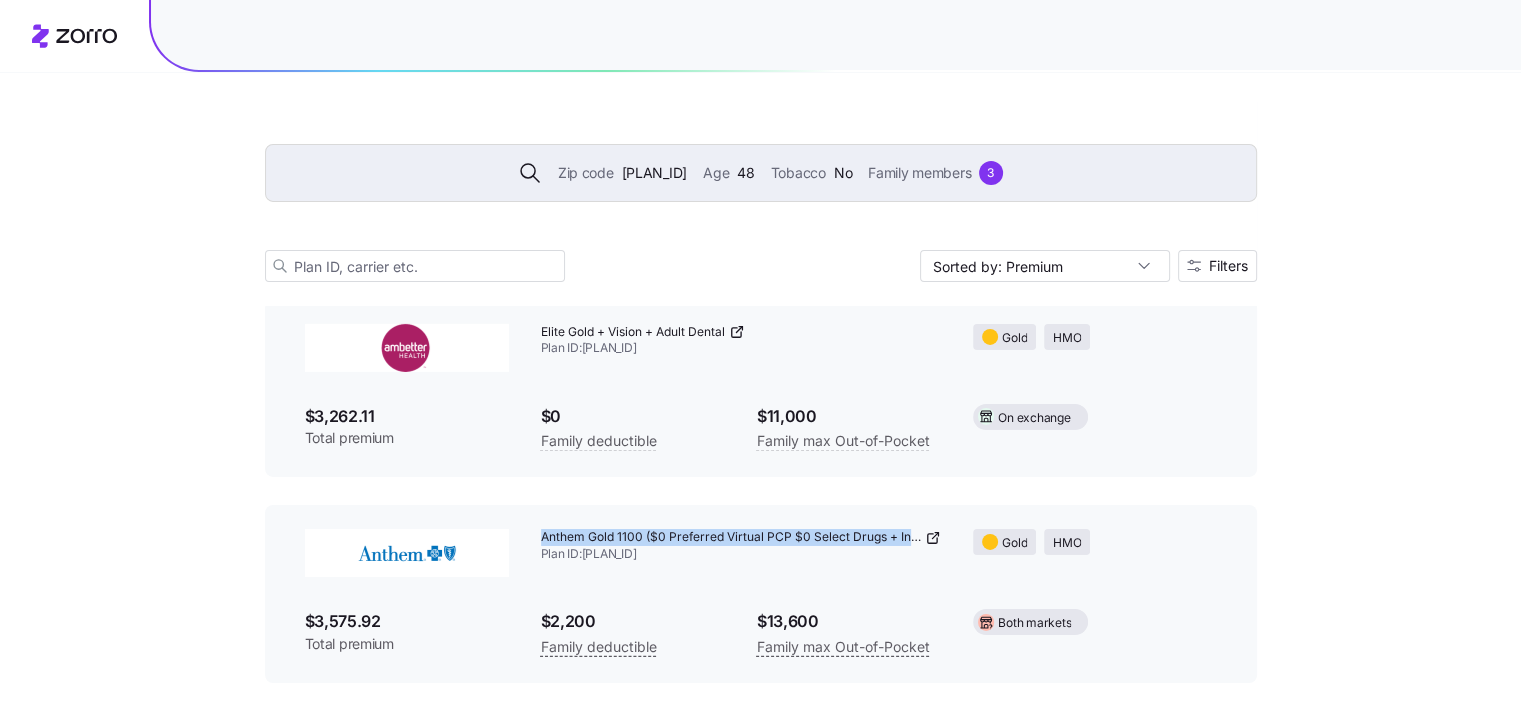 click on "[PLAN_ID]" at bounding box center [741, 546] 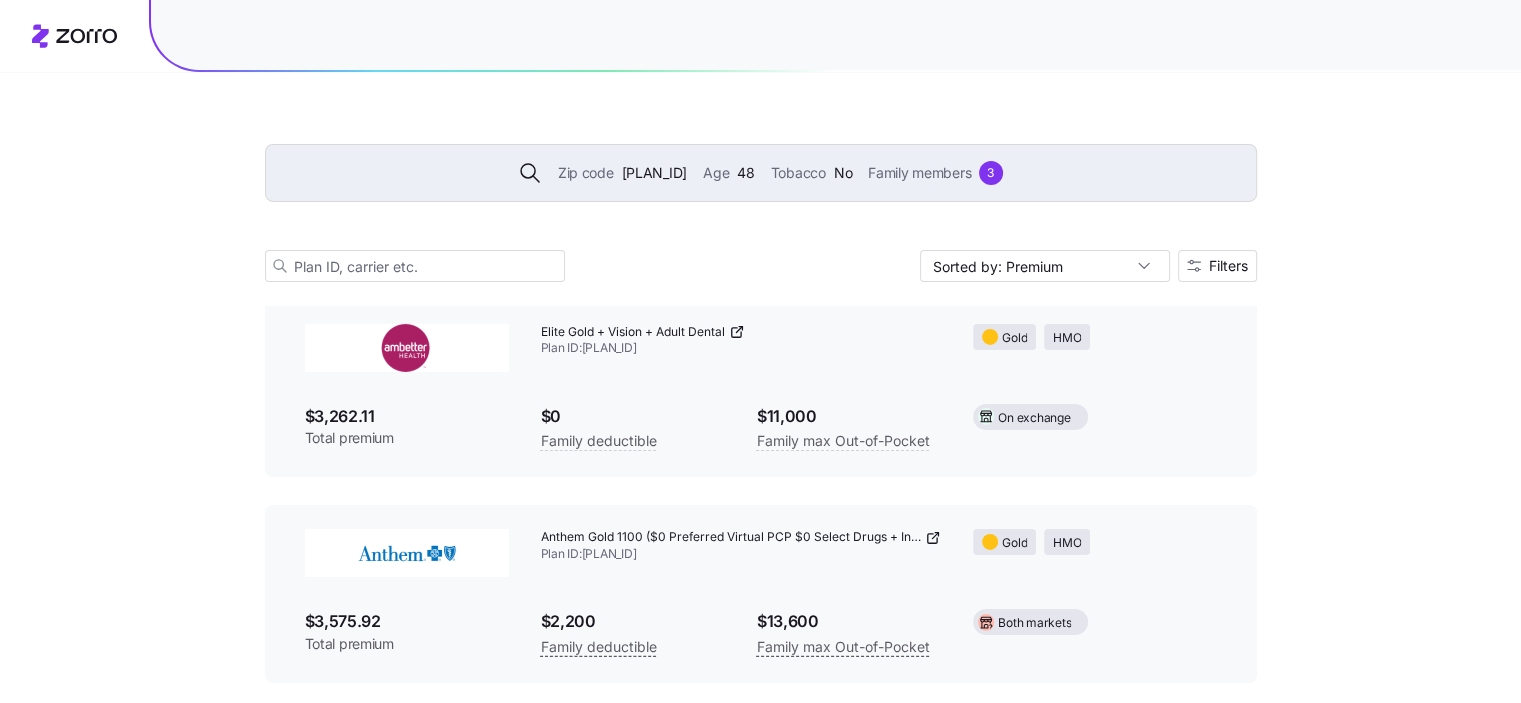 click on "Zip code [POSTAL_CODE] Age [AGE] Tobacco No Family members [NUMBER] Sorted by: Premium Filters [NUMBER] available plans Plan details reflect current data and may change. Prices and availability can shift before the next open enrollment [PLAN_NAME] Plan ID: [PLAN_ID] [PLAN_TYPE] $[PRICE] Total premium $[PRICE] Family deductible $[PRICE] Family max Out-of-Pocket [PLAN_TYPE] [PLAN_ID] [PLAN_TYPE] $[PRICE] Total premium $[PRICE] Family deductible $[PRICE] Family max Out-of-Pocket [PLAN_TYPE] [PLAN_ID] [PLAN_TYPE] $[PRICE] Total premium $[PRICE] Family deductible $[PRICE] Family max Out-of-Pocket [PLAN_TYPE] [PLAN_ID] [PLAN_TYPE] $[PRICE] Total premium $[PRICE] Family deductible $[PRICE] Family max Out-of-Pocket [PLAN_TYPE]" at bounding box center [760, -3017] 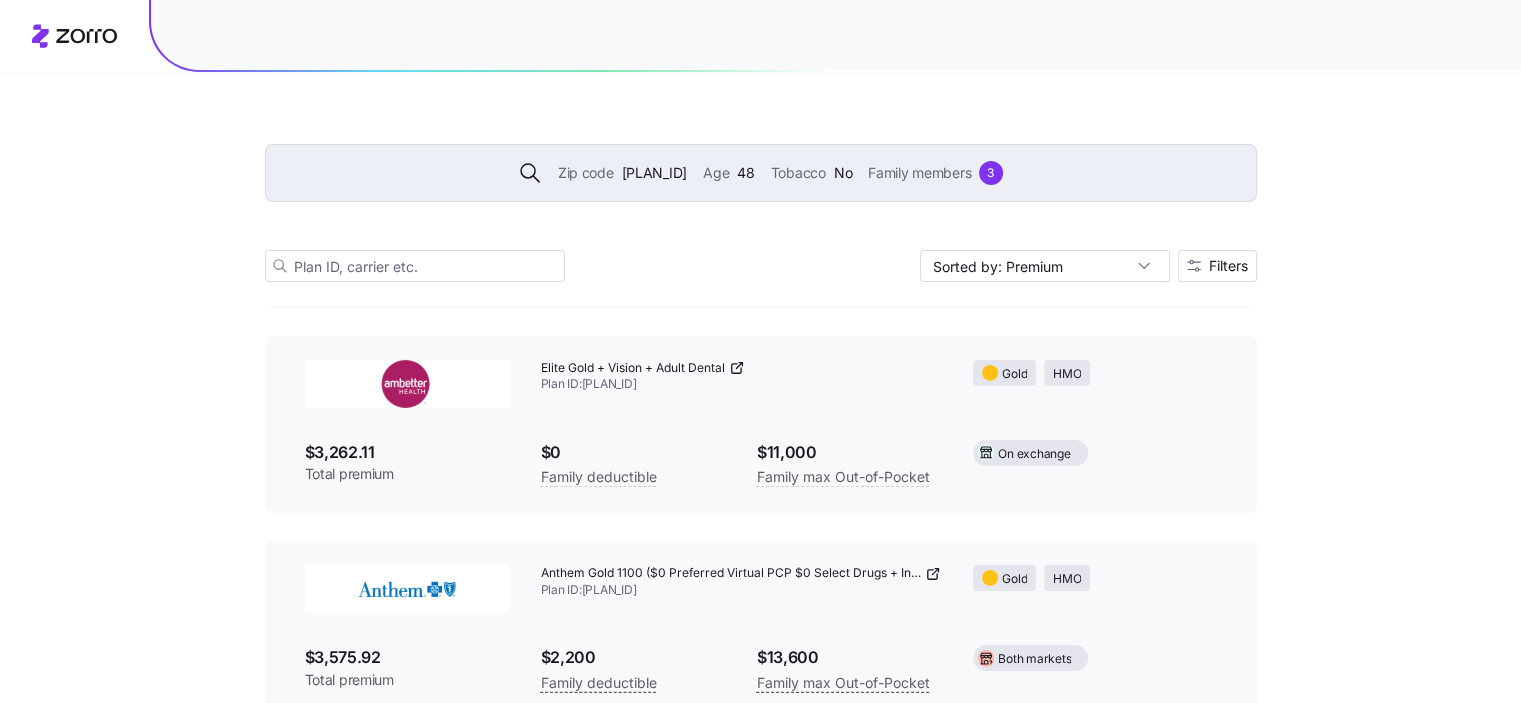 scroll, scrollTop: 6677, scrollLeft: 0, axis: vertical 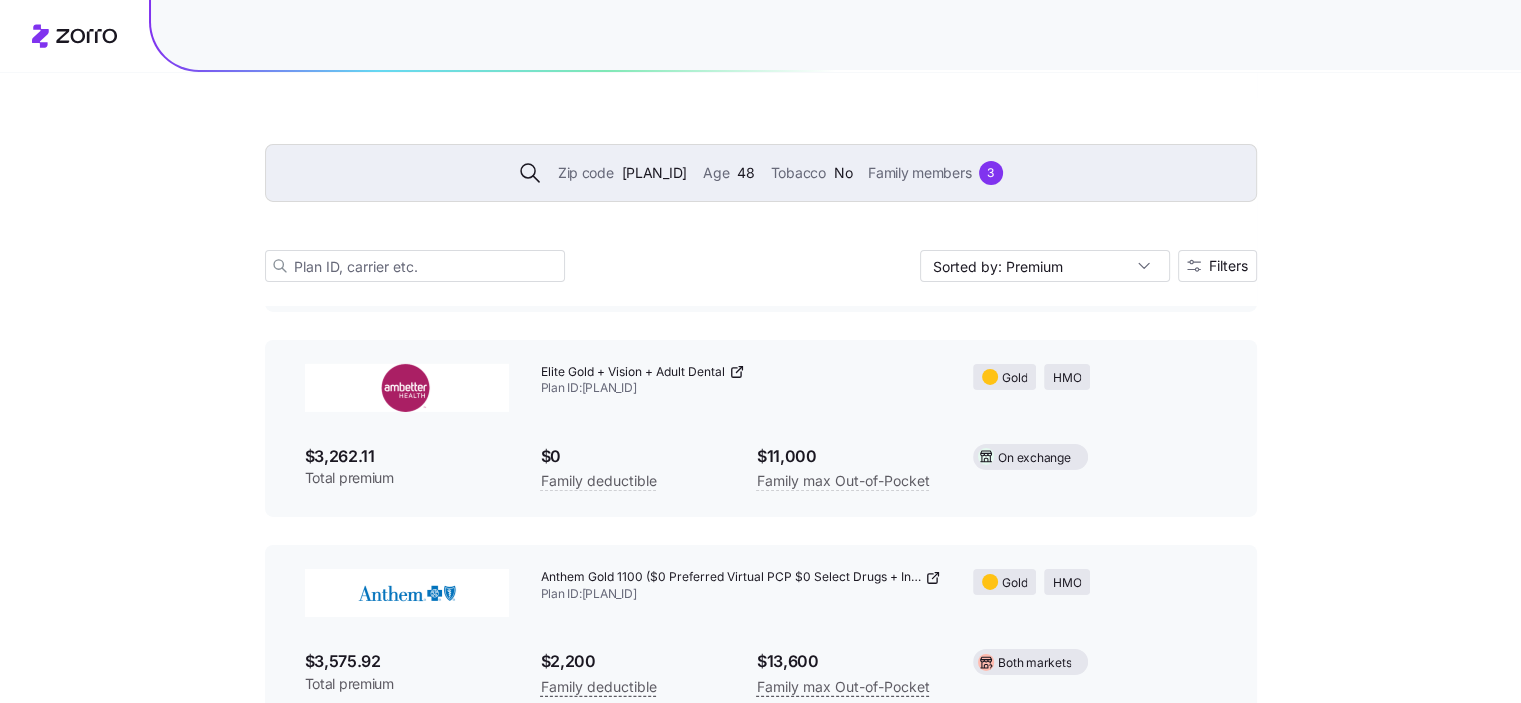 click on "Elite Gold + Vision + Adult Dental Plan ID:  [PLAN_ID] Gold HMO $[PRICE] Total premium $[PRICE] Family deductible $[PRICE] Family max Out-of-Pocket On exchange" at bounding box center [761, 429] 